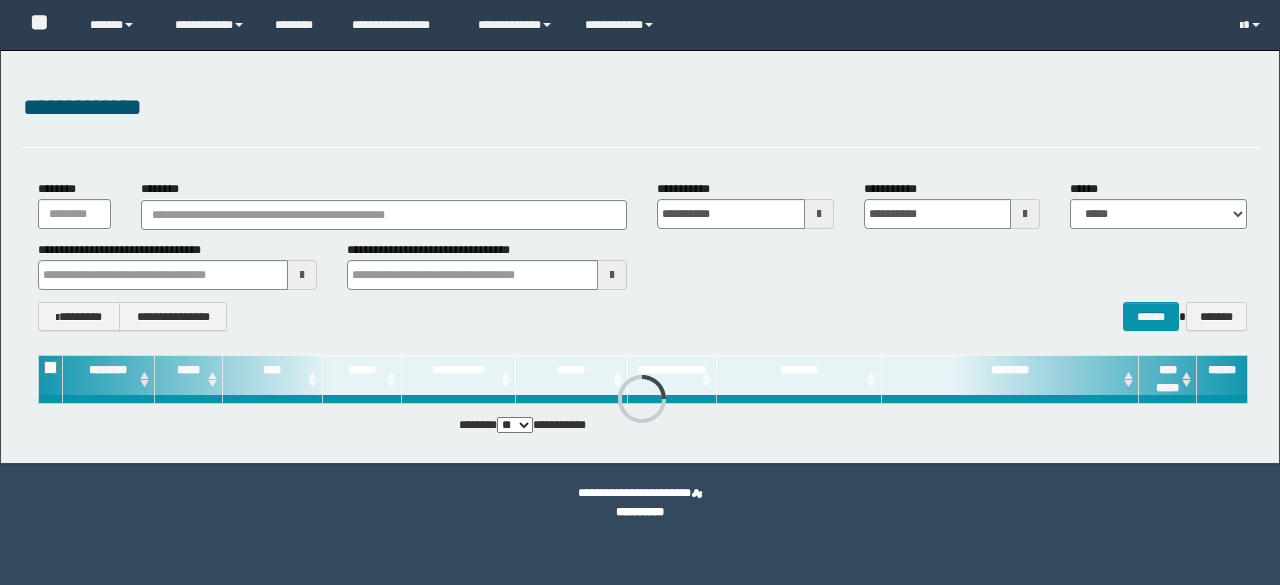 scroll, scrollTop: 0, scrollLeft: 0, axis: both 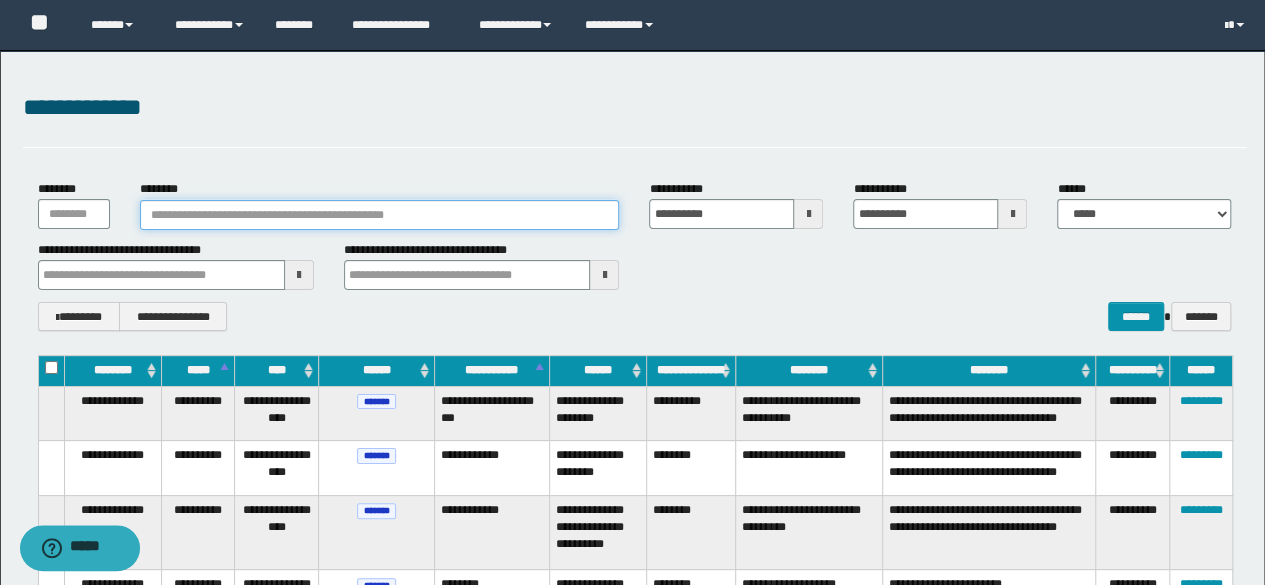 click on "********" at bounding box center (380, 215) 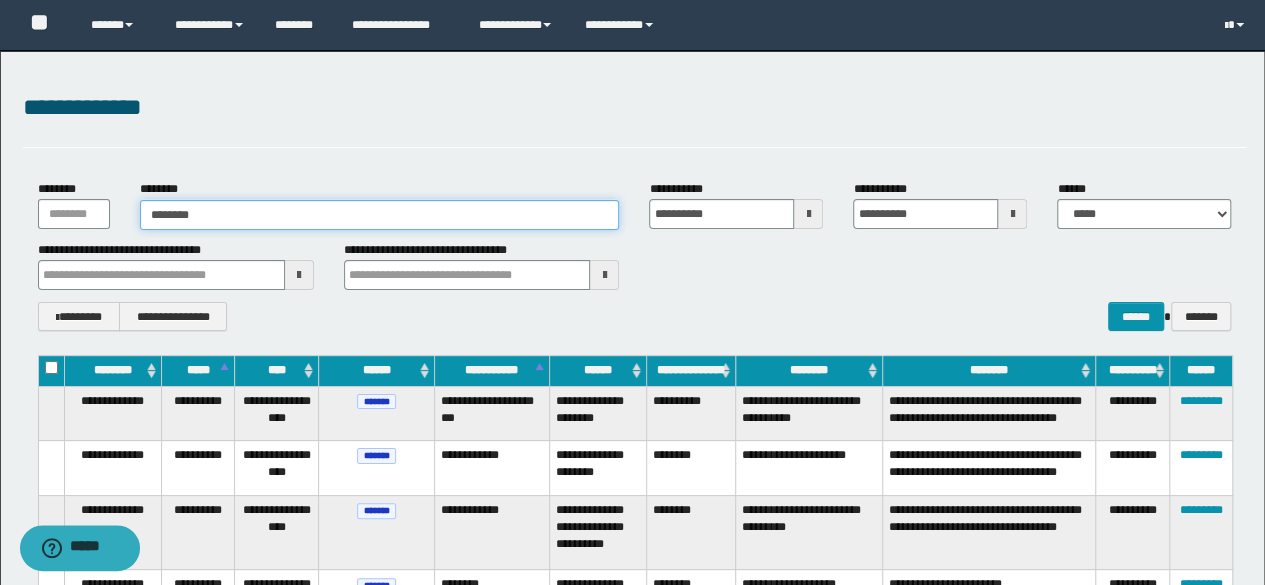 type on "********" 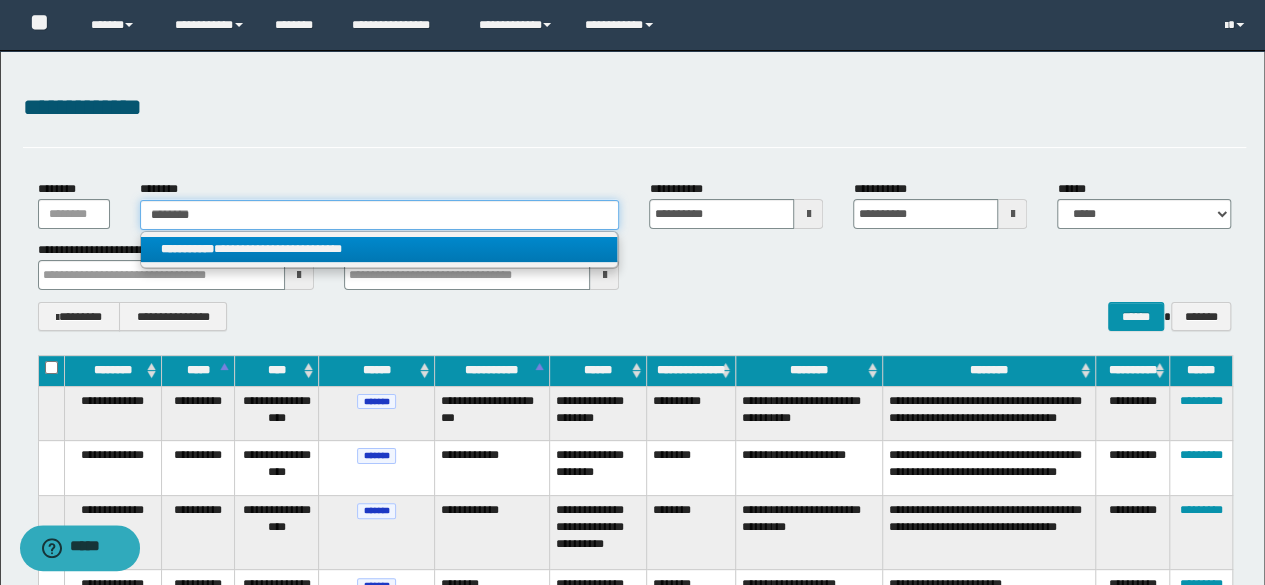type on "********" 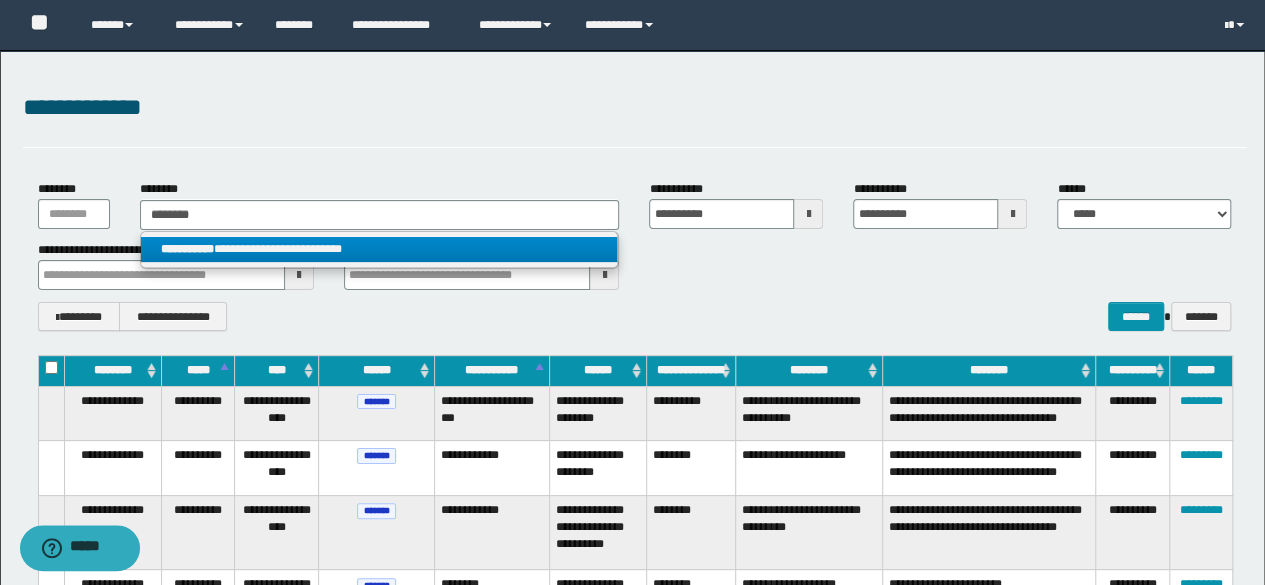 click on "**********" at bounding box center (379, 249) 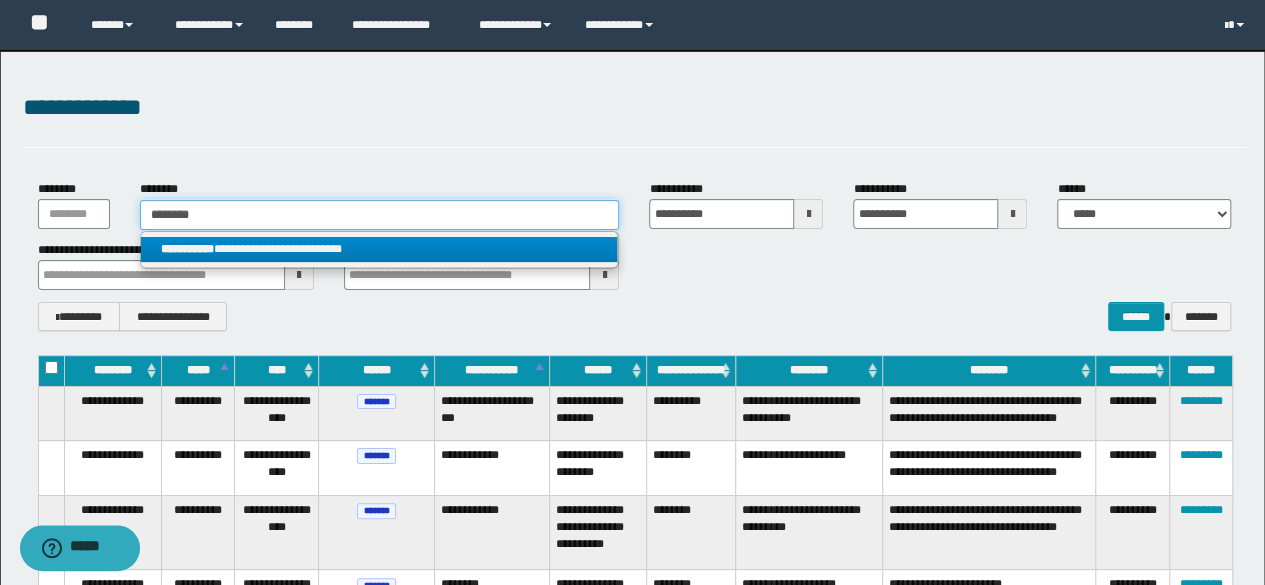 type 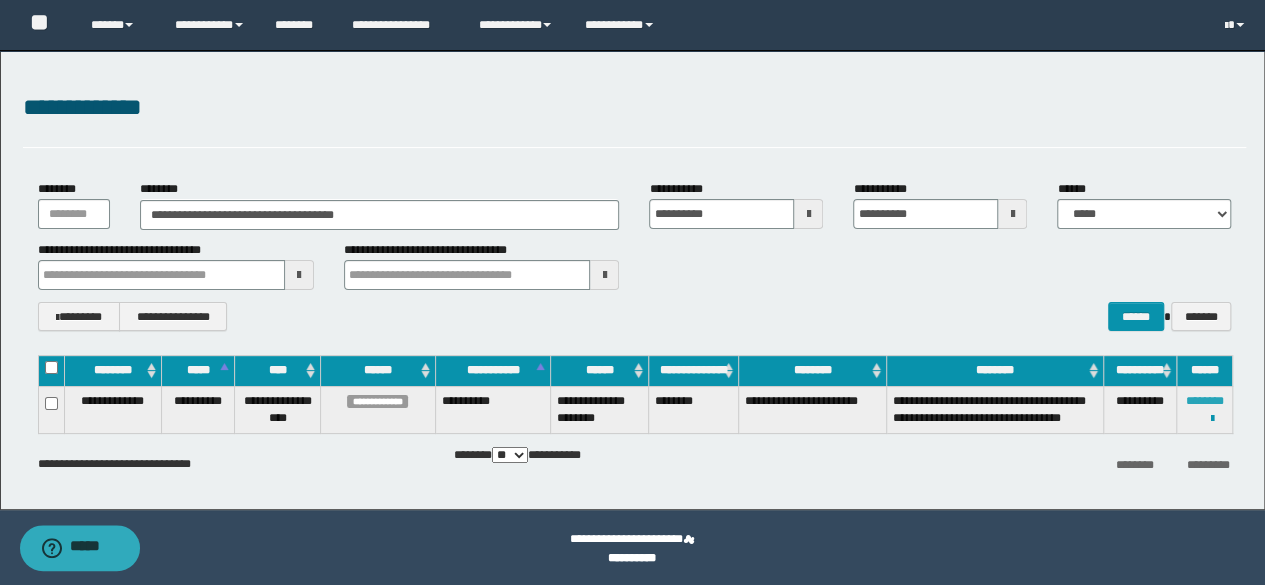 click on "********" at bounding box center (1205, 401) 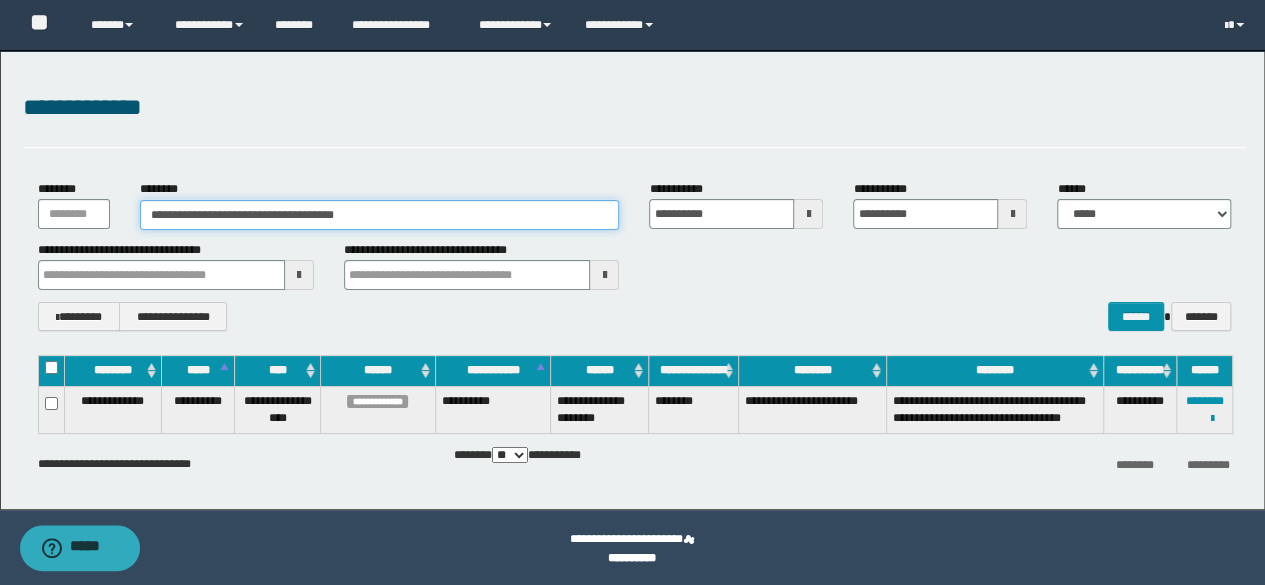 drag, startPoint x: 400, startPoint y: 219, endPoint x: 17, endPoint y: 211, distance: 383.08353 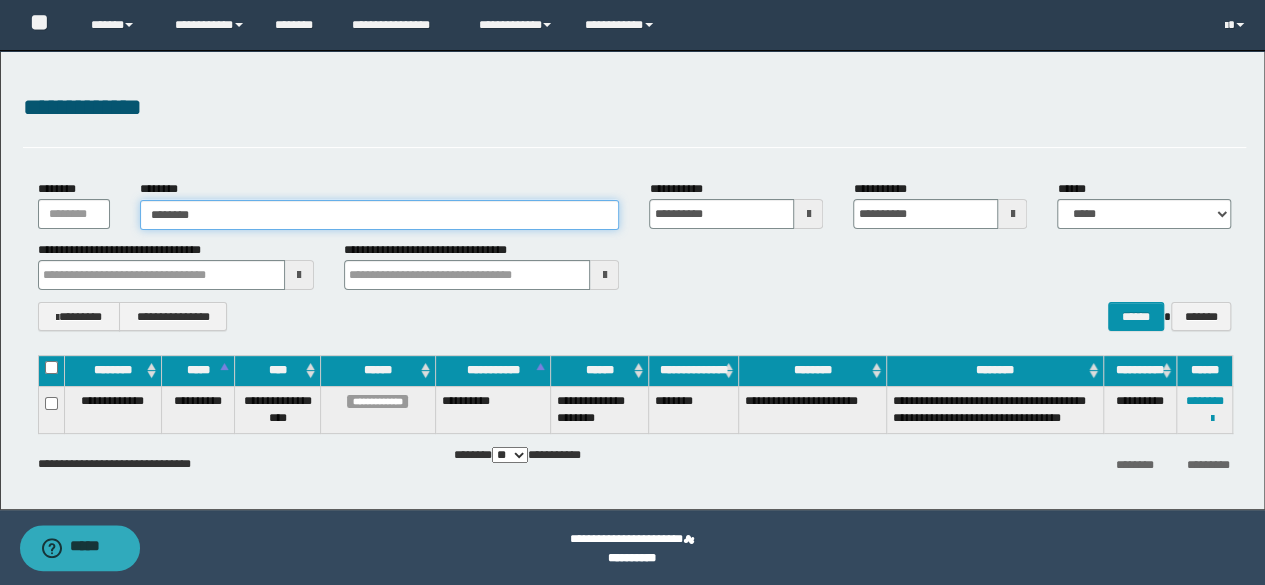 paste on "********" 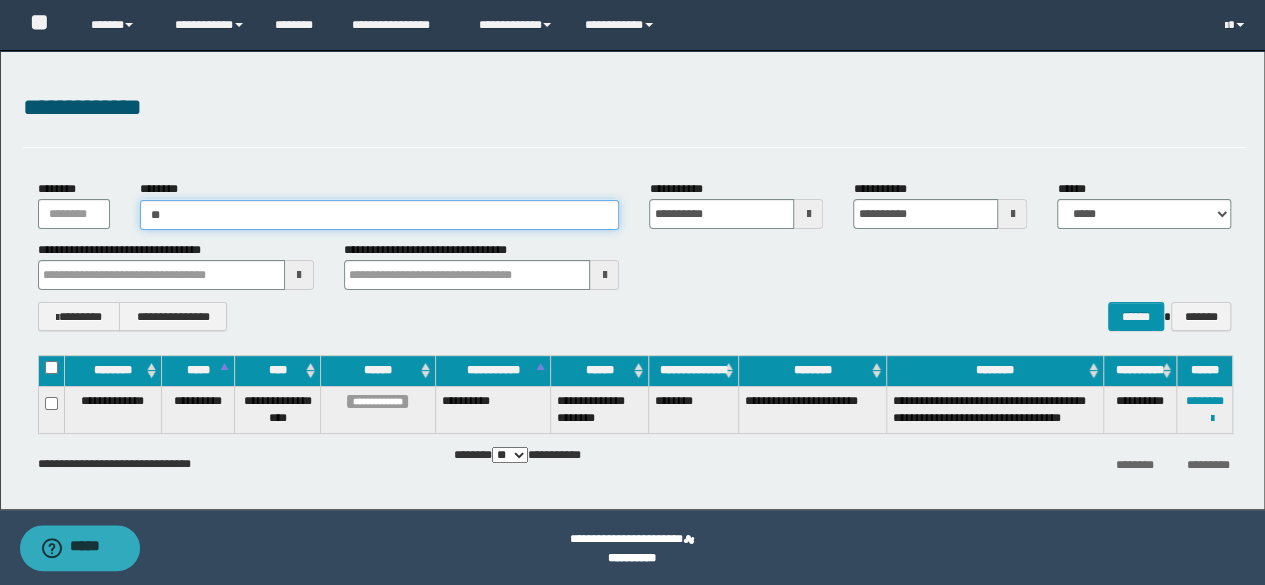 type on "*" 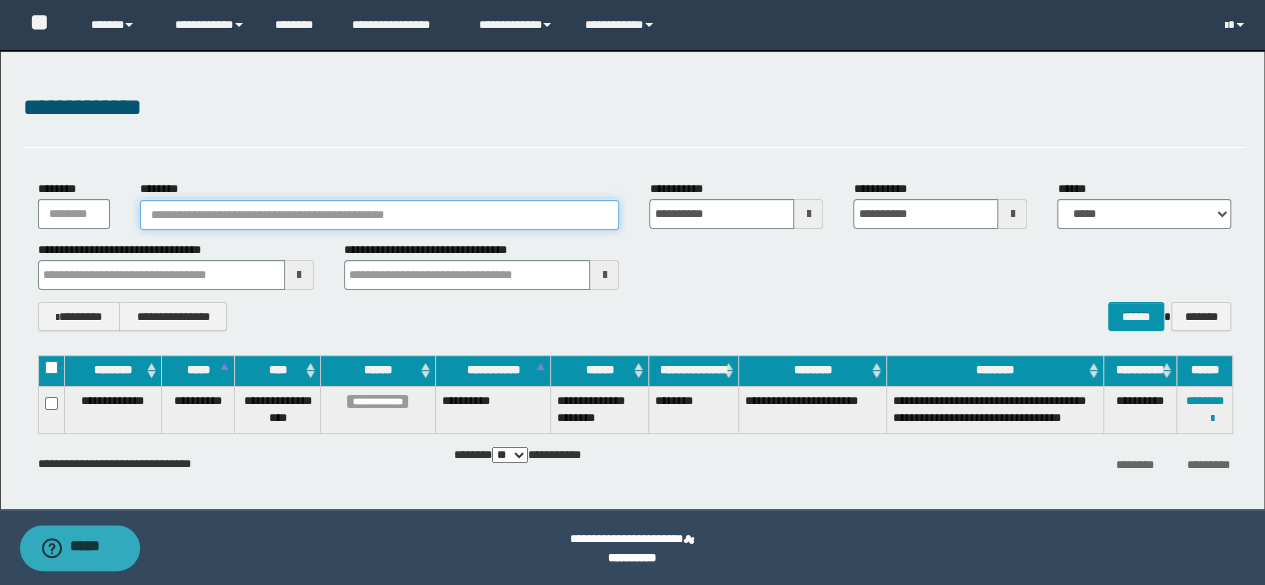 paste on "********" 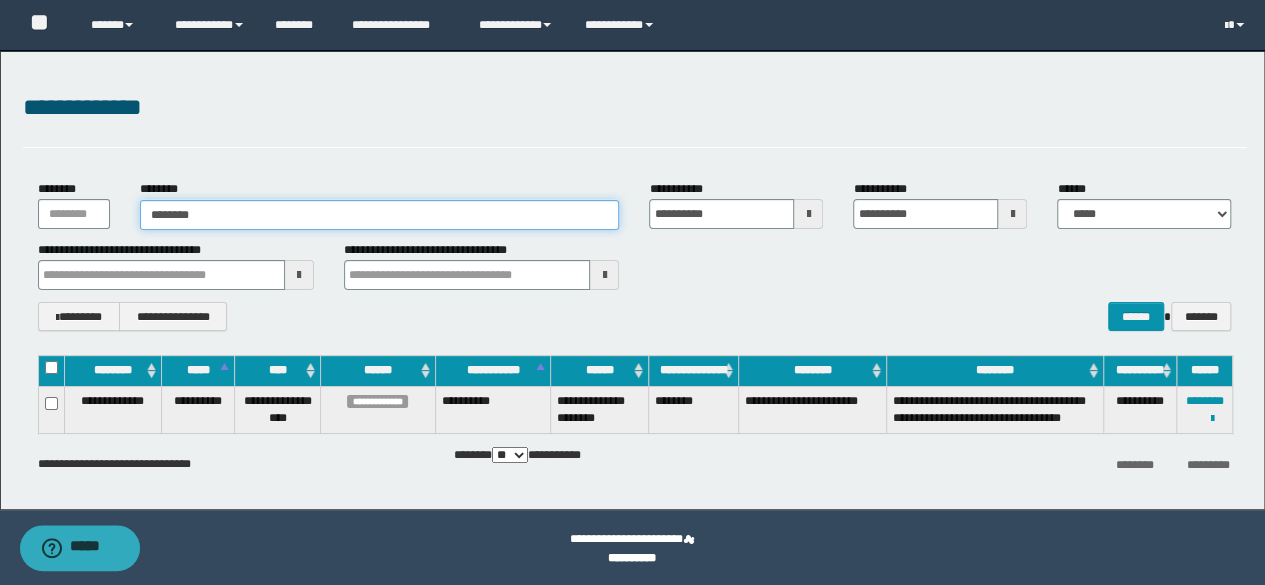 type on "********" 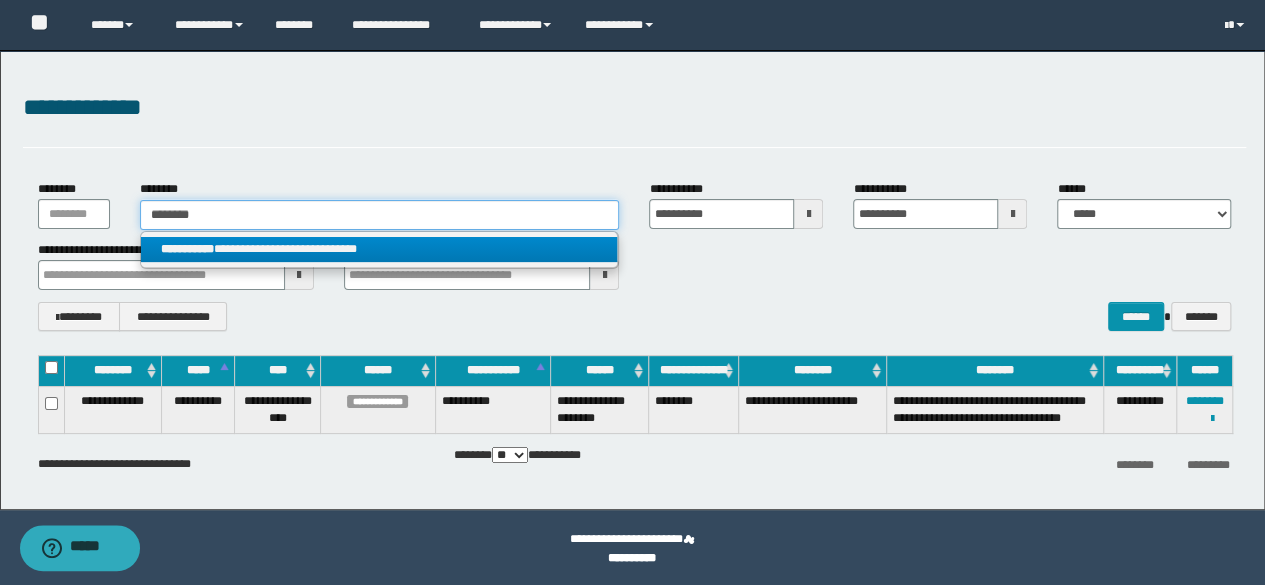 type on "********" 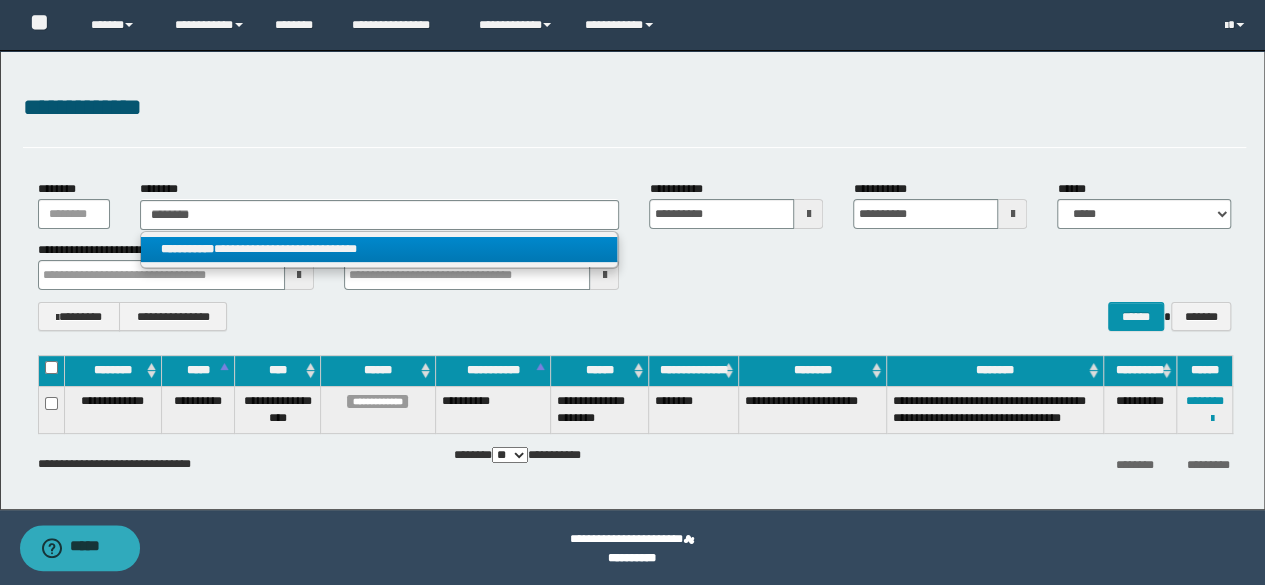 click on "**********" at bounding box center [379, 249] 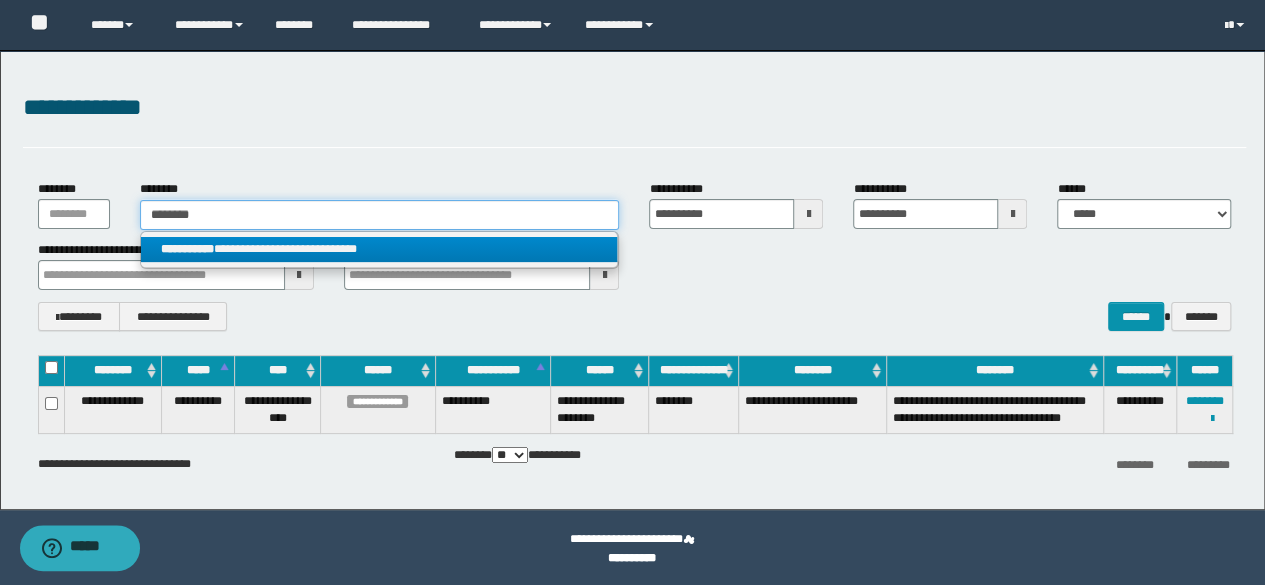 type 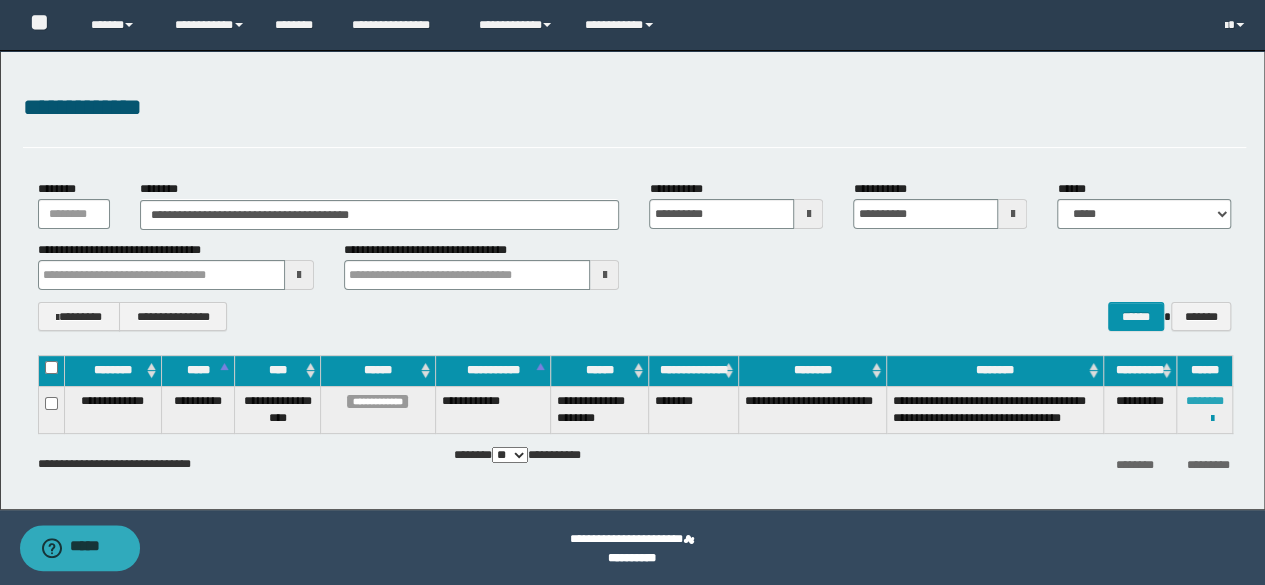 click on "********" at bounding box center [1205, 401] 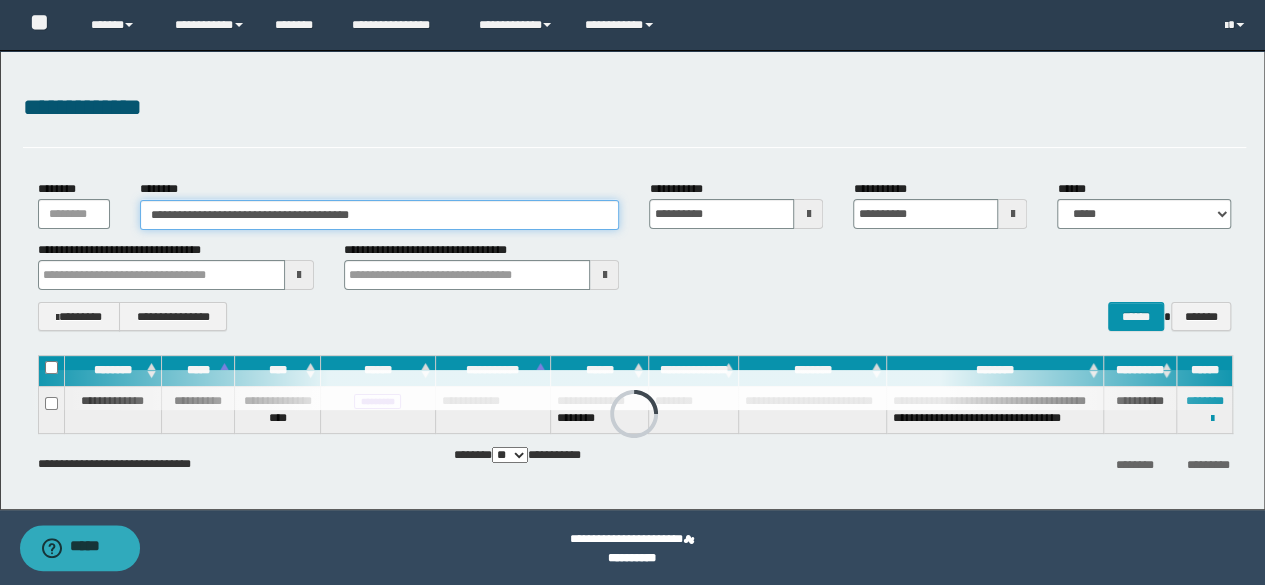 drag, startPoint x: 460, startPoint y: 225, endPoint x: 140, endPoint y: 194, distance: 321.49805 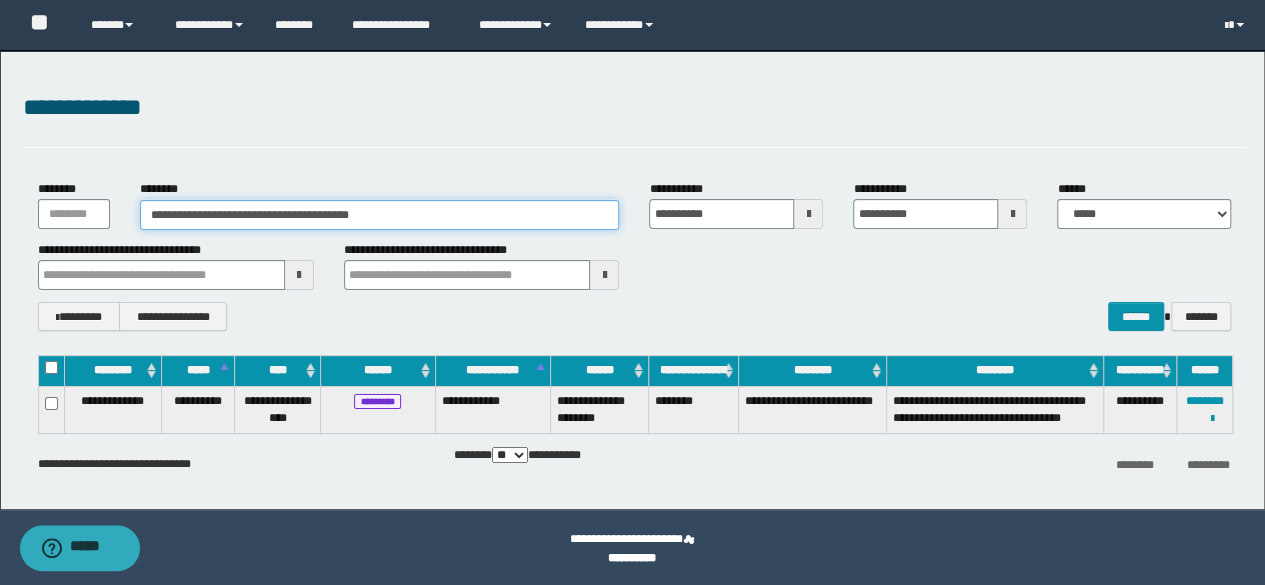 paste 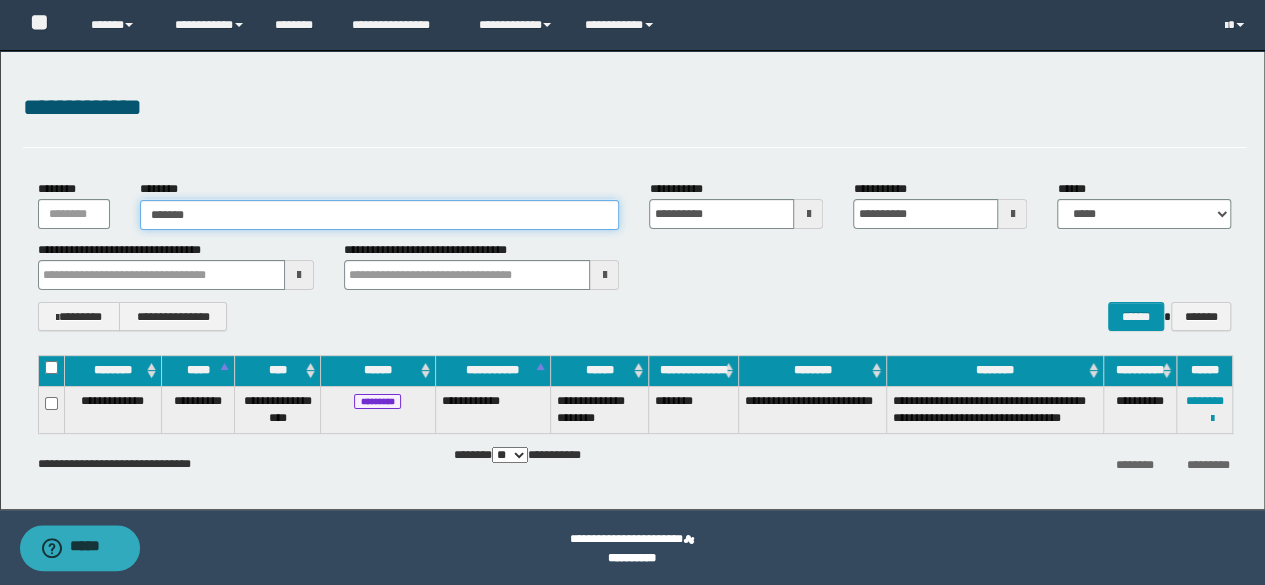 type on "*******" 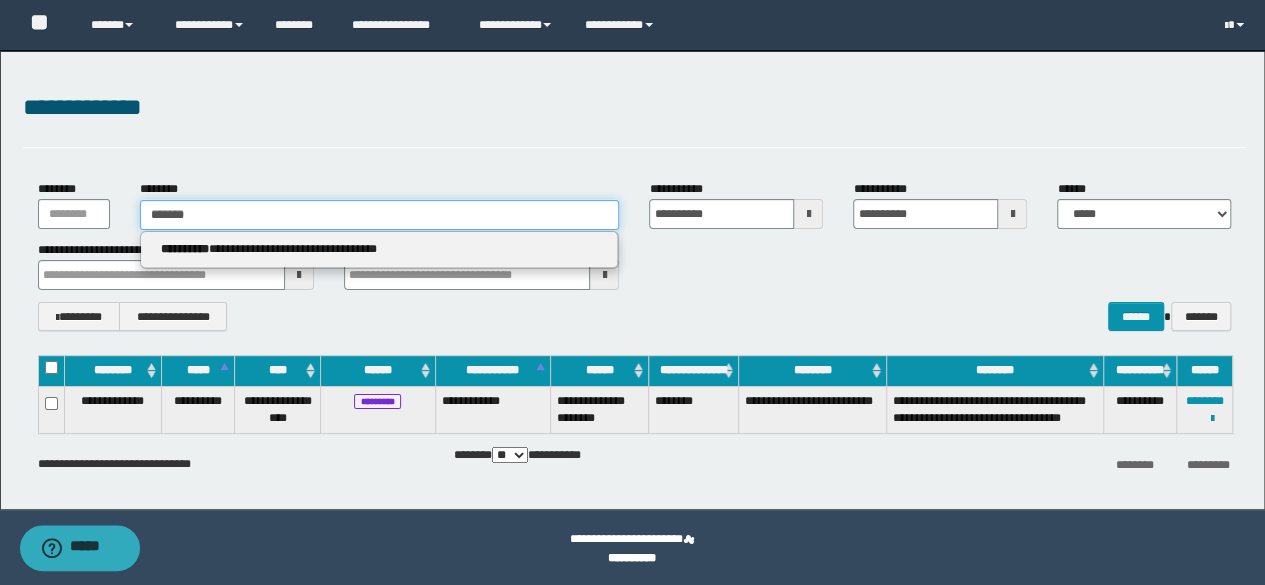 type on "*******" 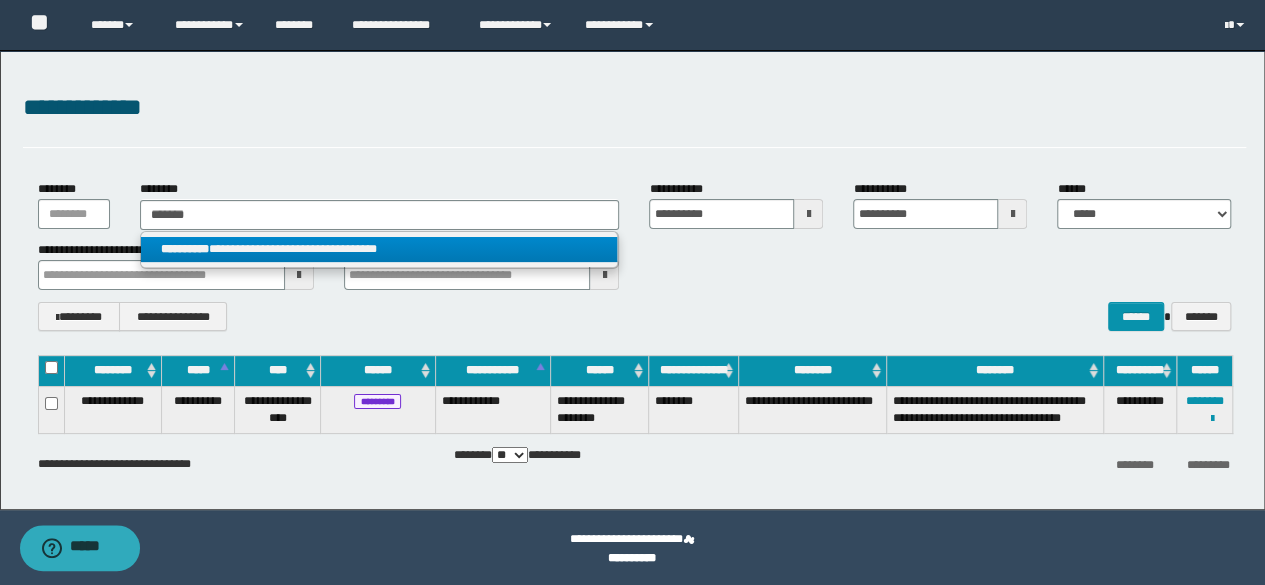 click on "**********" at bounding box center (379, 249) 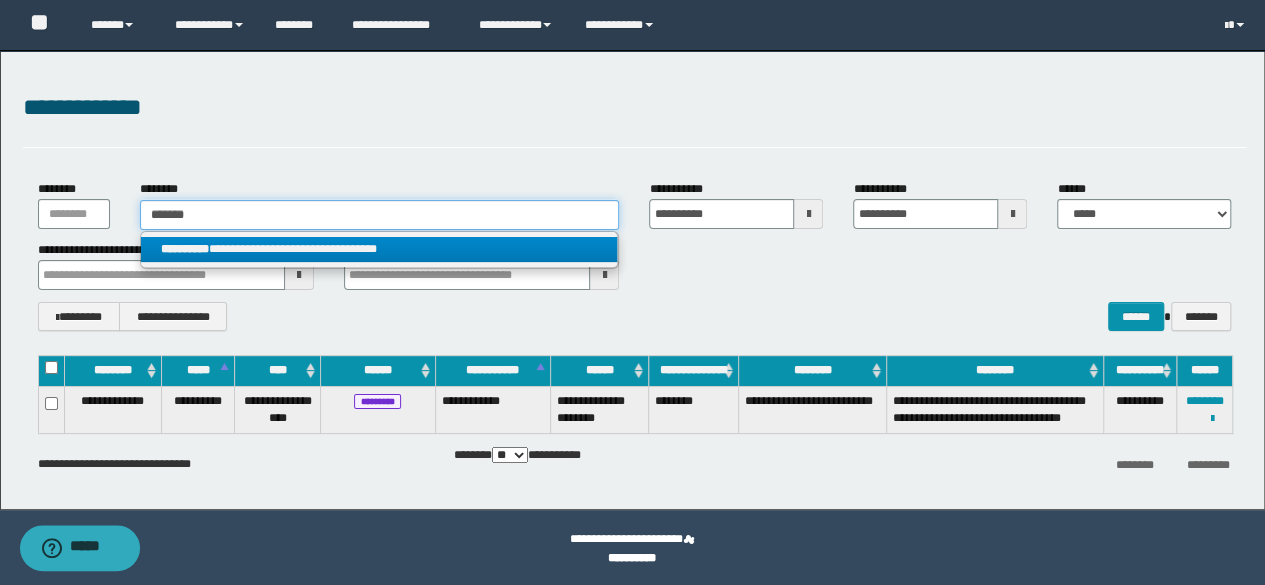 type 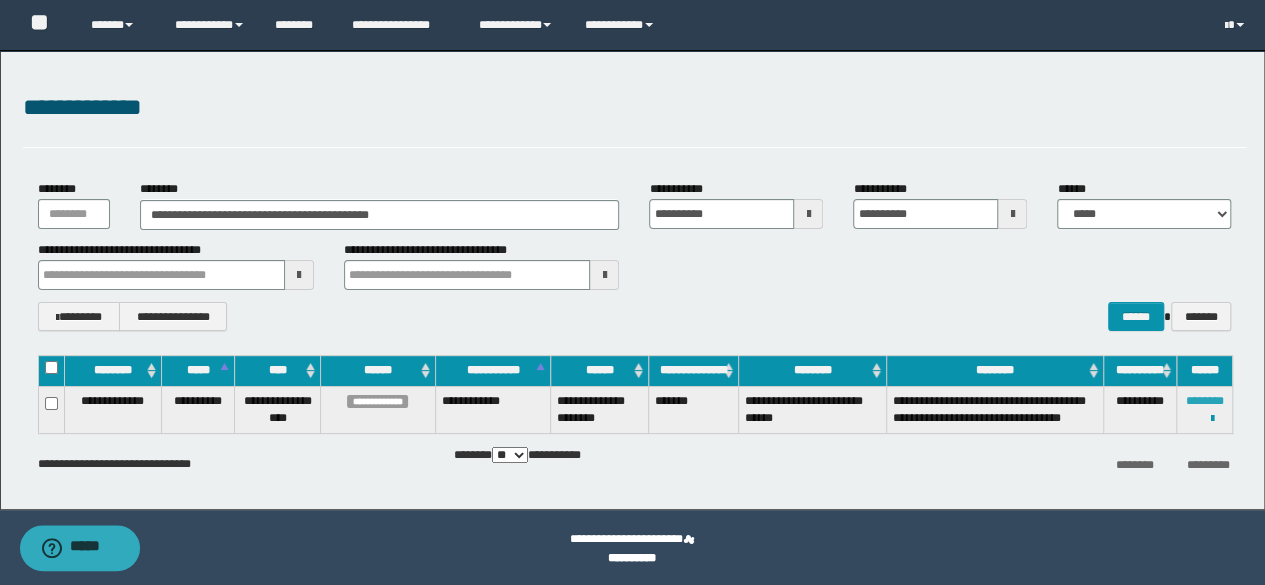click on "********" at bounding box center (1205, 401) 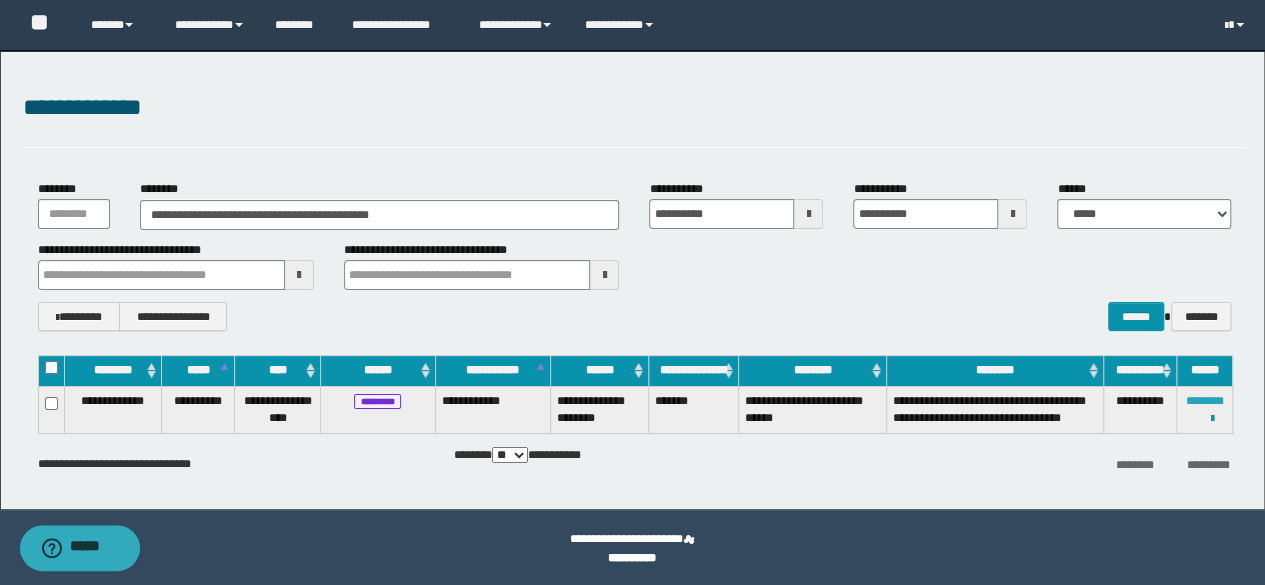 click on "********" at bounding box center (1205, 401) 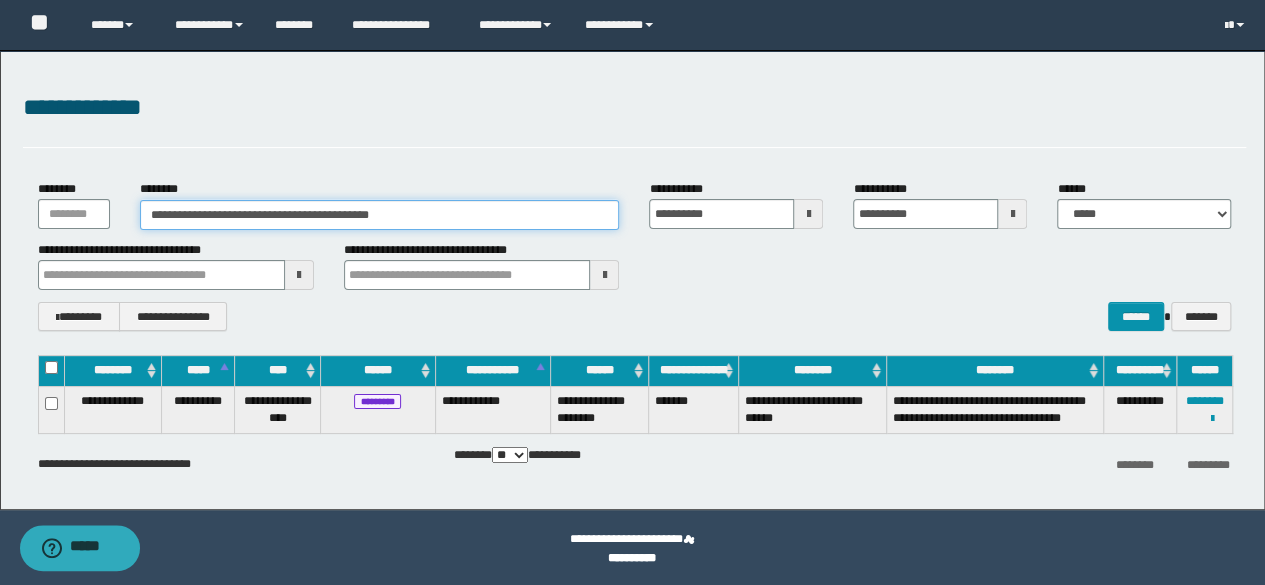drag, startPoint x: 454, startPoint y: 216, endPoint x: 0, endPoint y: 229, distance: 454.1861 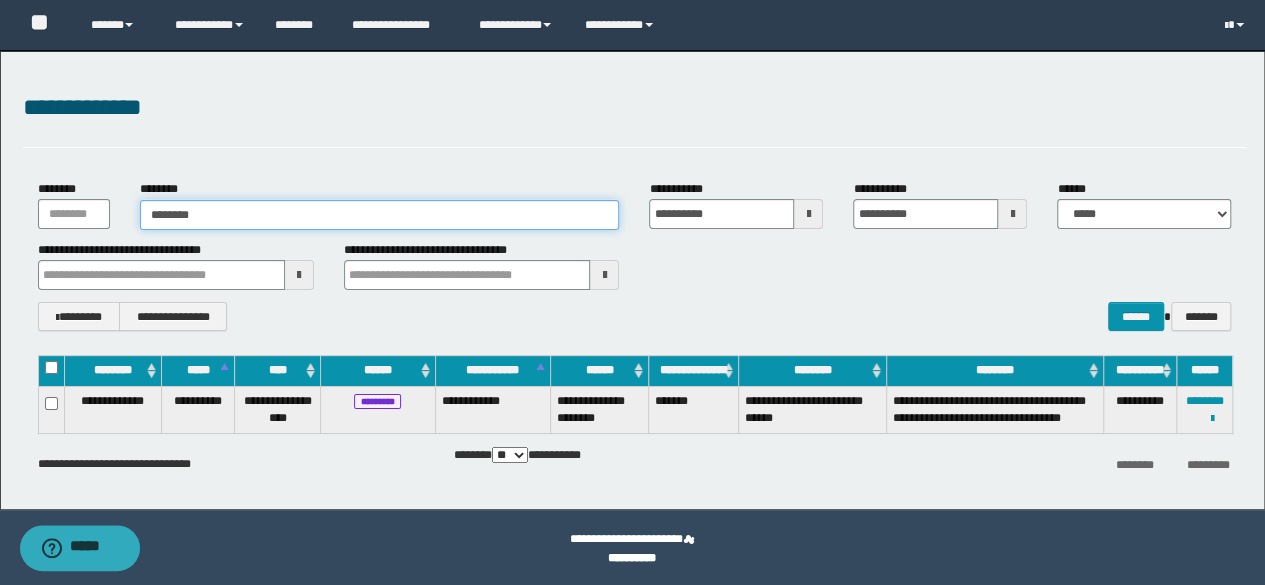 type on "********" 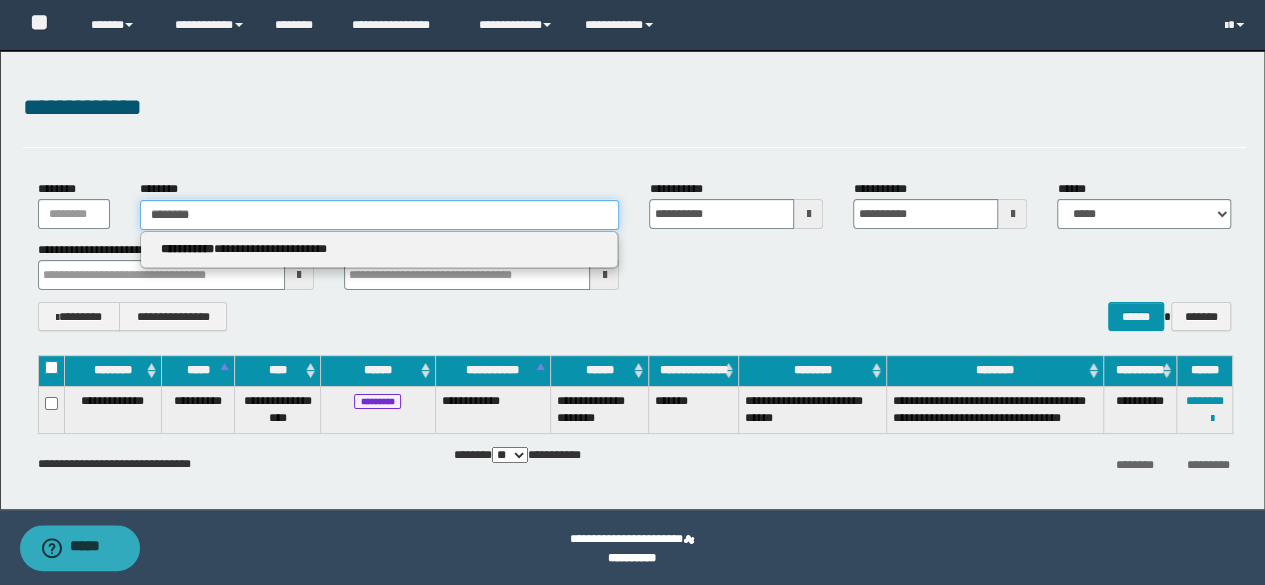 type on "********" 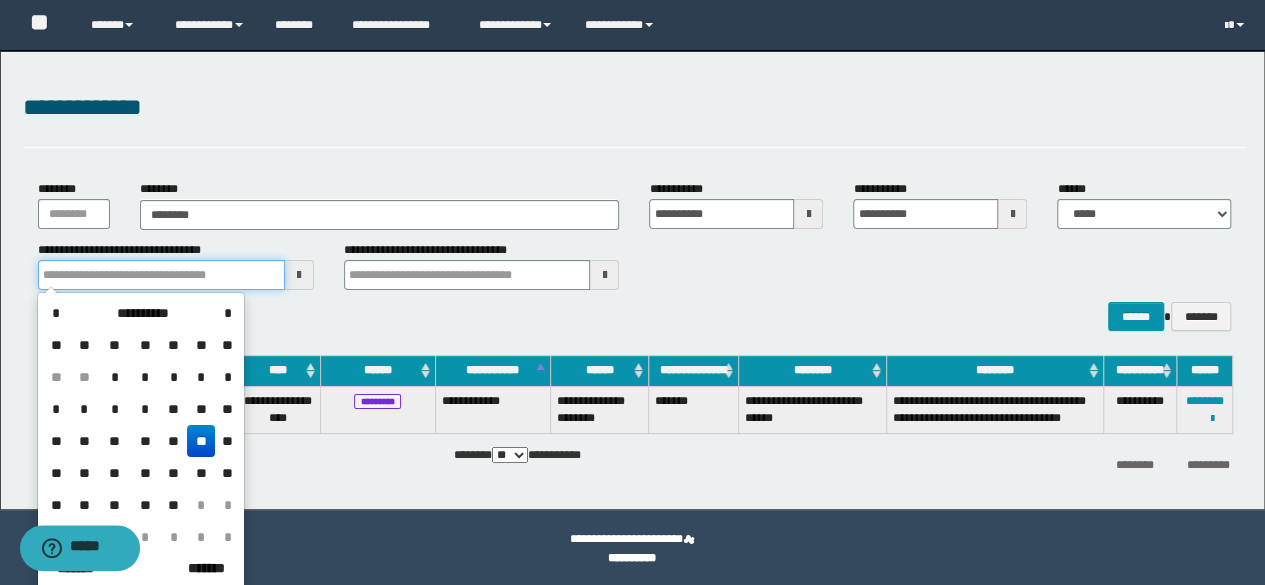 click at bounding box center (161, 275) 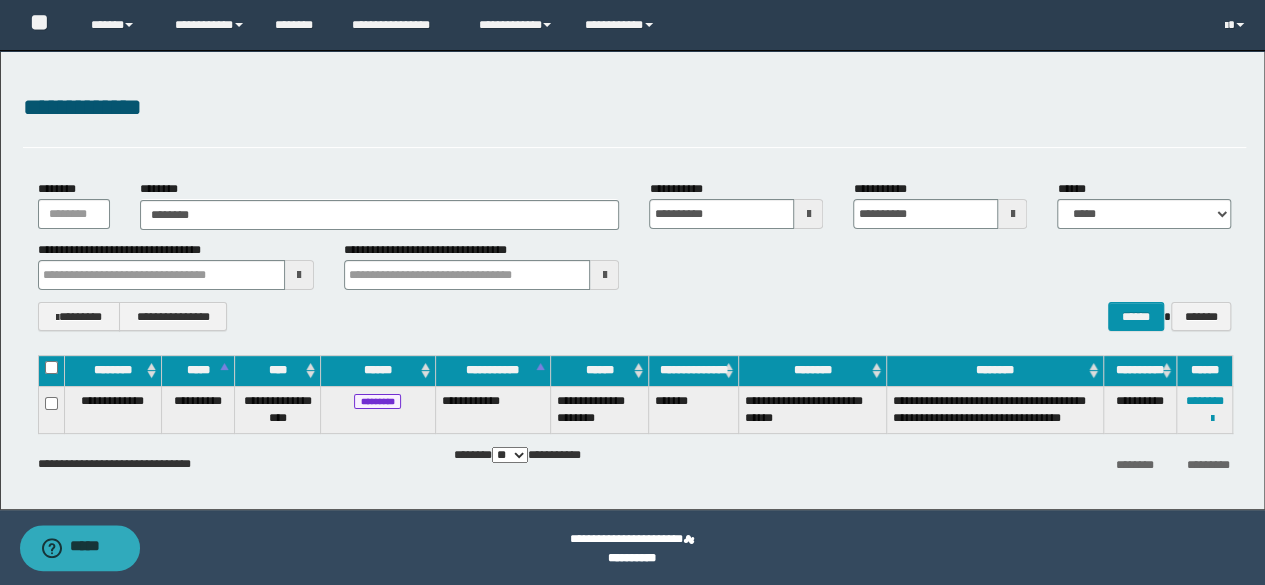 drag, startPoint x: 225, startPoint y: 192, endPoint x: 224, endPoint y: 210, distance: 18.027756 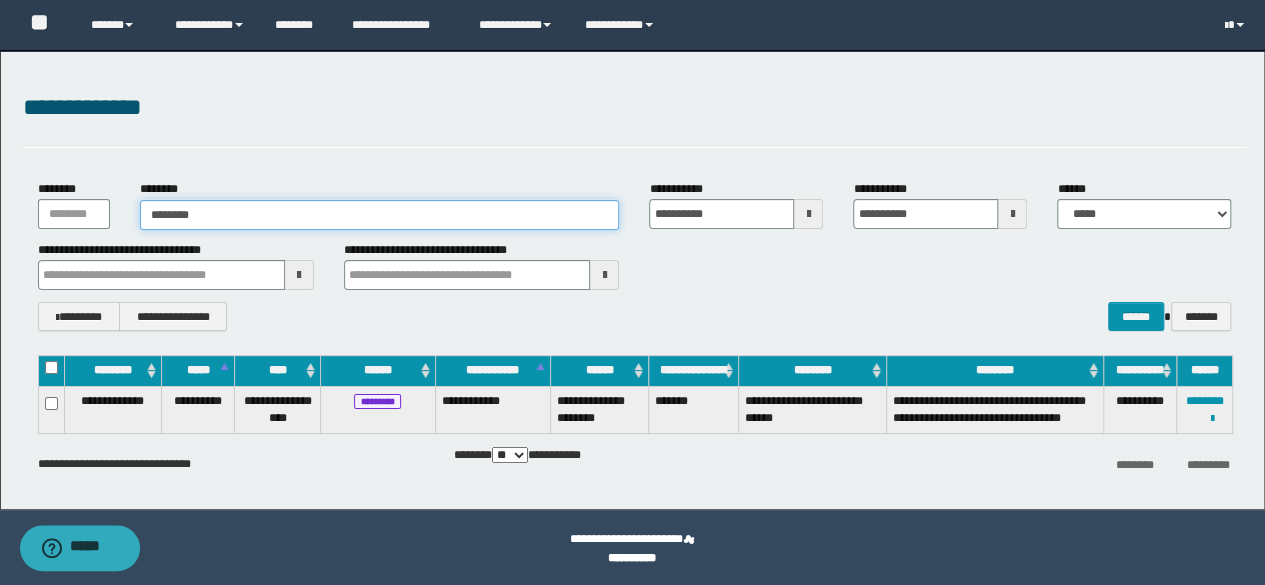 type on "********" 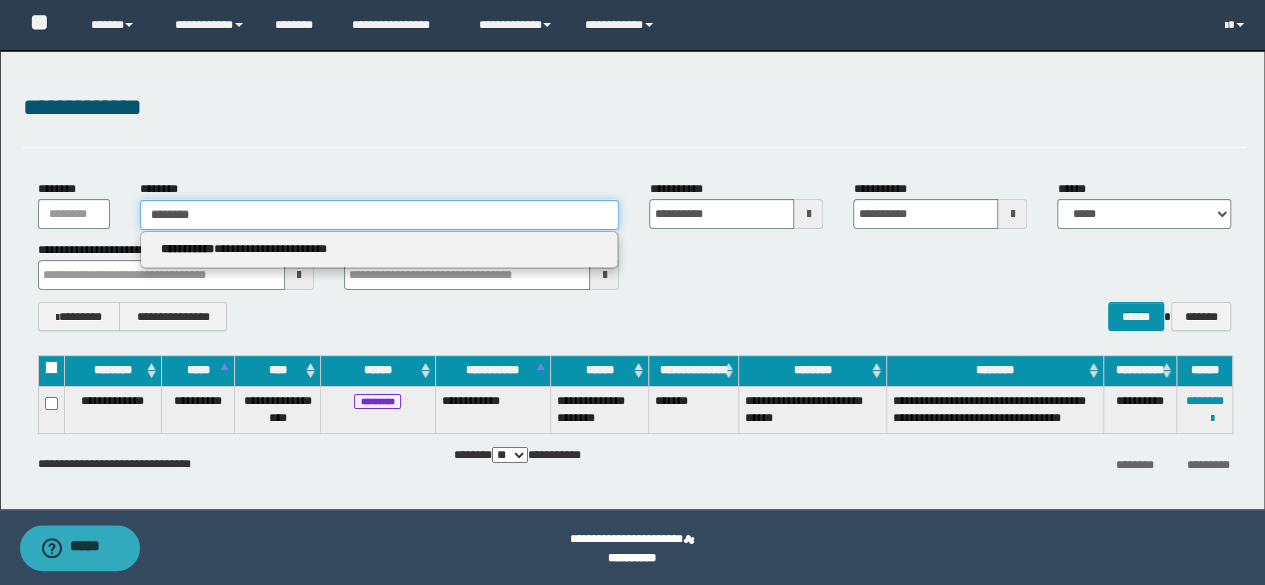 drag, startPoint x: 224, startPoint y: 210, endPoint x: 248, endPoint y: 233, distance: 33.24154 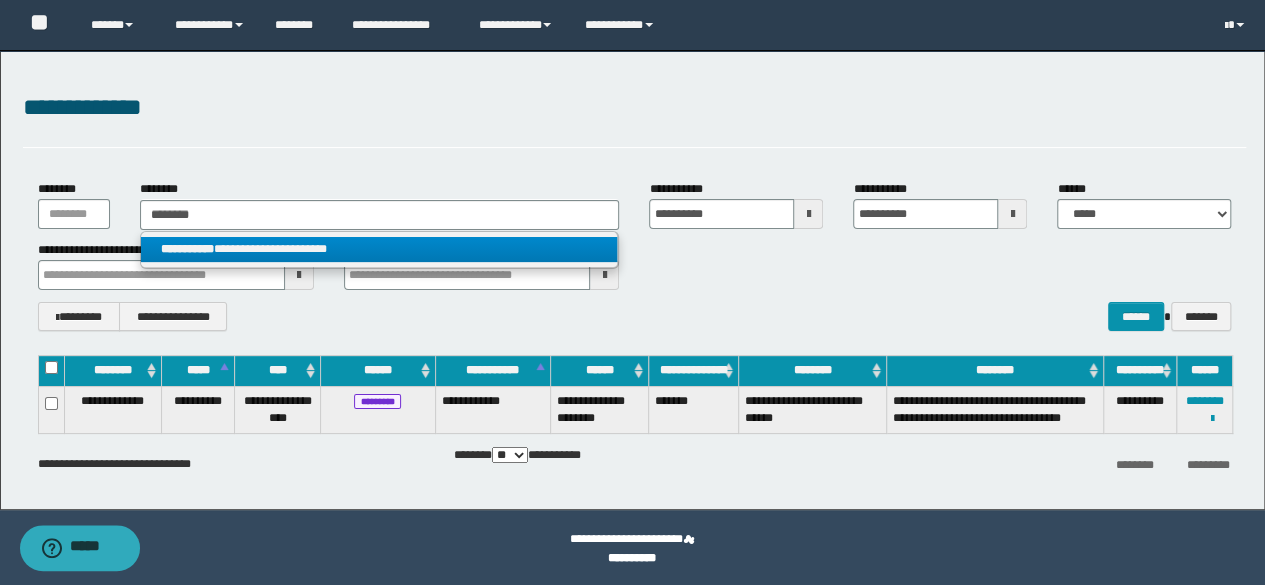 click on "**********" at bounding box center [379, 249] 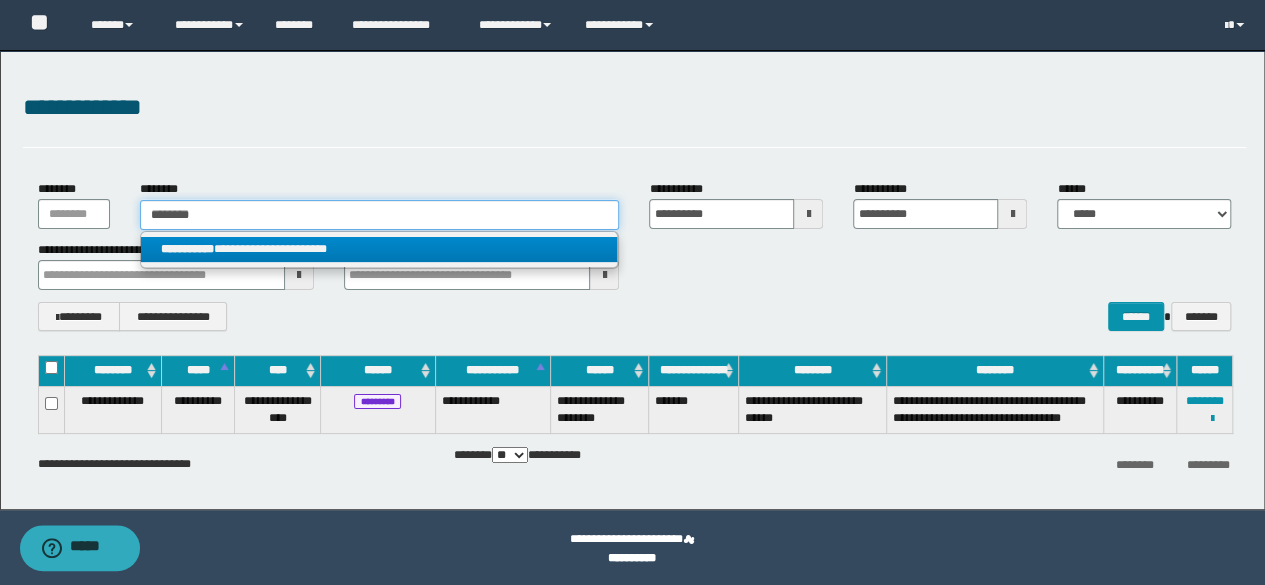 type 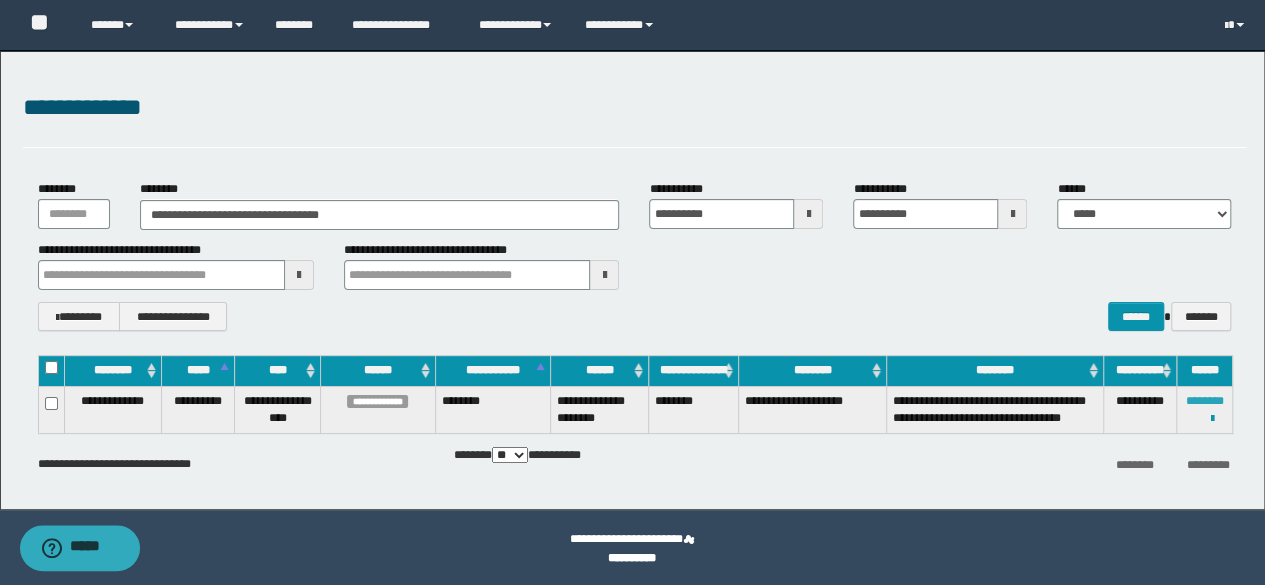 click on "********" at bounding box center [1205, 401] 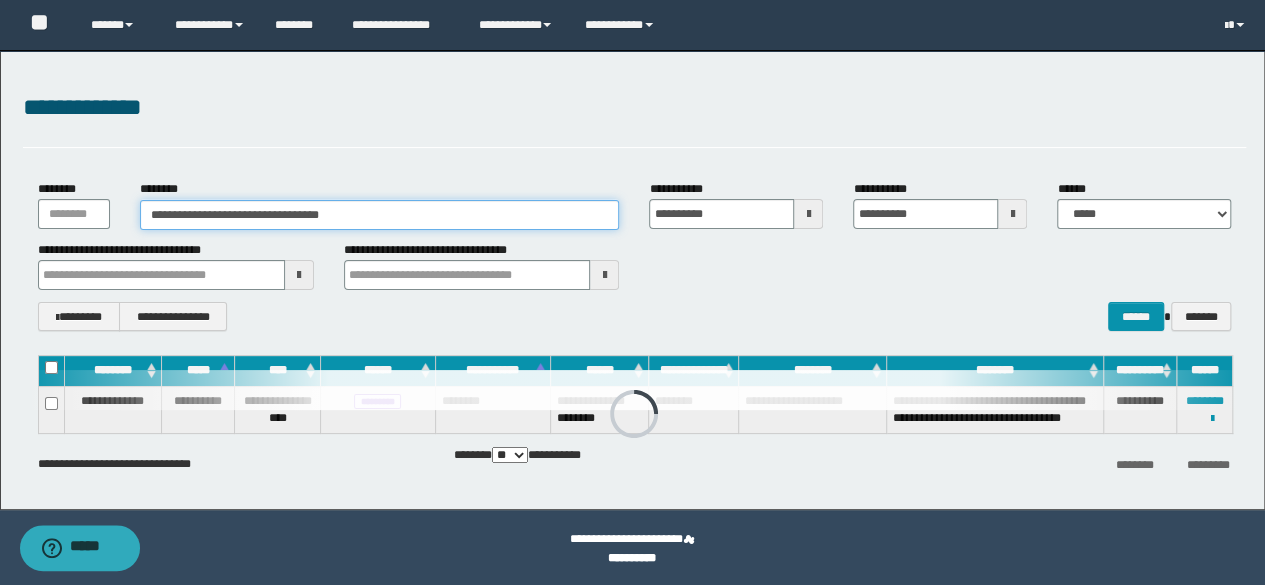 drag, startPoint x: 378, startPoint y: 213, endPoint x: 118, endPoint y: 179, distance: 262.21365 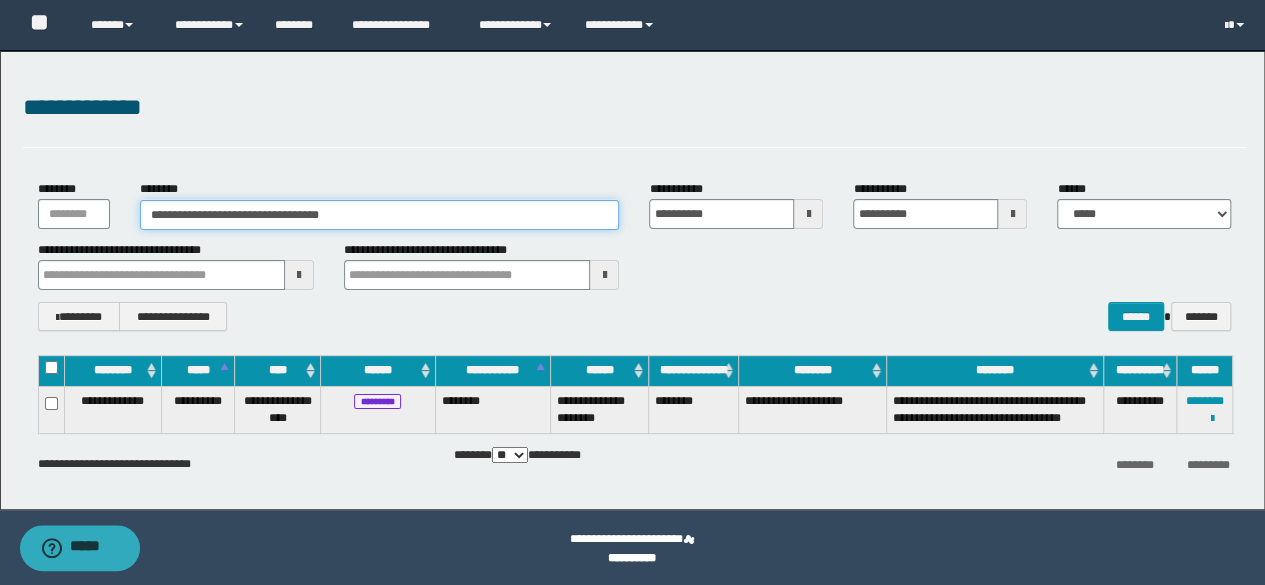 paste 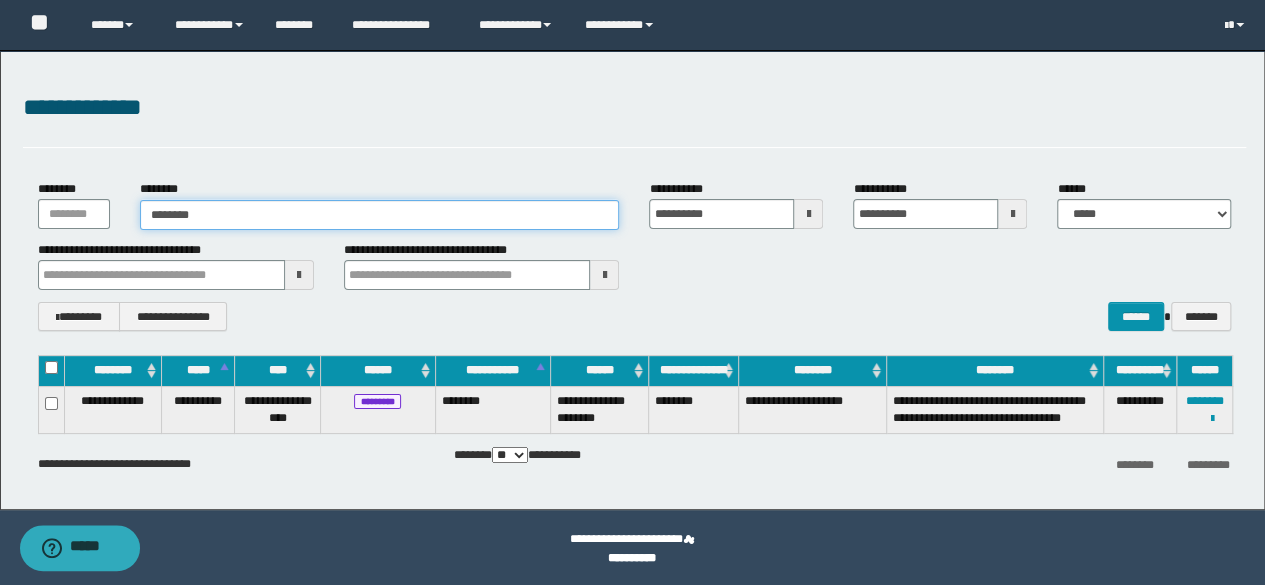 type on "********" 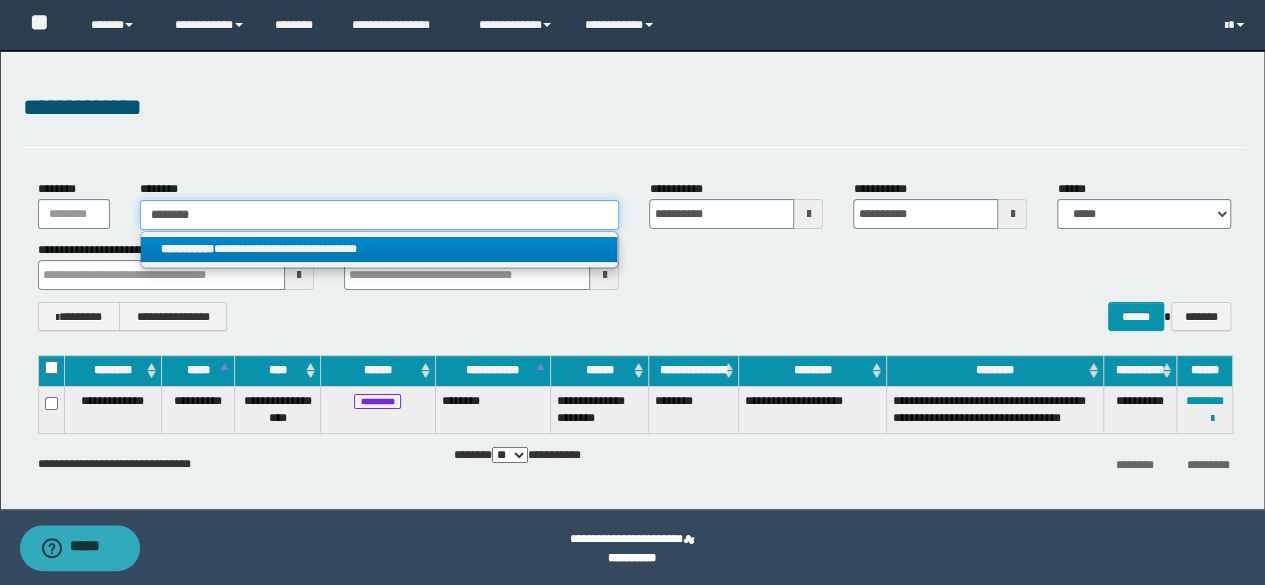 type on "********" 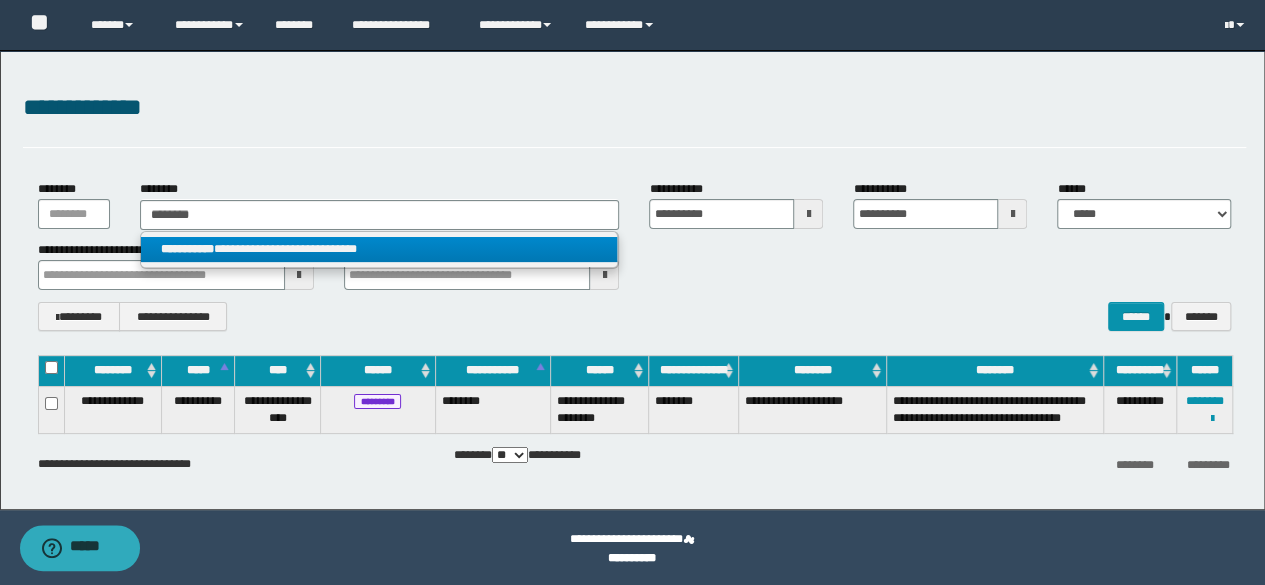 click on "**********" at bounding box center (379, 249) 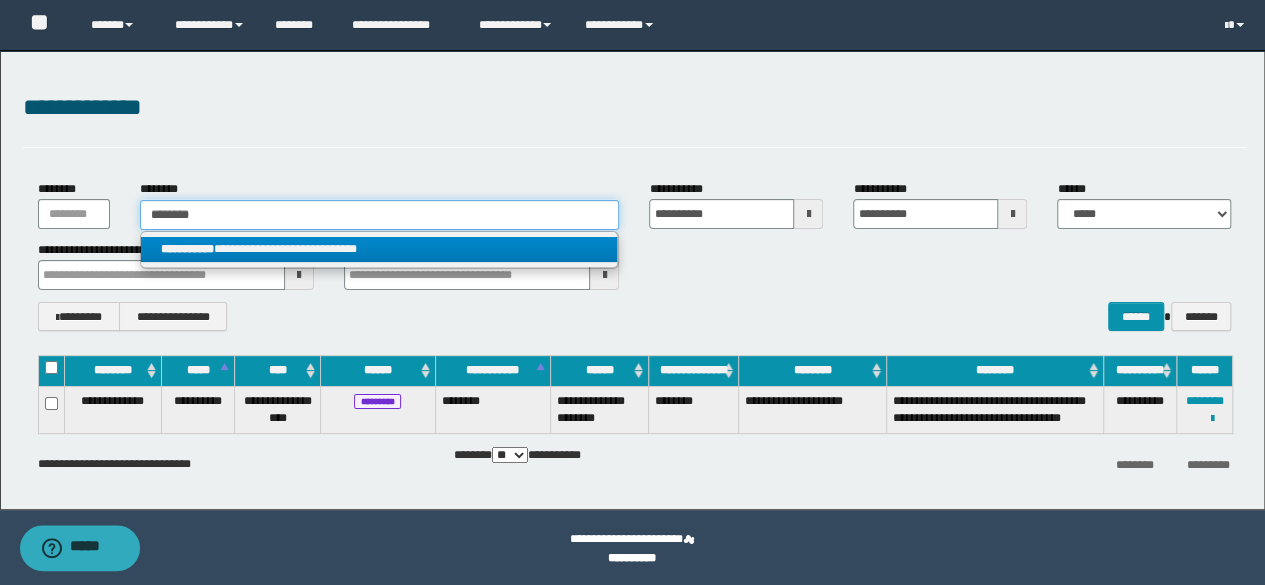 type 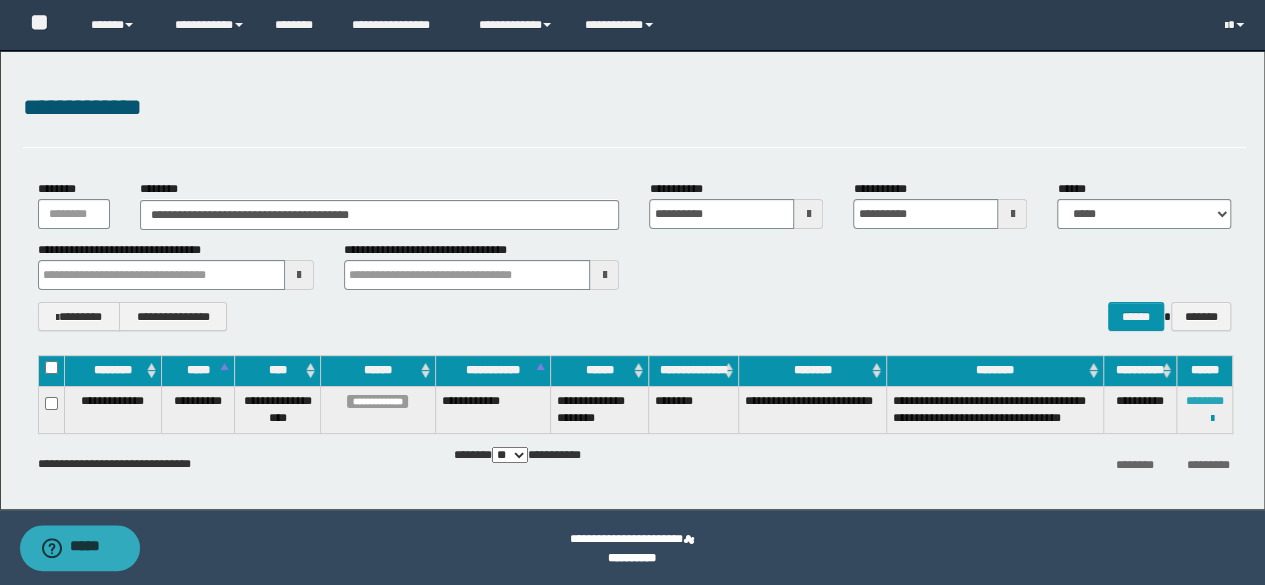 click on "********" at bounding box center (1205, 401) 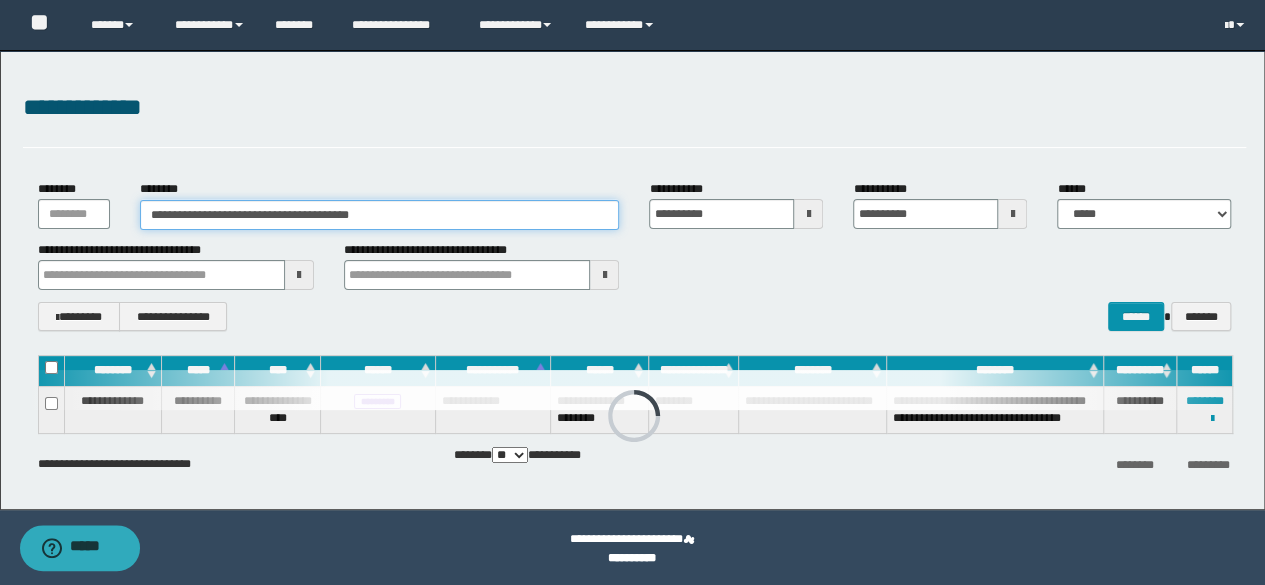 drag, startPoint x: 426, startPoint y: 219, endPoint x: 0, endPoint y: 187, distance: 427.2002 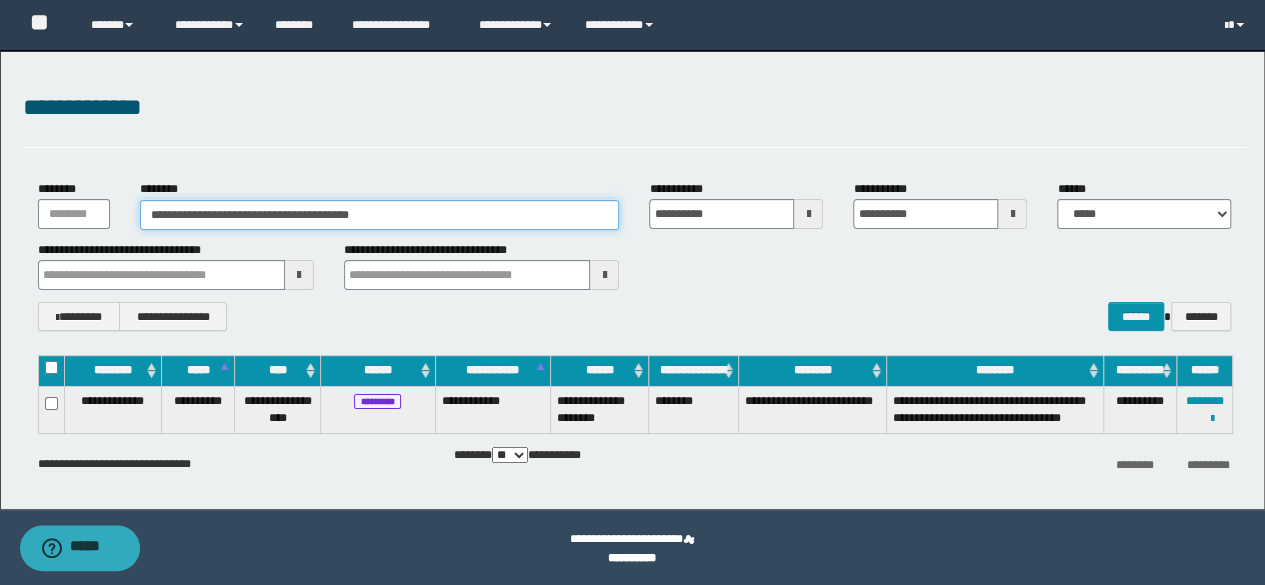 paste 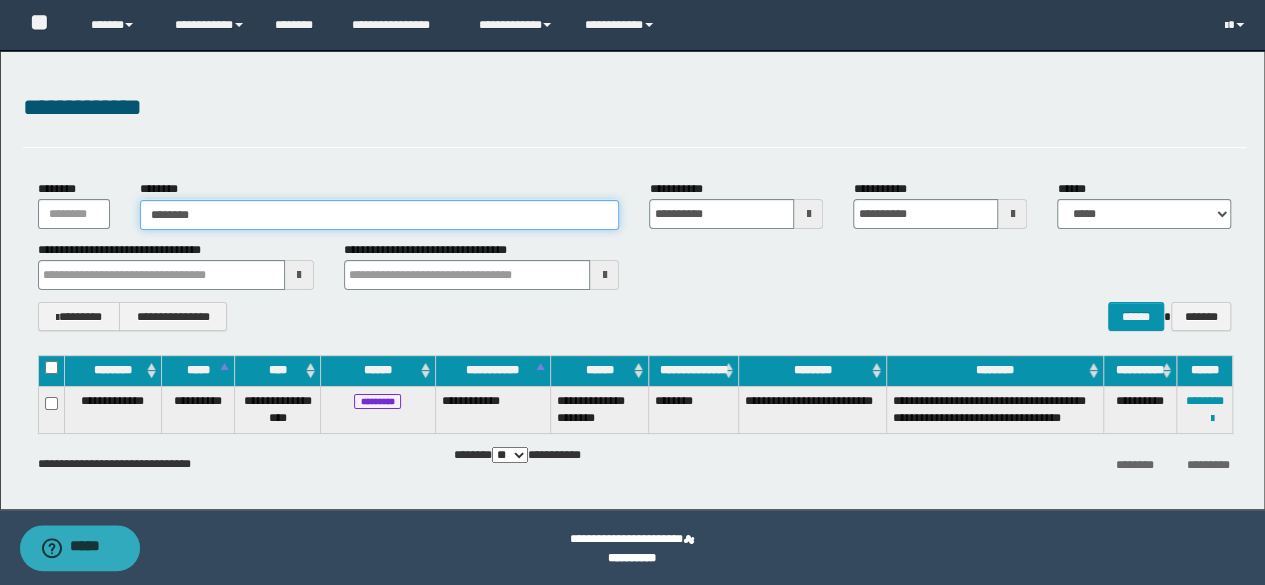 type on "********" 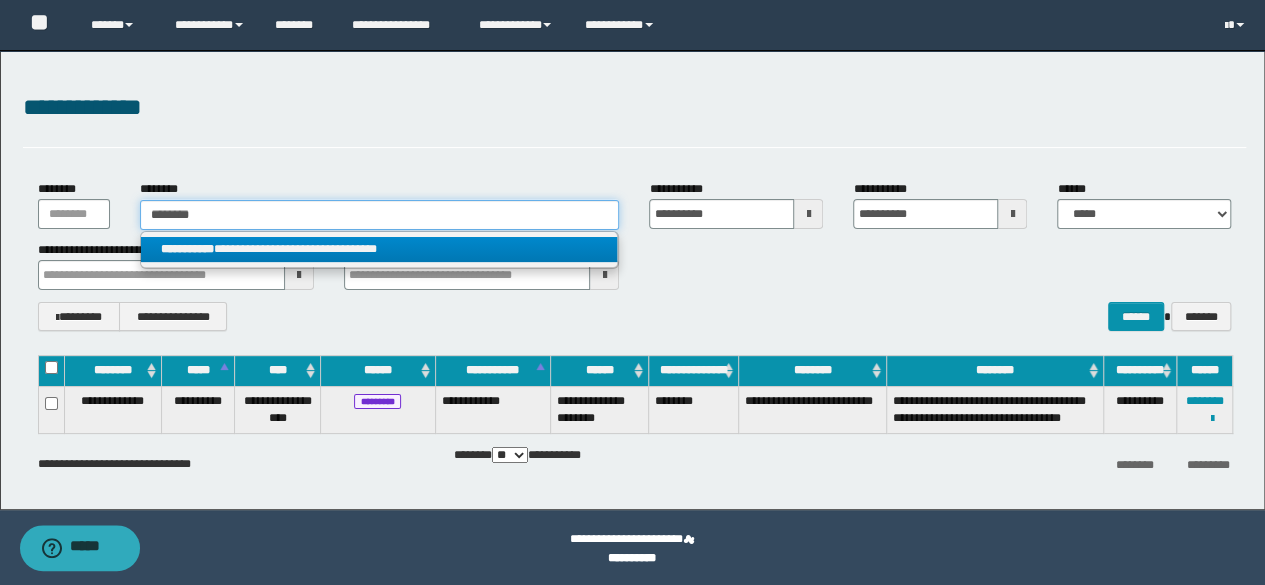 type on "********" 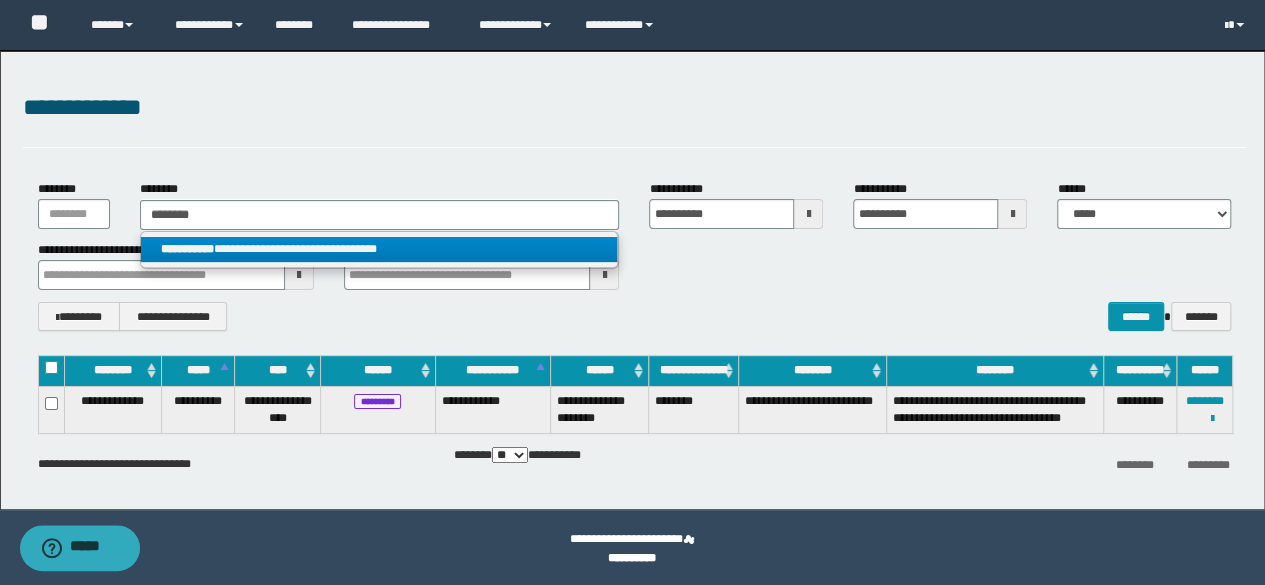 click on "**********" at bounding box center (187, 249) 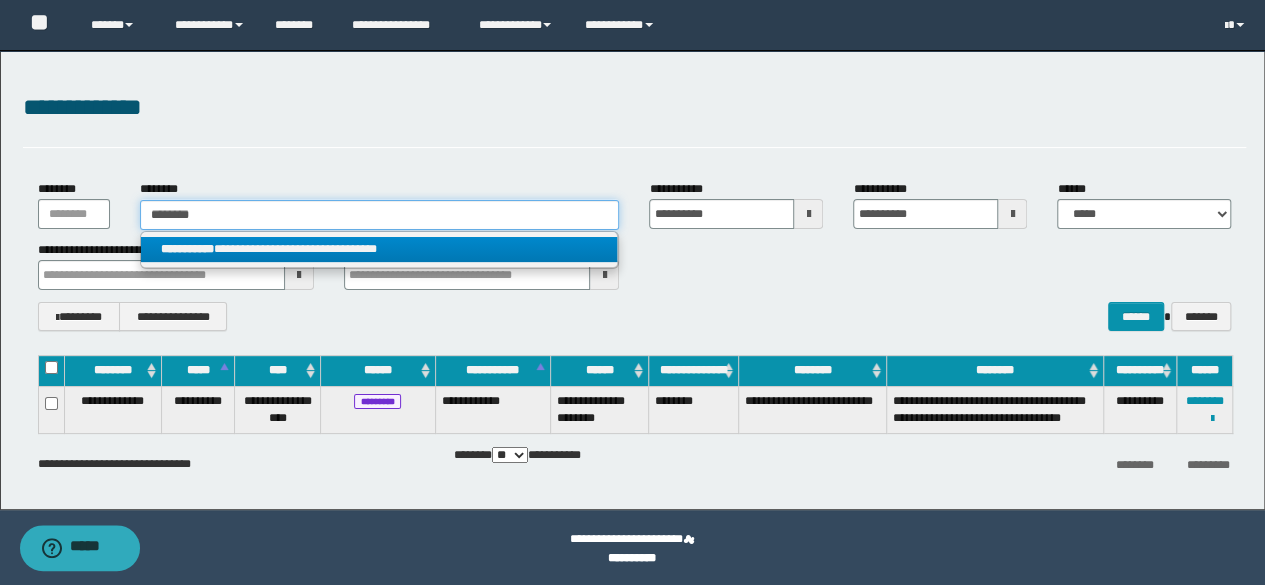 type 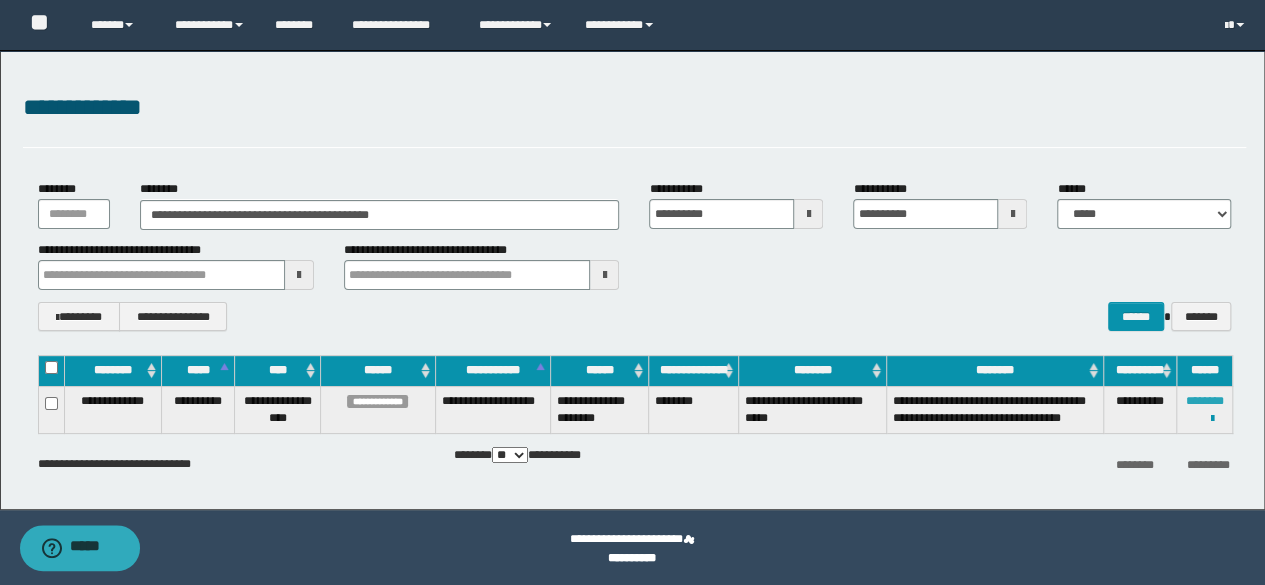click on "********" at bounding box center (1205, 401) 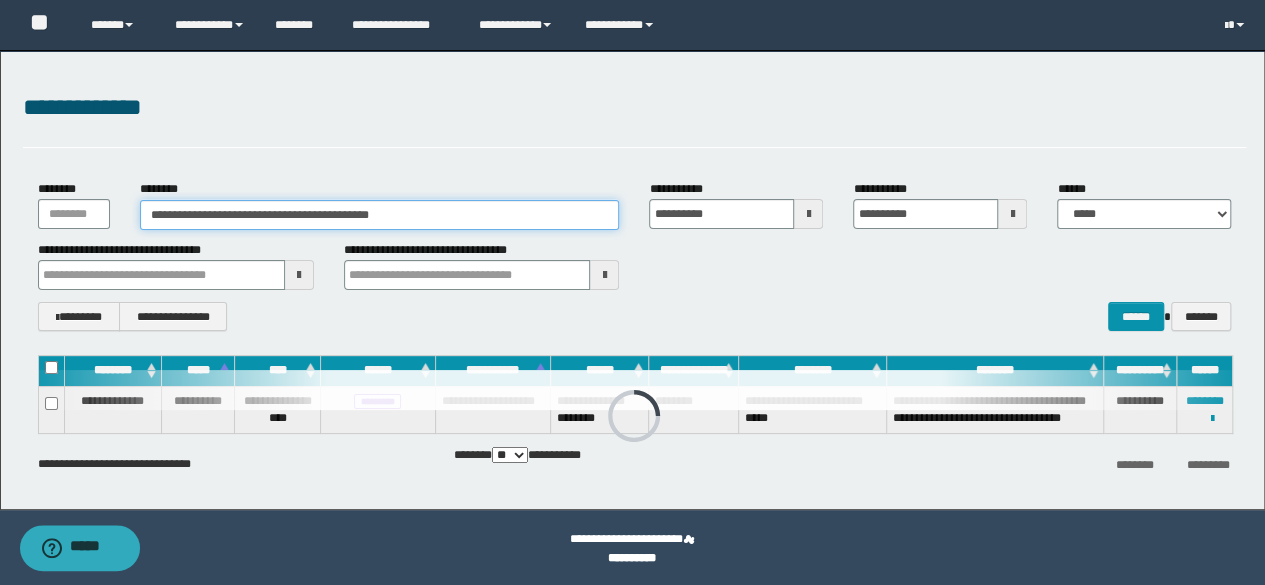 drag, startPoint x: 427, startPoint y: 217, endPoint x: 0, endPoint y: 223, distance: 427.04214 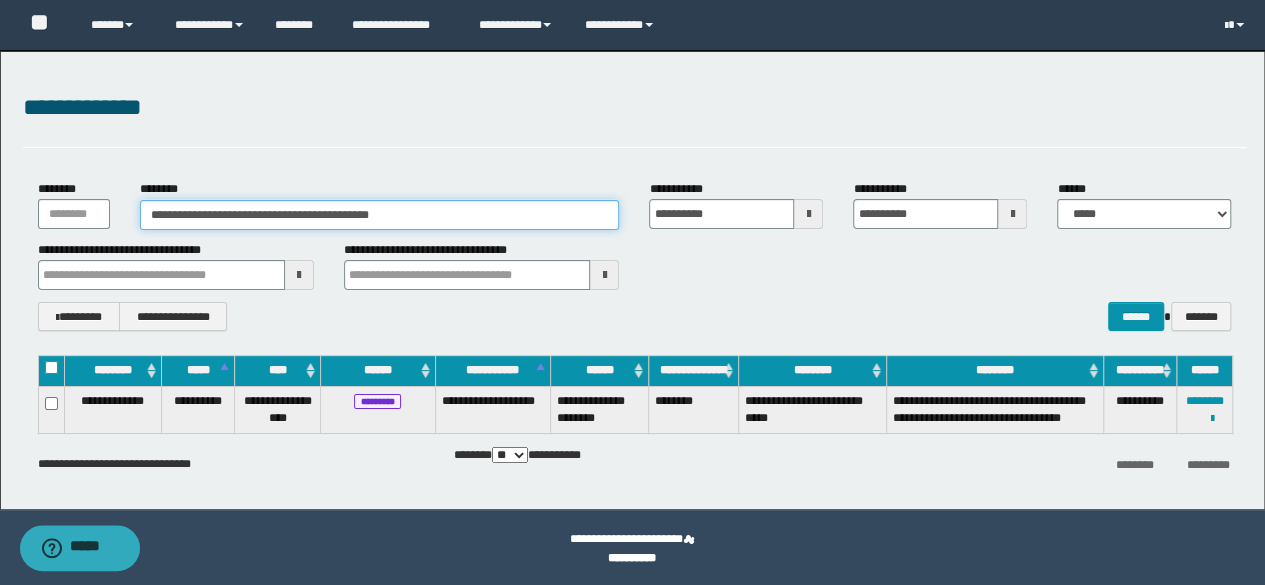 paste 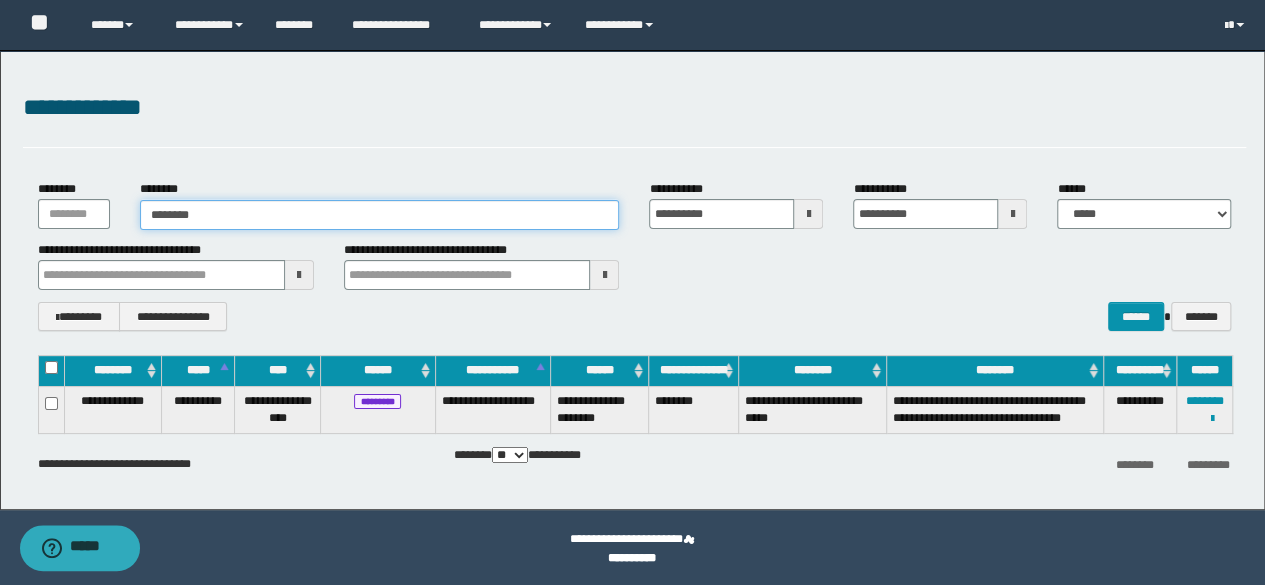 type on "********" 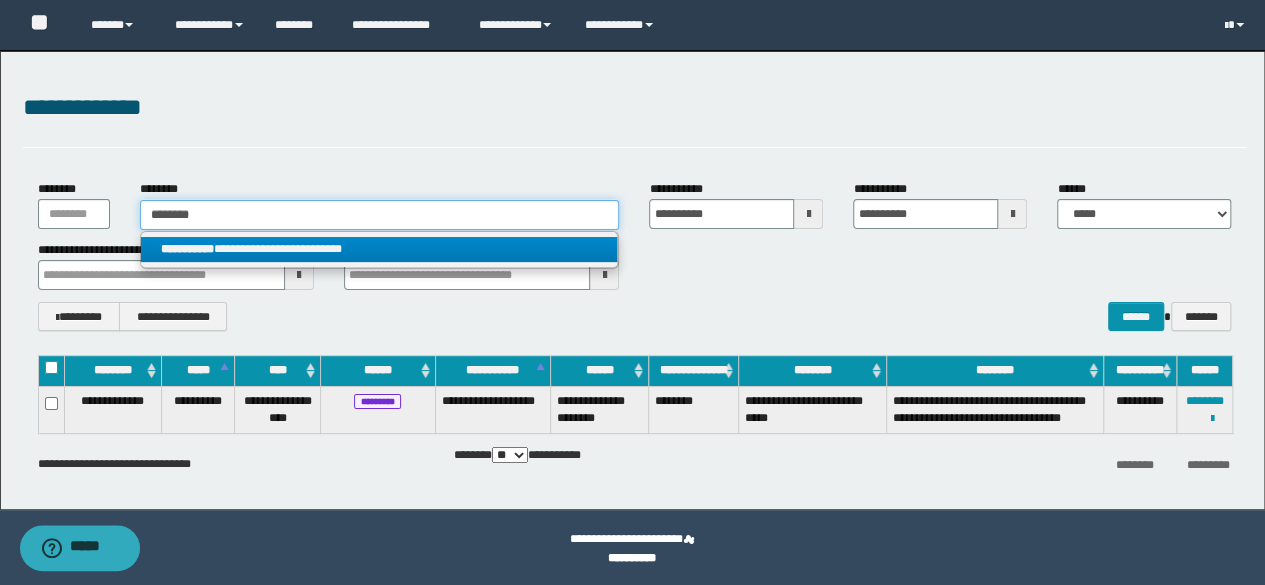 type on "********" 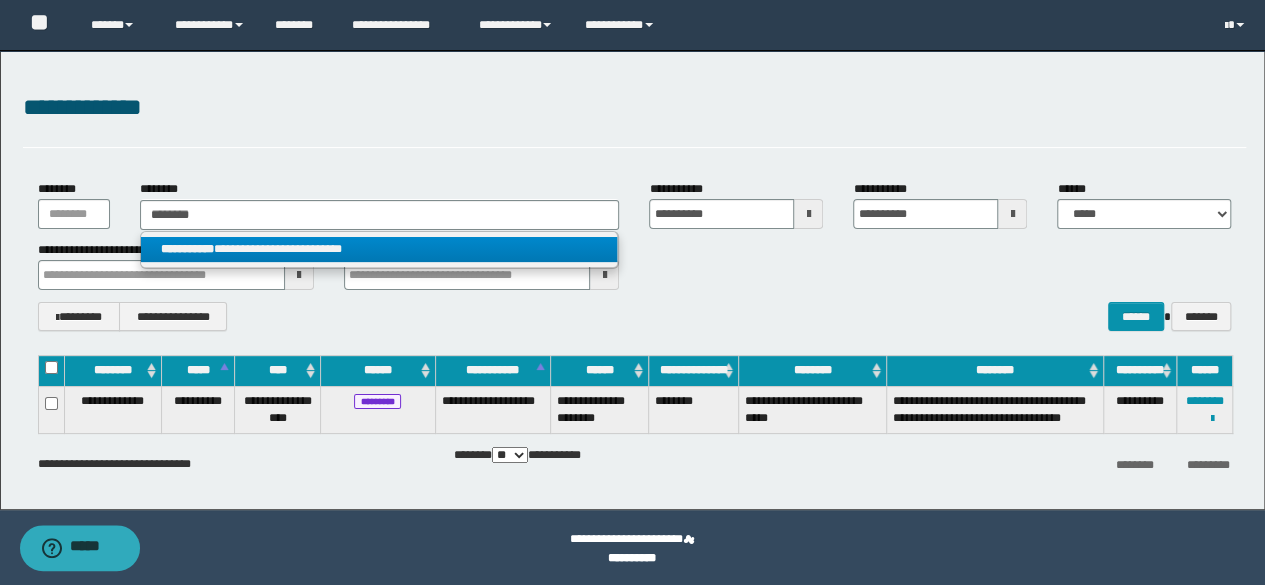 click on "**********" at bounding box center (379, 249) 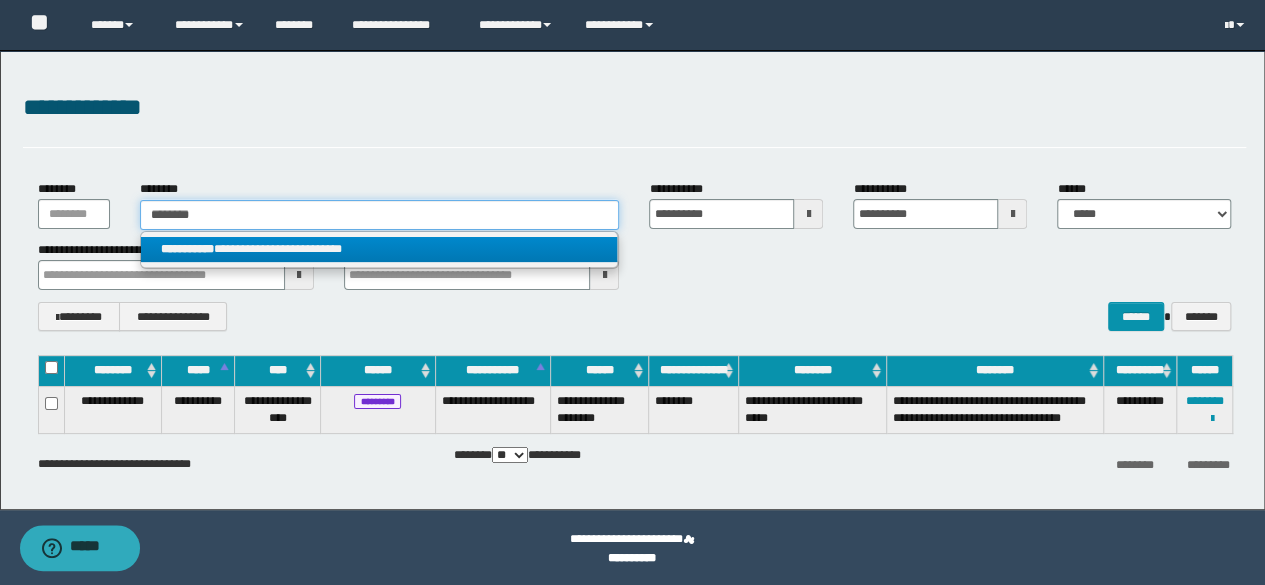 type 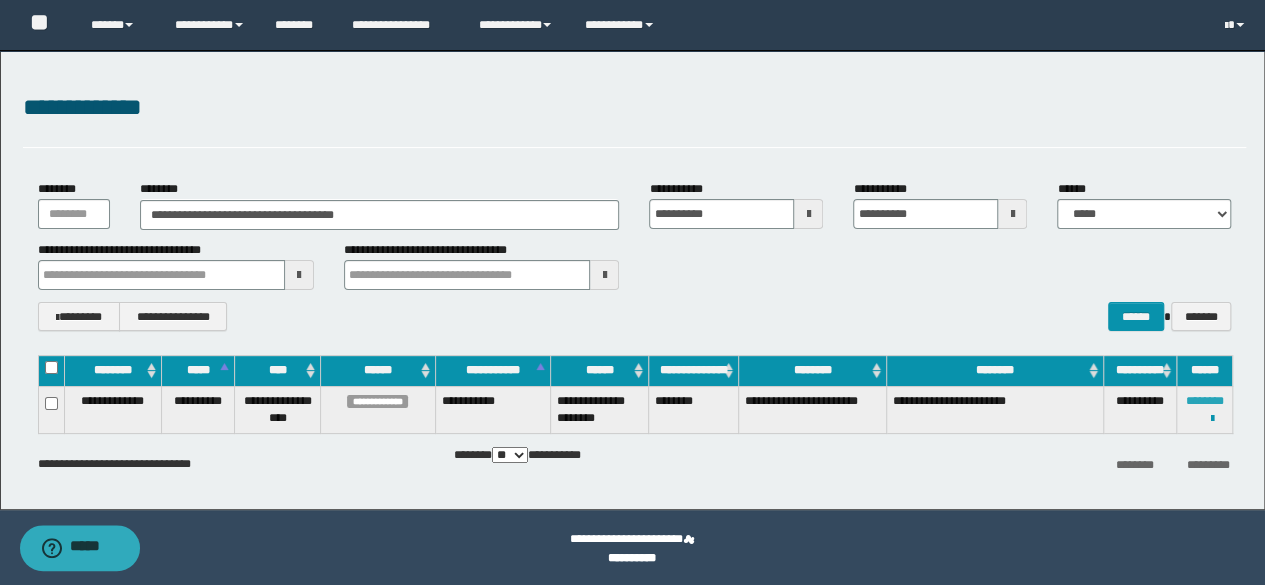 click on "********" at bounding box center [1205, 401] 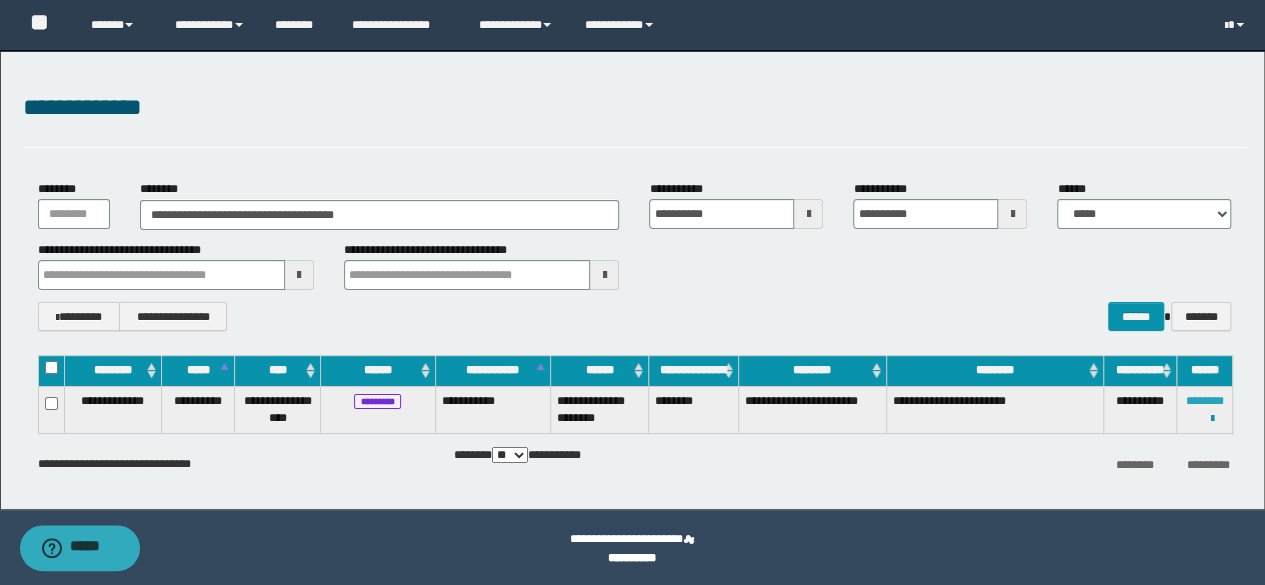 click on "********" at bounding box center [1205, 401] 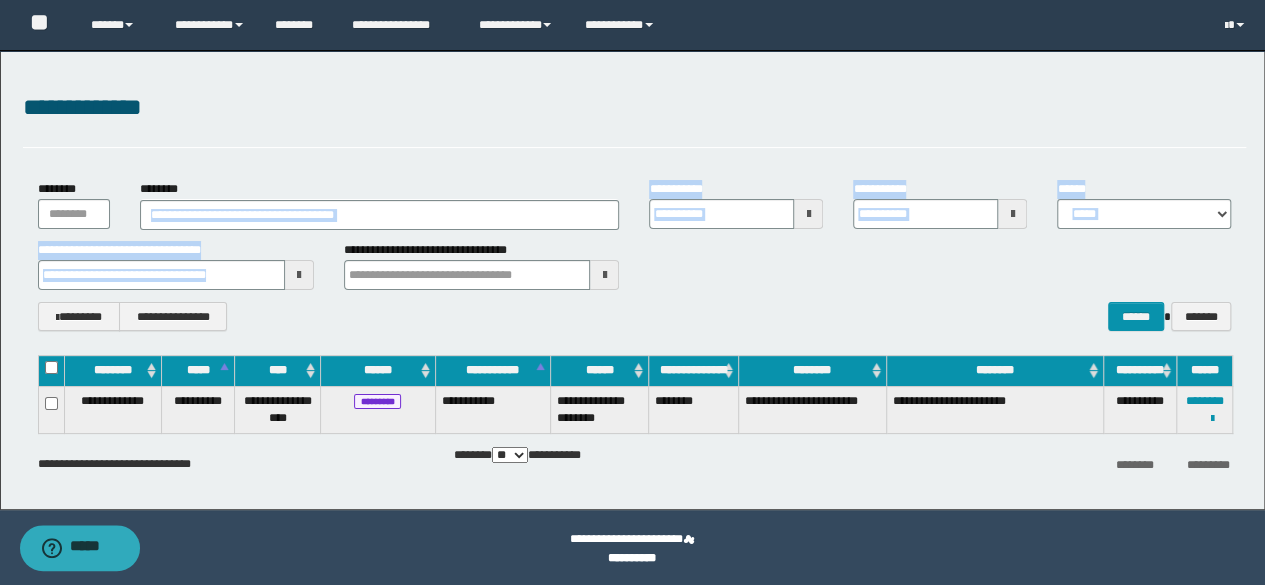 drag, startPoint x: 462, startPoint y: 236, endPoint x: 362, endPoint y: 185, distance: 112.25417 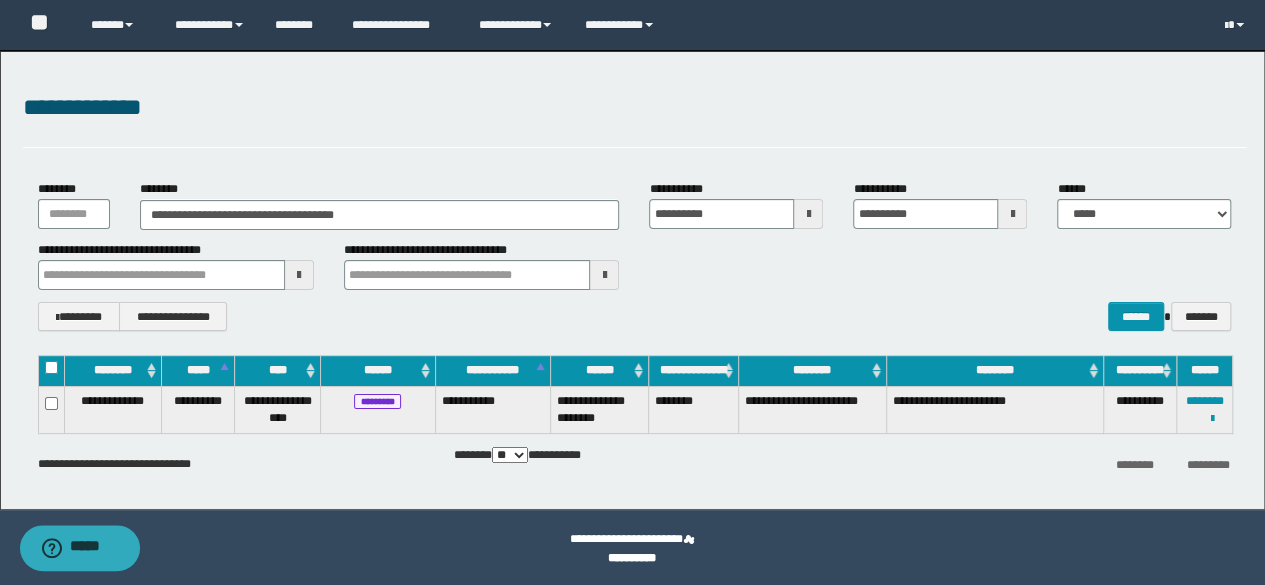 click on "**********" at bounding box center [632, 280] 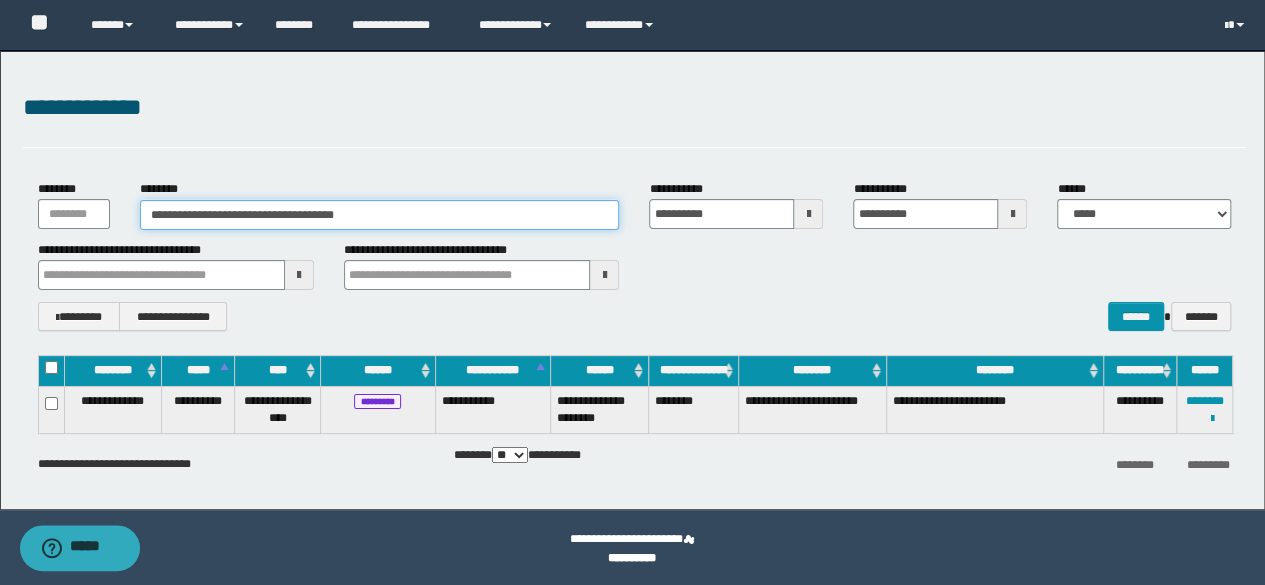 drag, startPoint x: 430, startPoint y: 213, endPoint x: 139, endPoint y: 198, distance: 291.38635 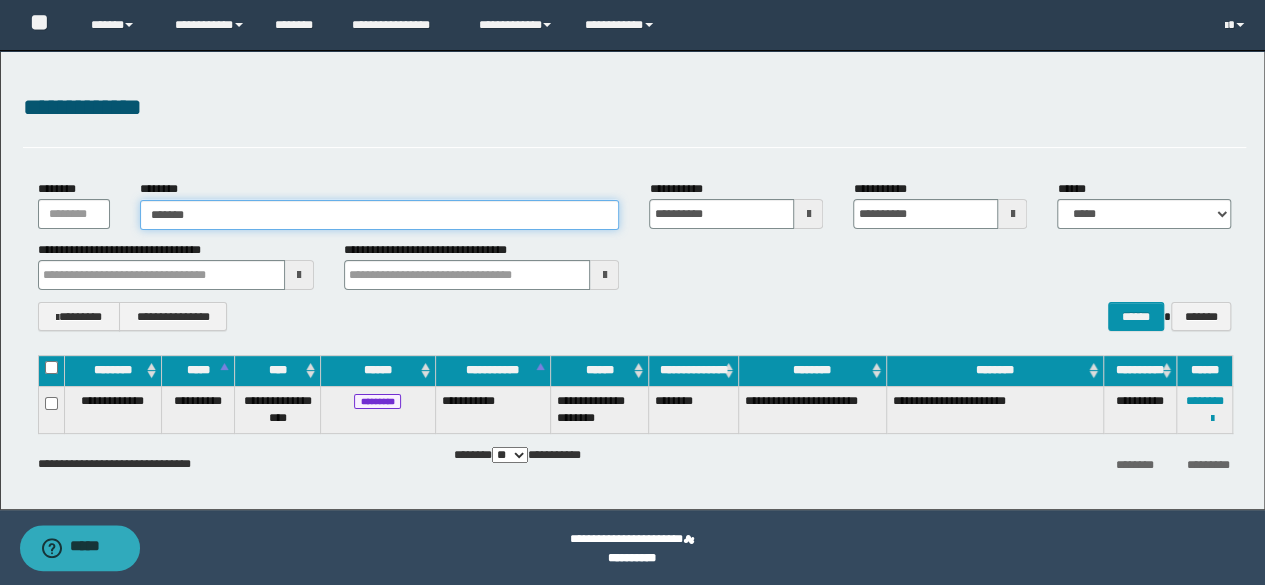 type on "*******" 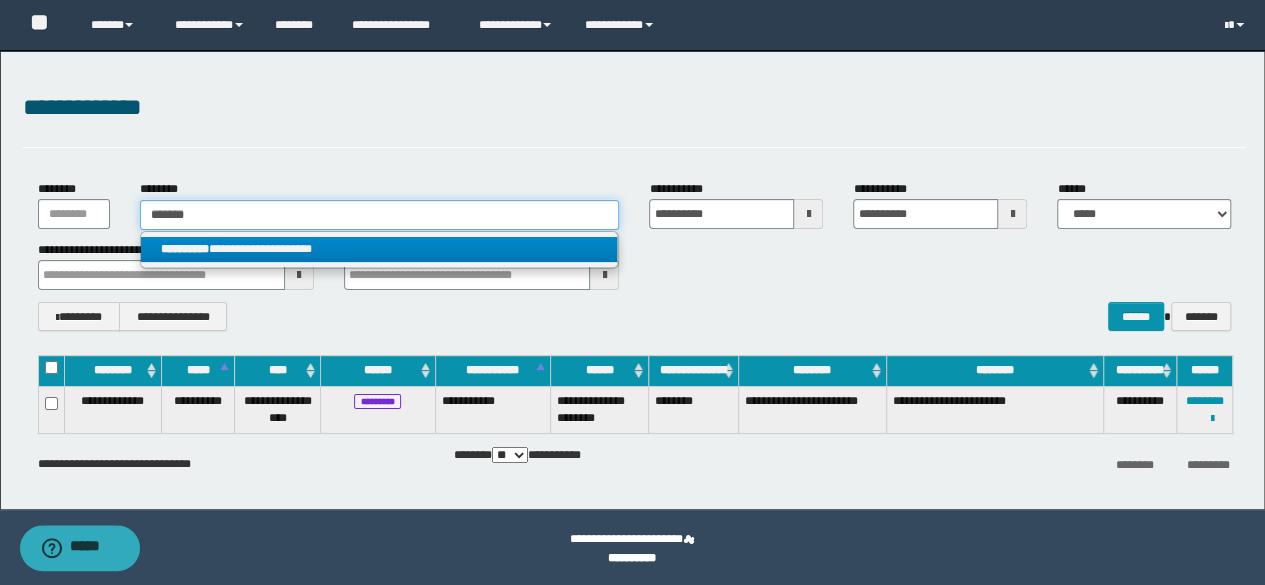 type on "*******" 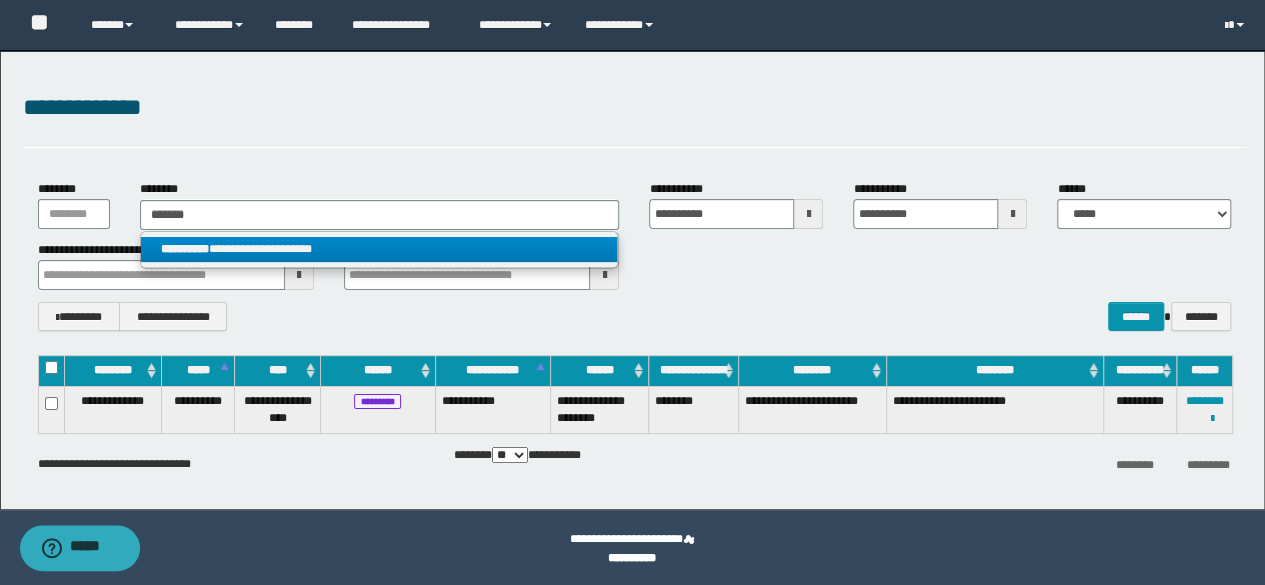 click on "**********" at bounding box center [379, 249] 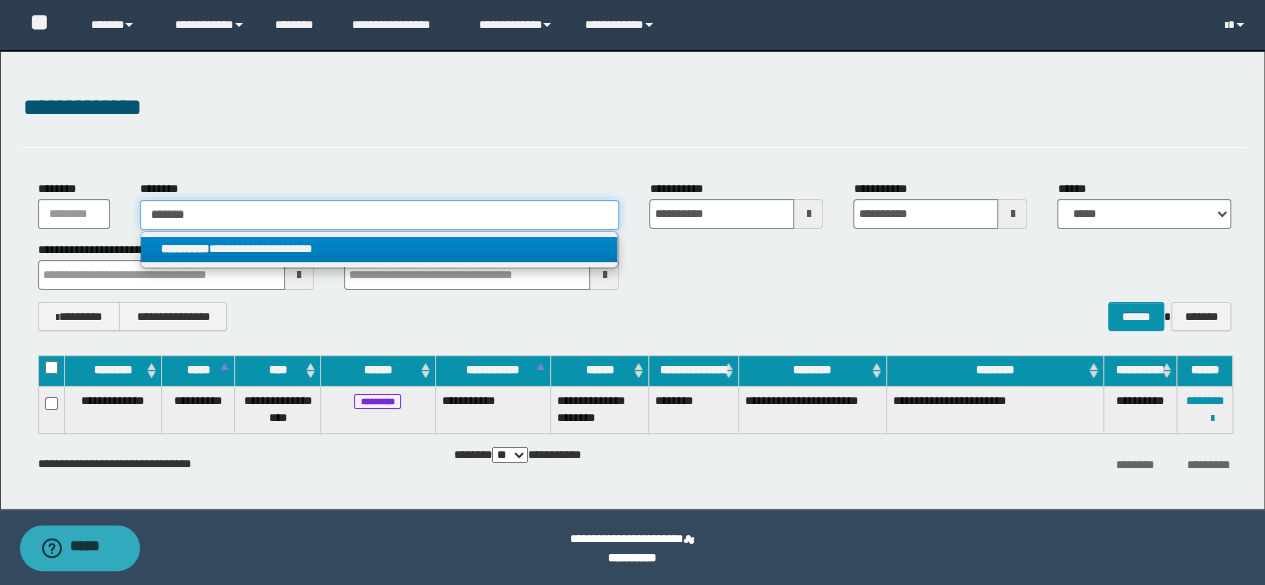 type 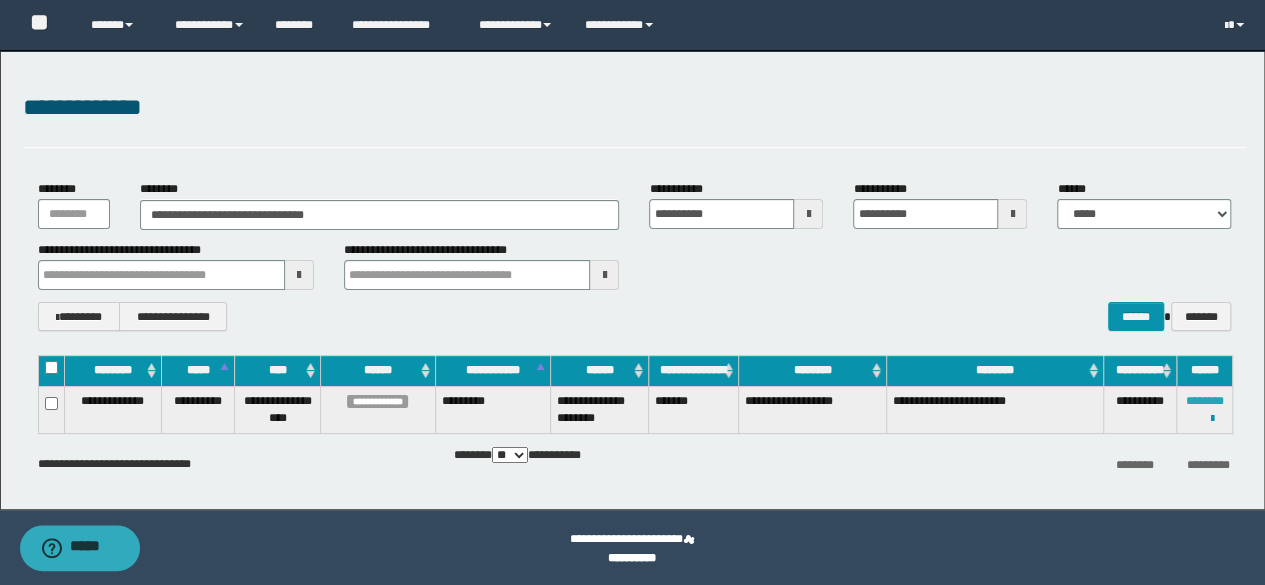 click on "********" at bounding box center (1205, 401) 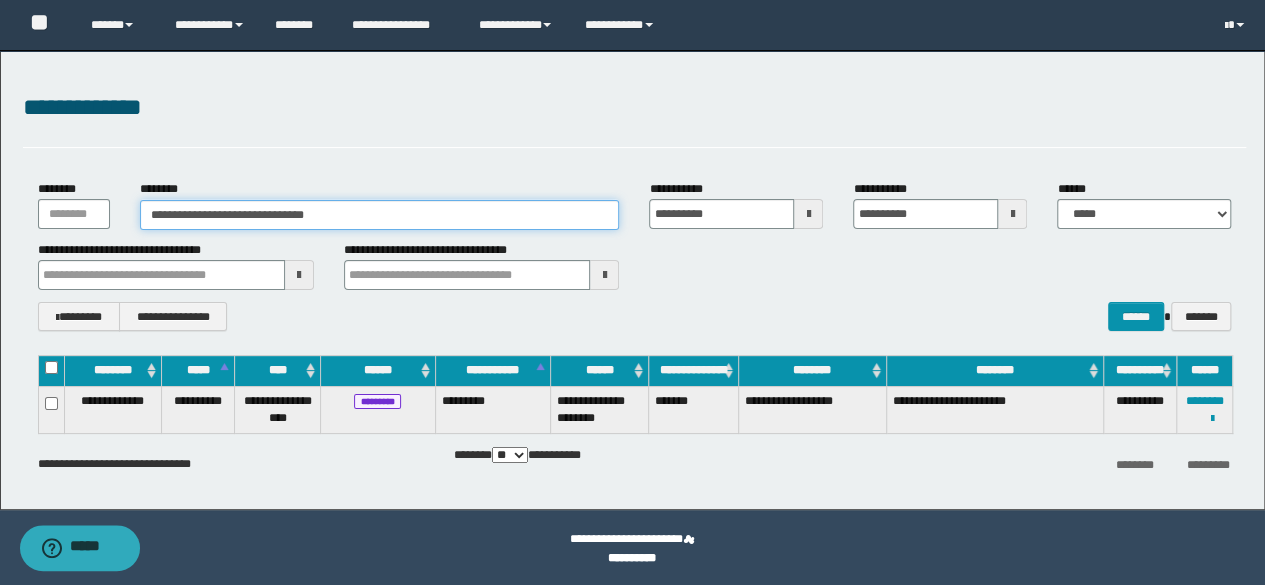 drag, startPoint x: 376, startPoint y: 205, endPoint x: 152, endPoint y: 206, distance: 224.00223 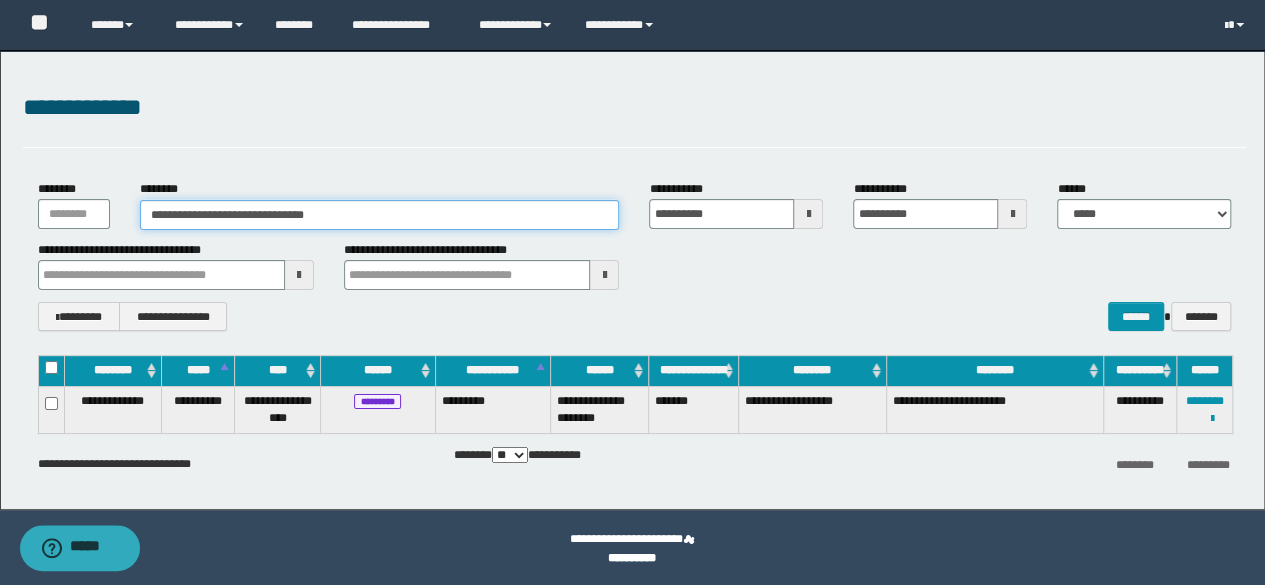 paste 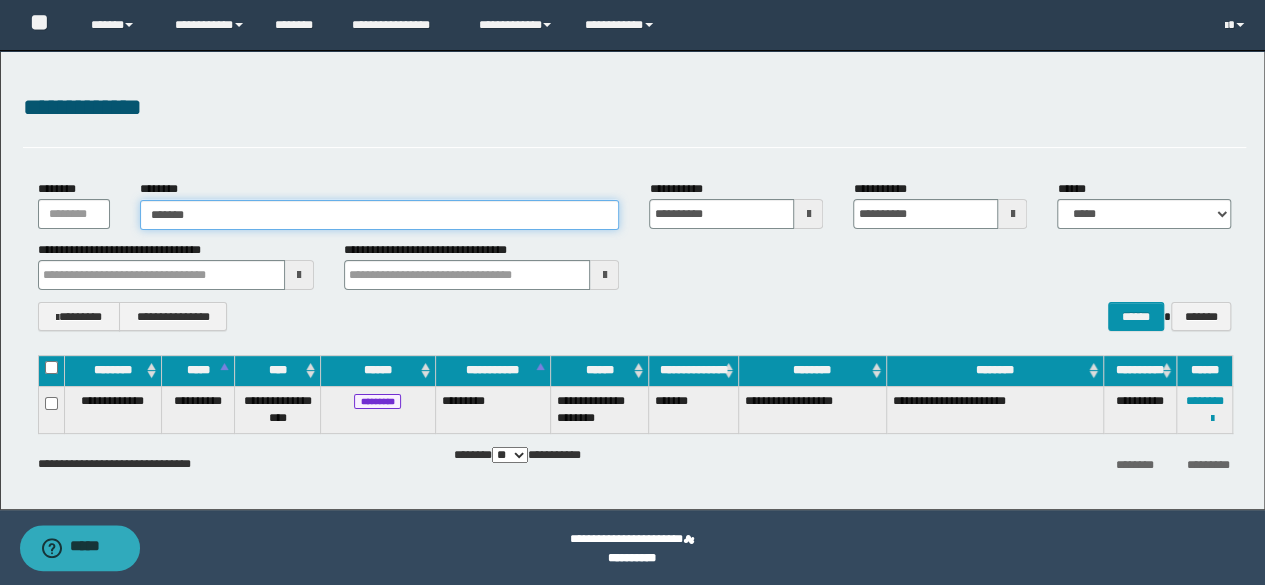 type on "*******" 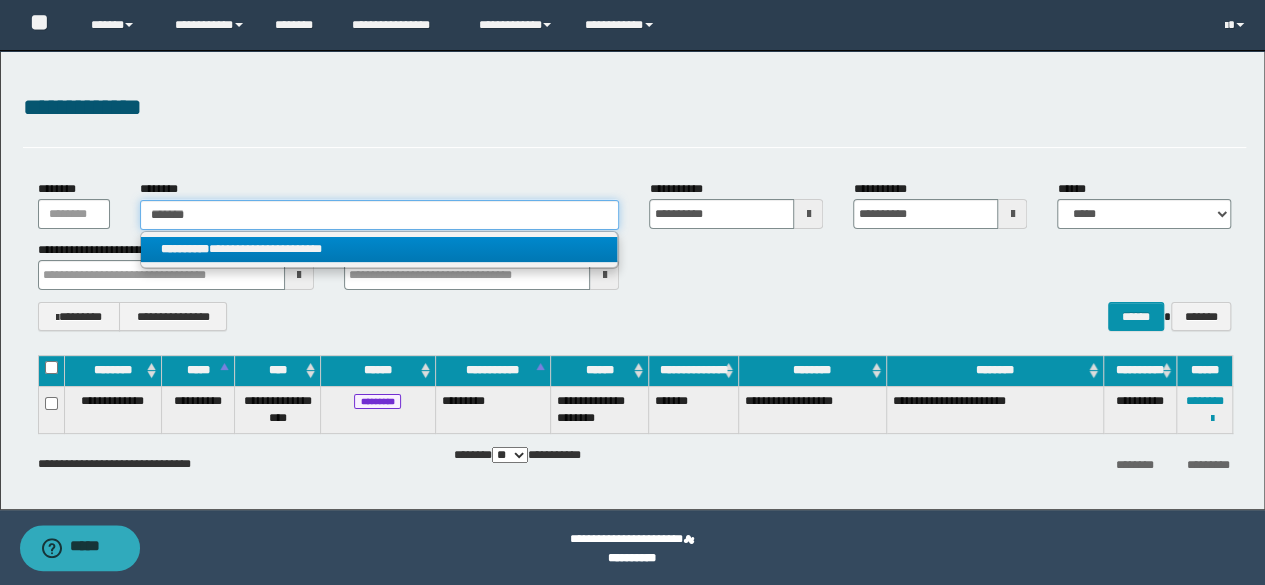 type on "*******" 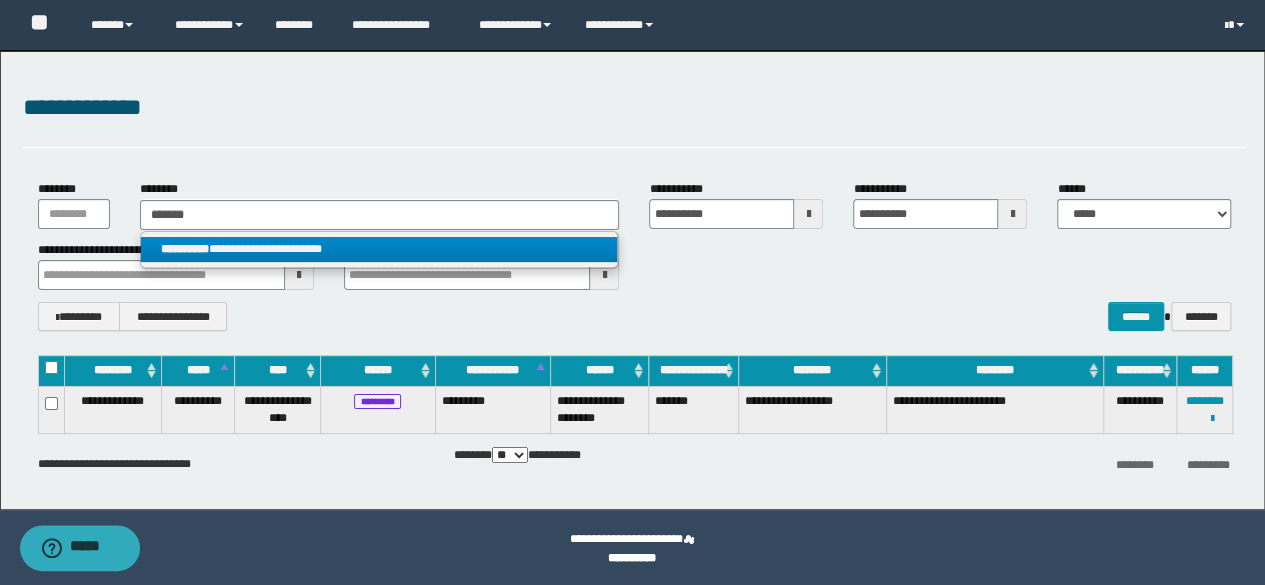 click on "**********" at bounding box center [379, 249] 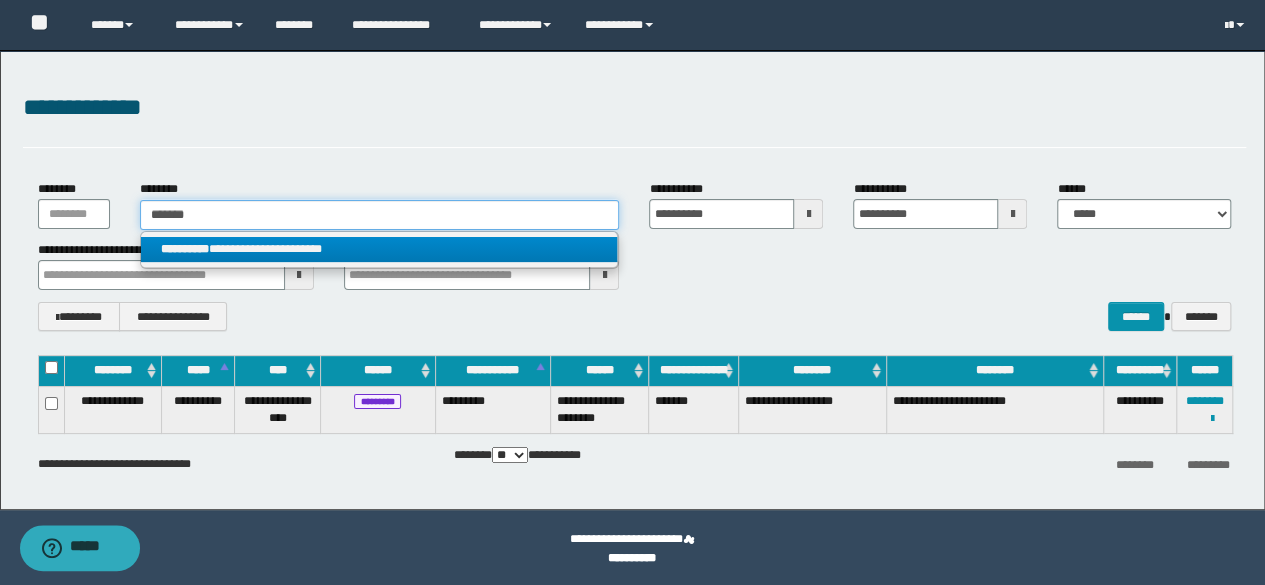 type 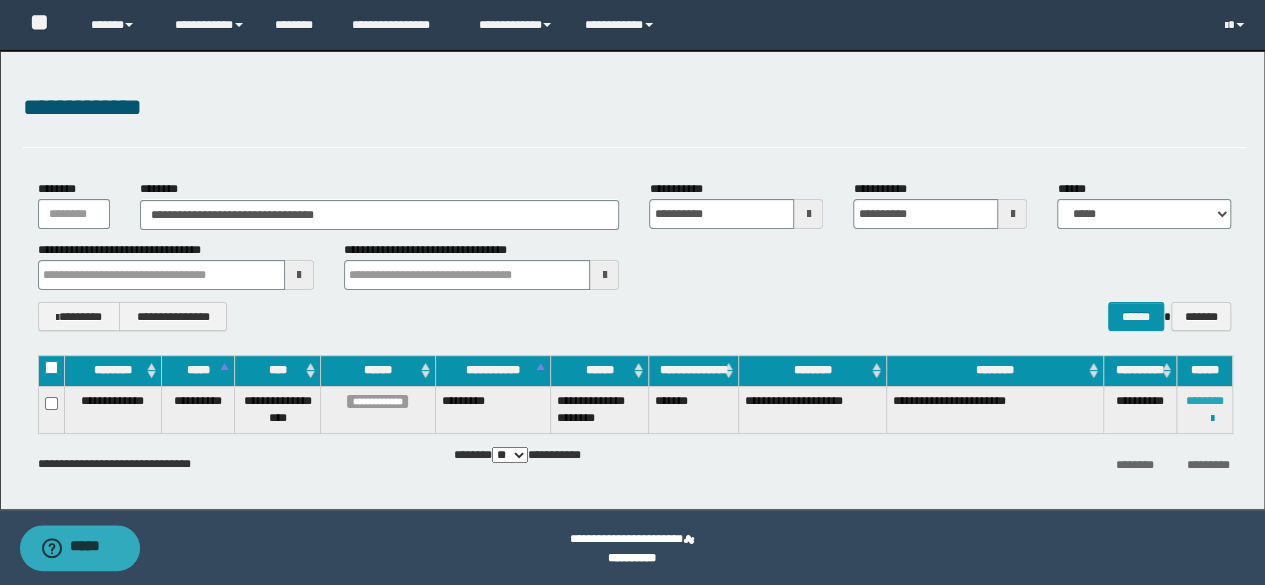 click on "********" at bounding box center (1205, 401) 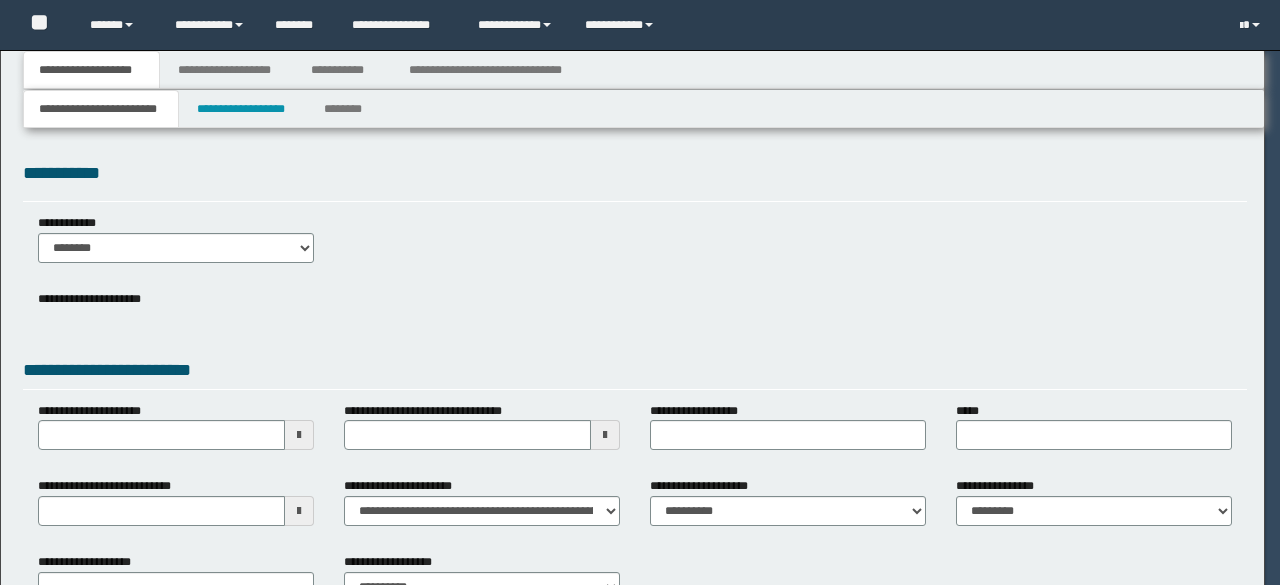 scroll, scrollTop: 0, scrollLeft: 0, axis: both 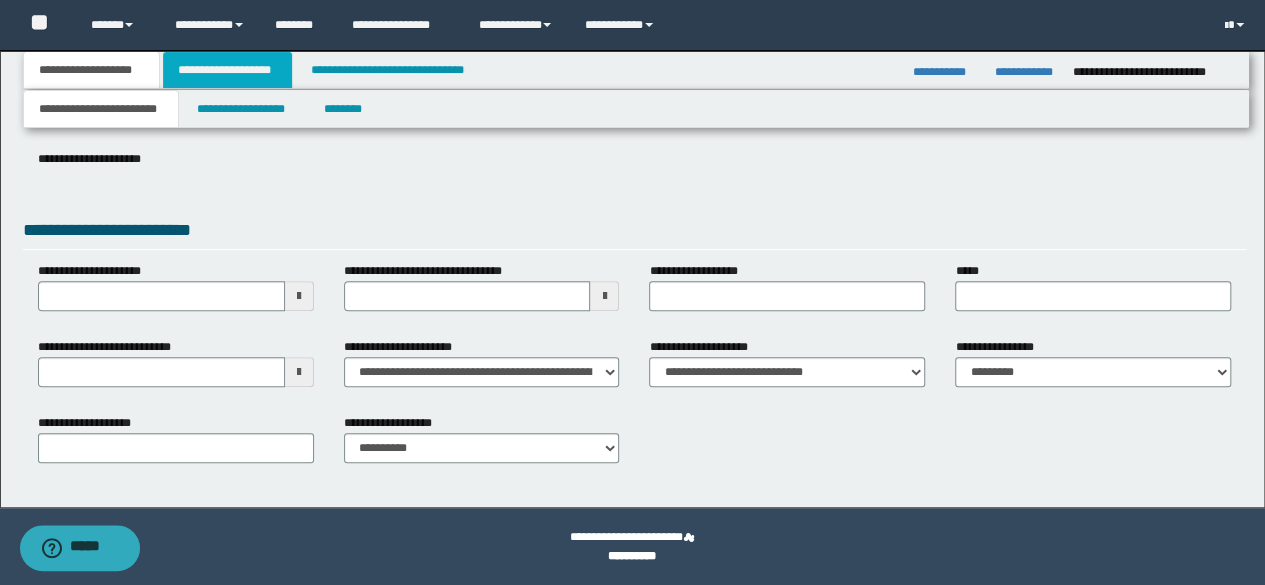 click on "**********" at bounding box center (227, 70) 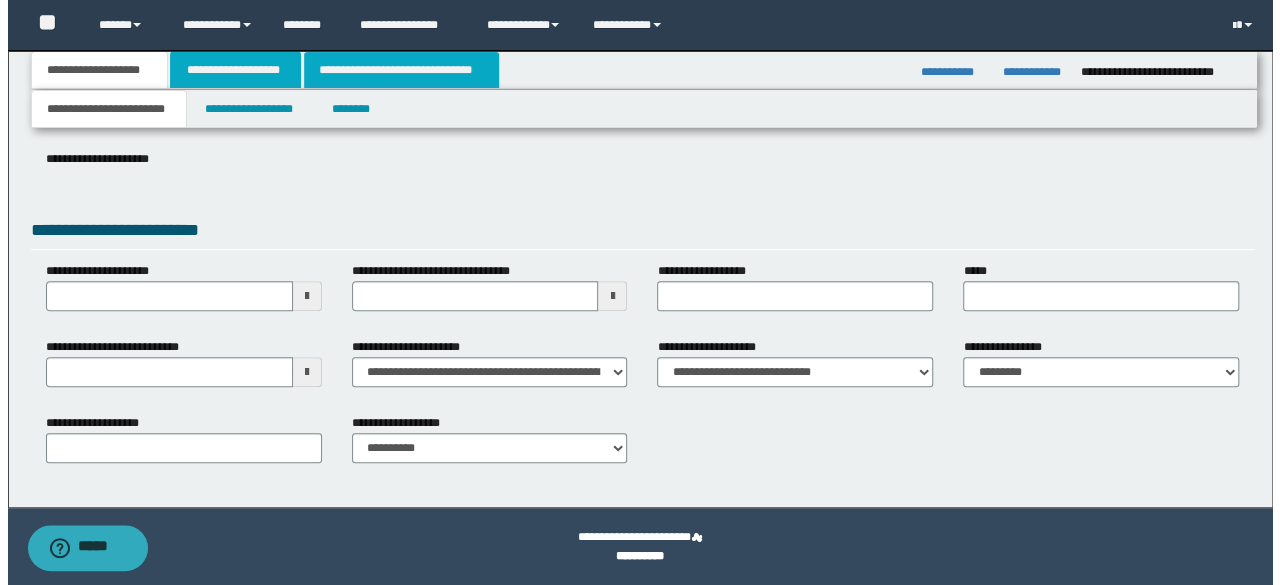 scroll, scrollTop: 0, scrollLeft: 0, axis: both 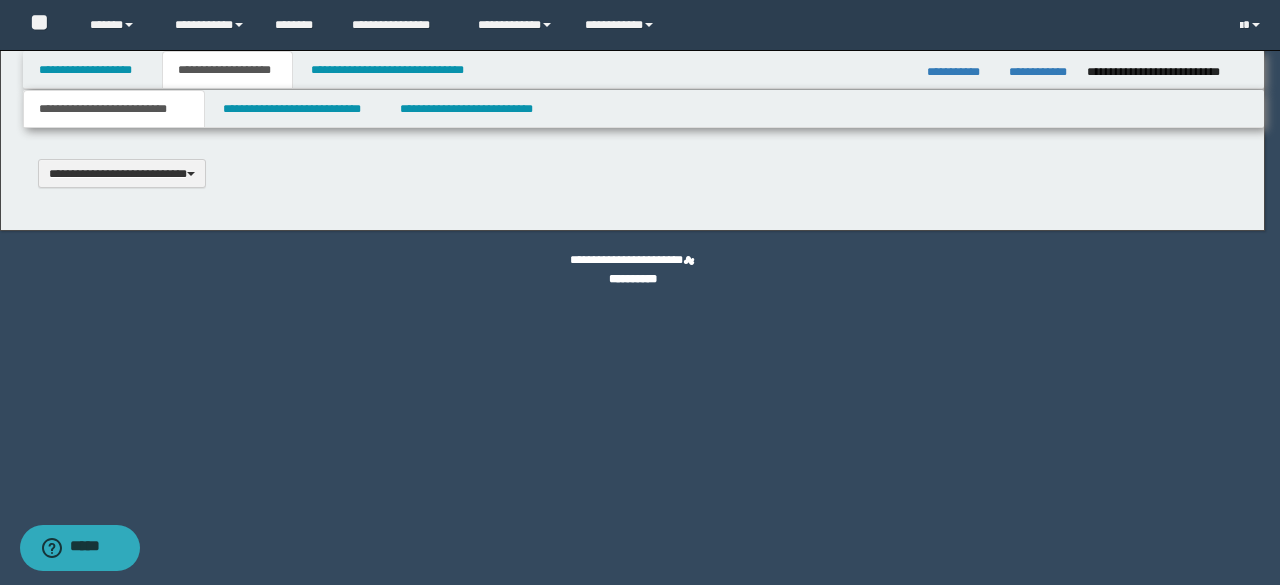 type 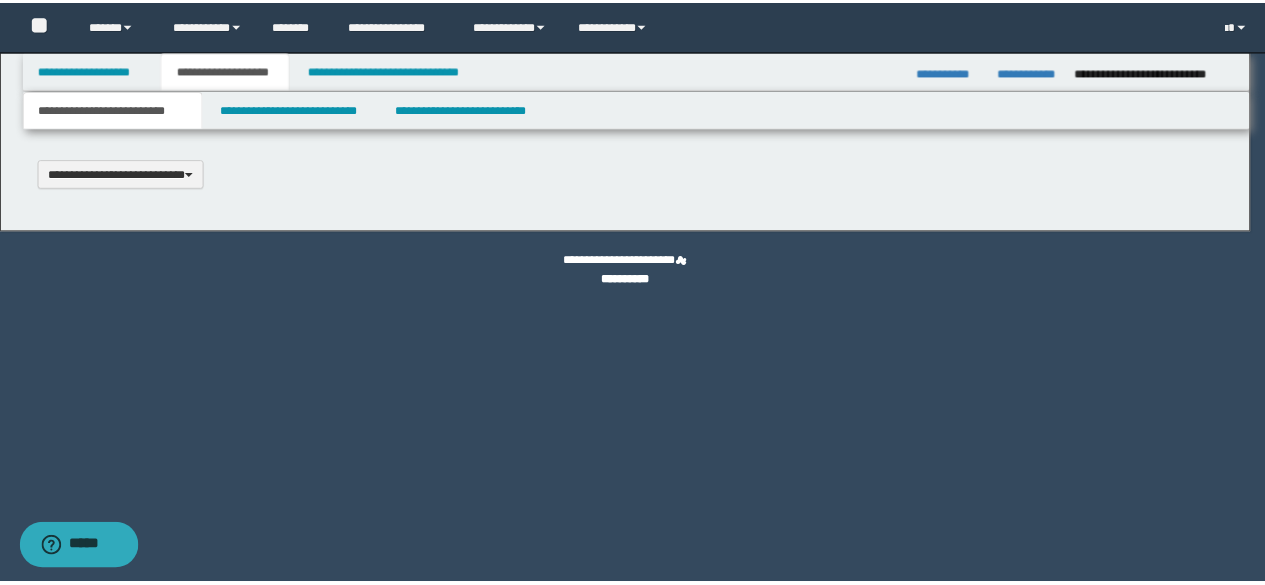 scroll, scrollTop: 0, scrollLeft: 0, axis: both 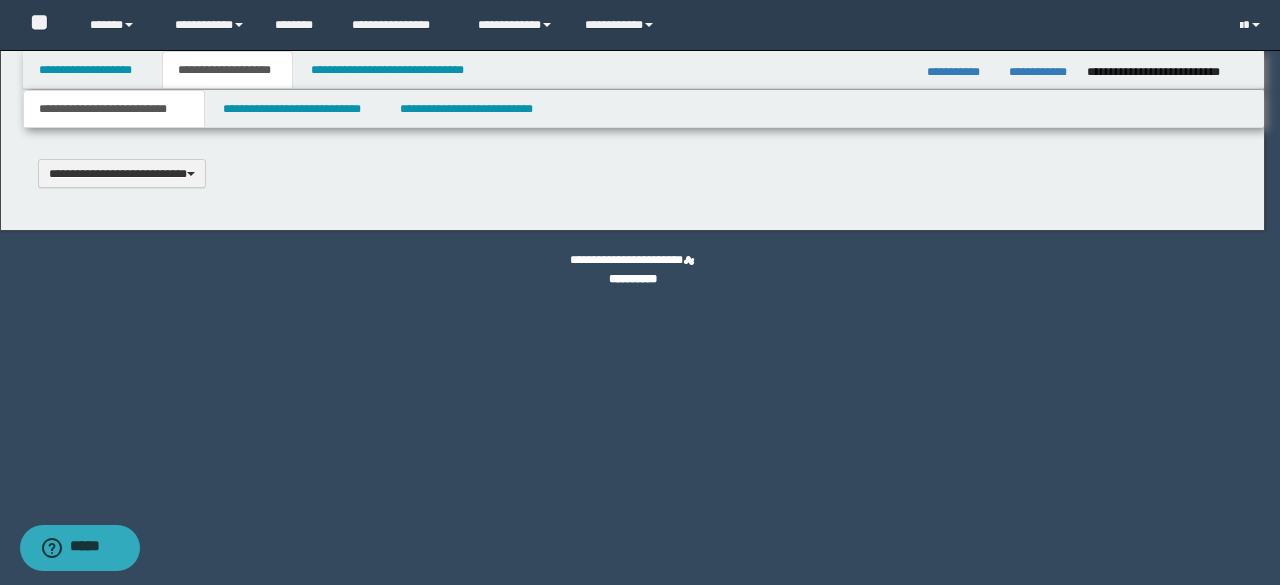 select on "*" 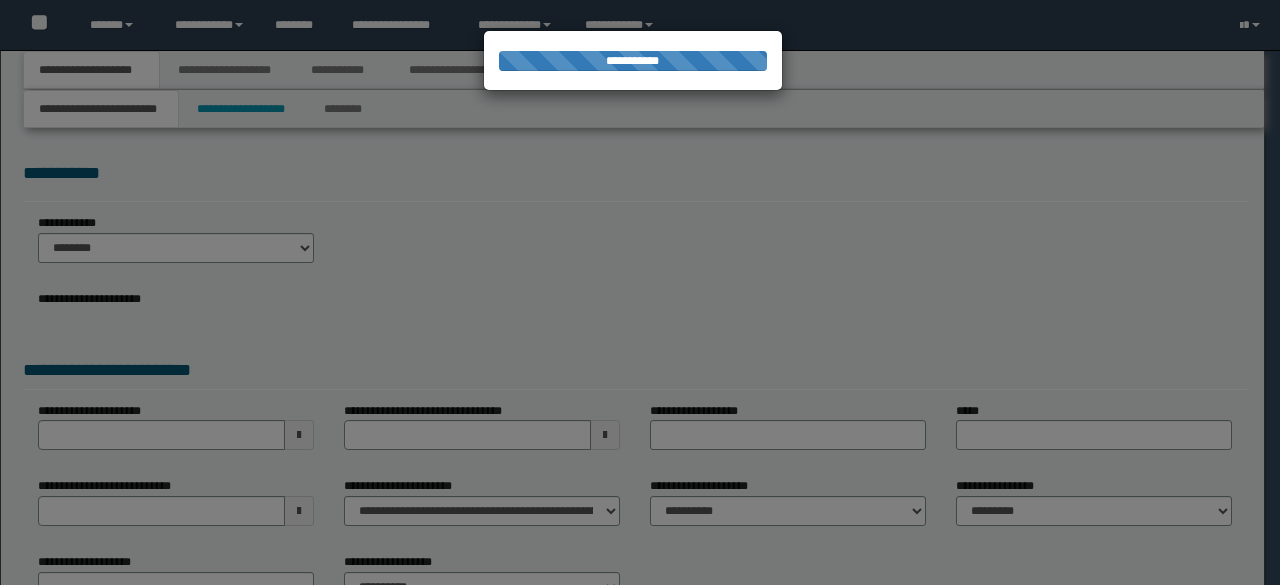 scroll, scrollTop: 0, scrollLeft: 0, axis: both 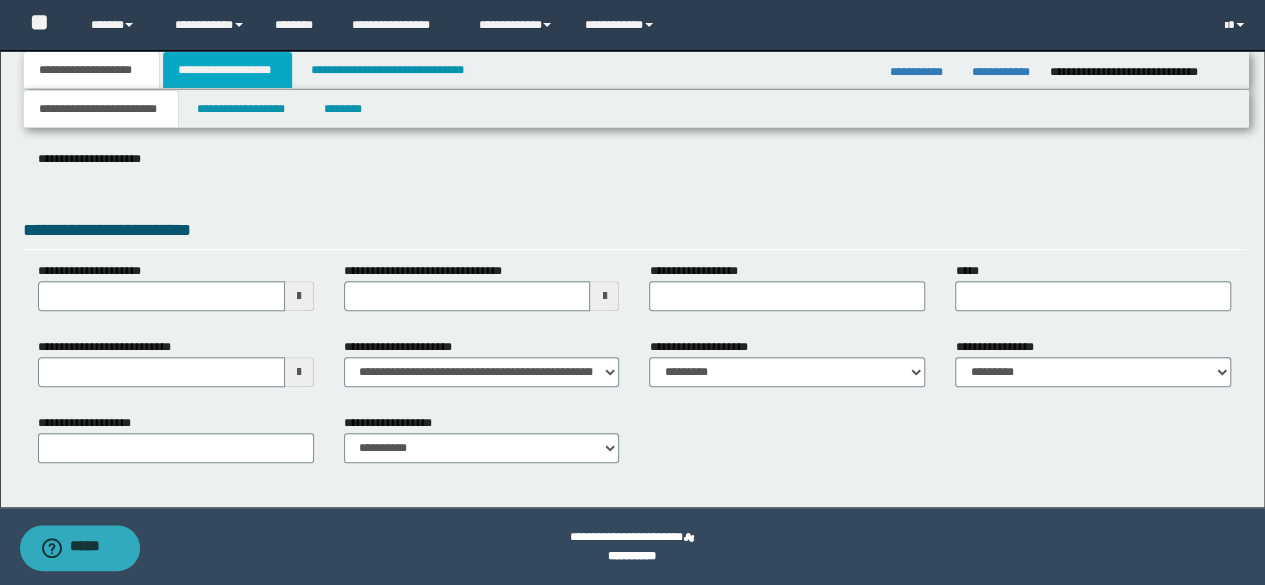 click on "**********" at bounding box center (227, 70) 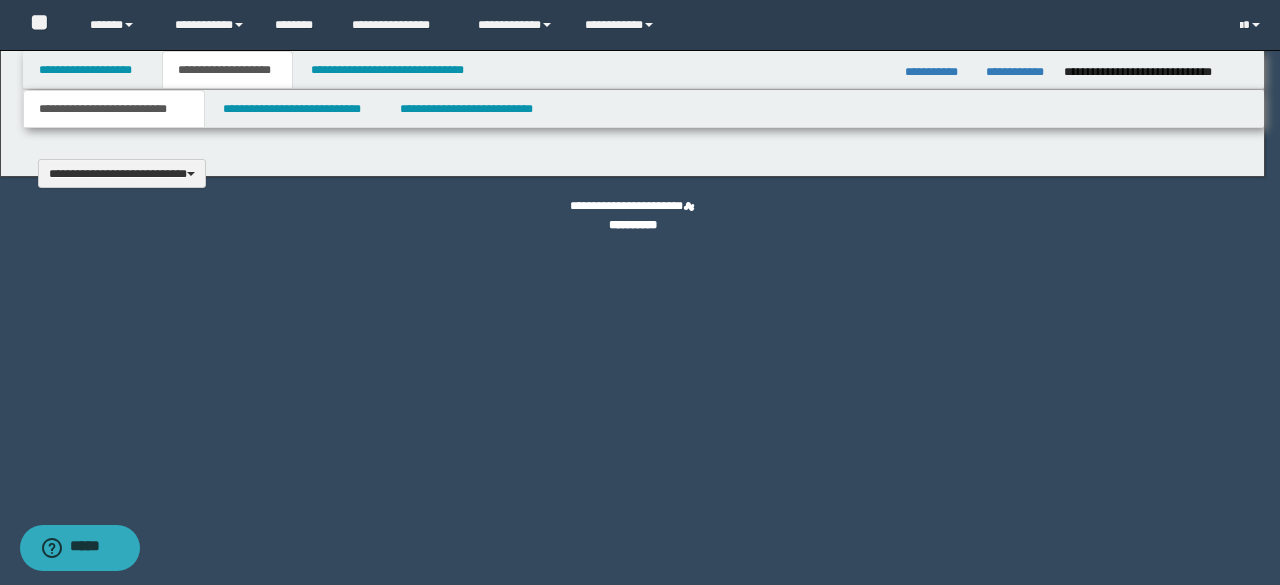 type 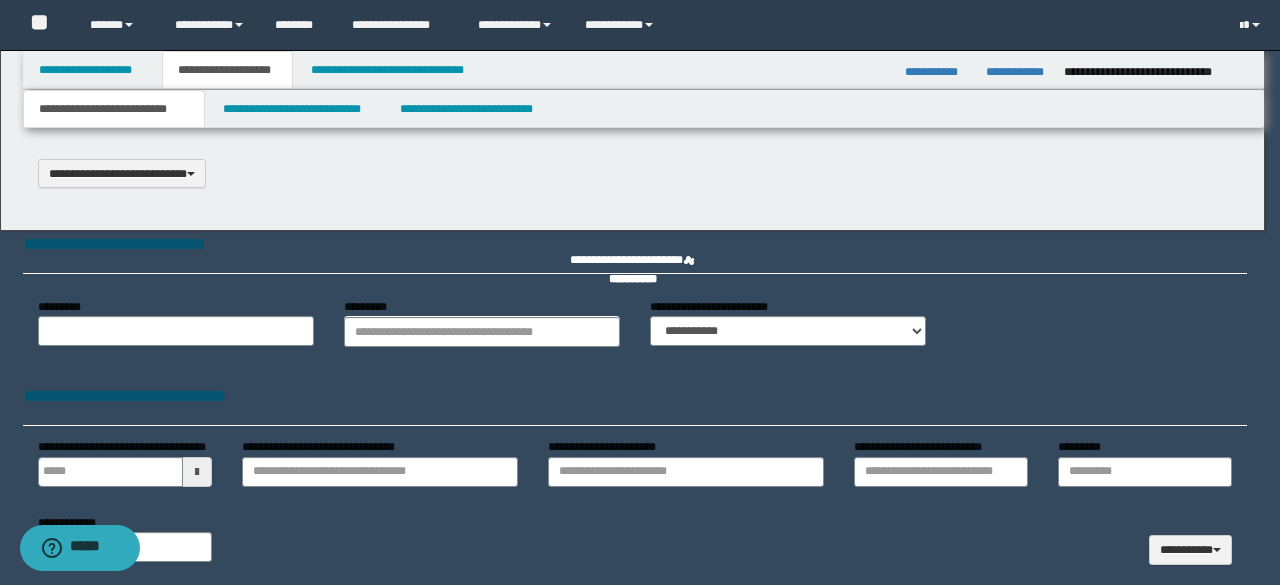 select on "*" 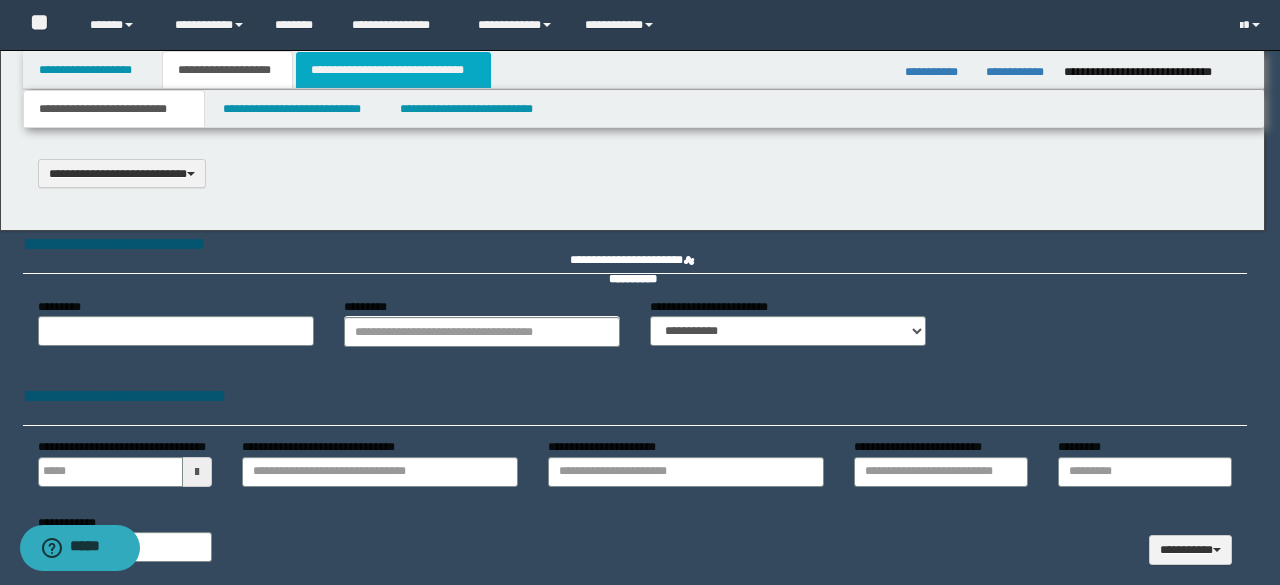 scroll, scrollTop: 0, scrollLeft: 0, axis: both 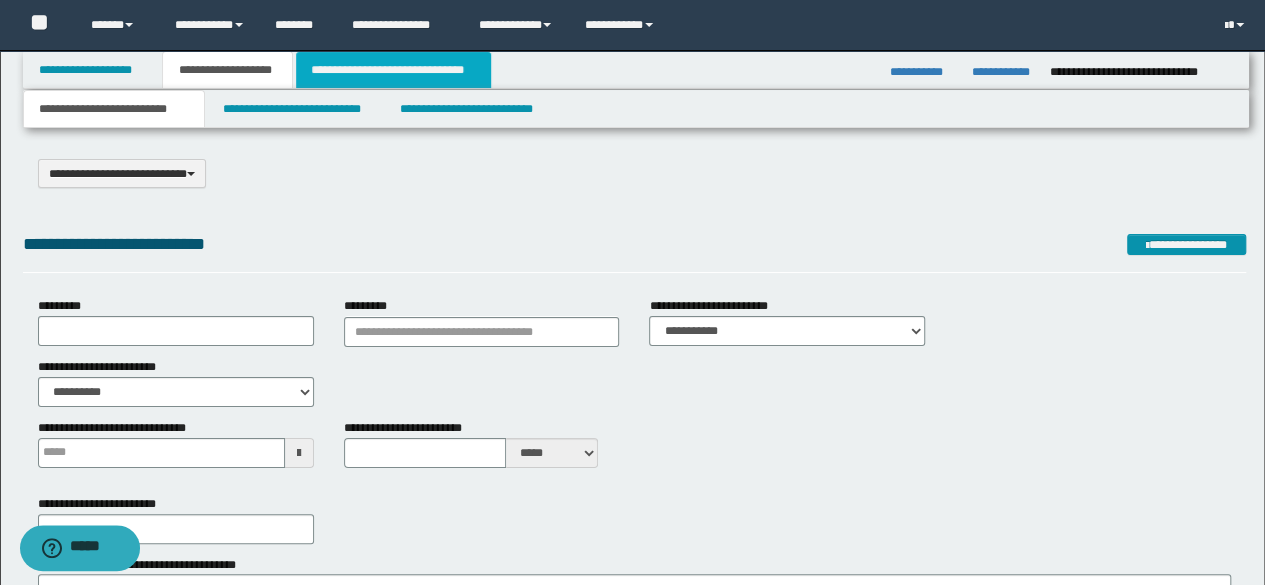 click on "**********" at bounding box center (393, 70) 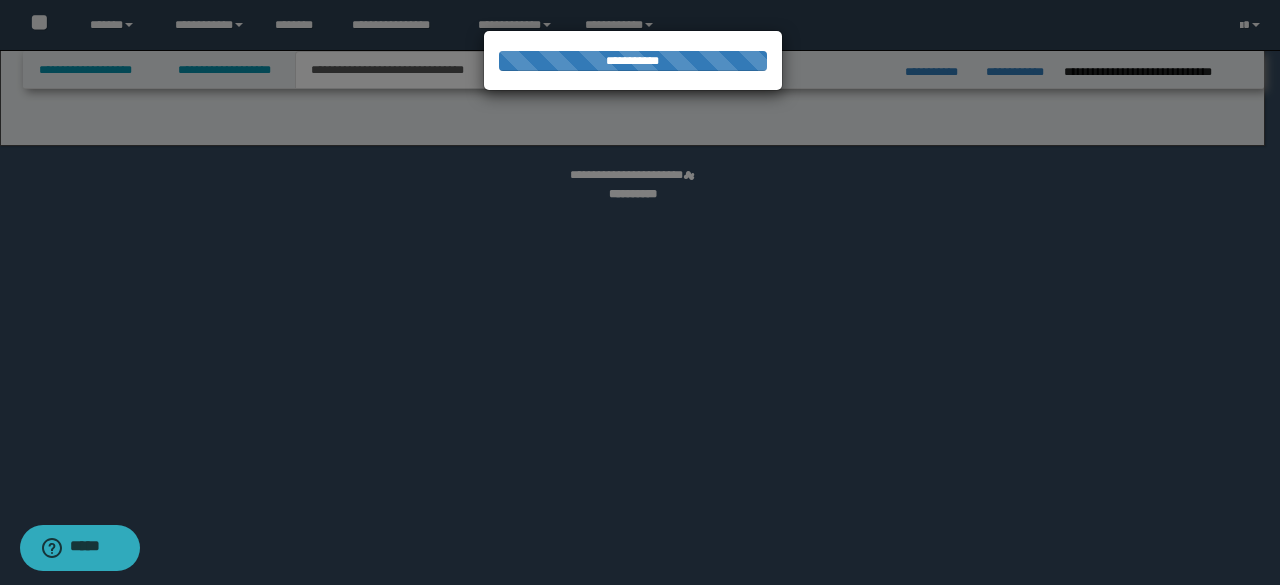 select on "*" 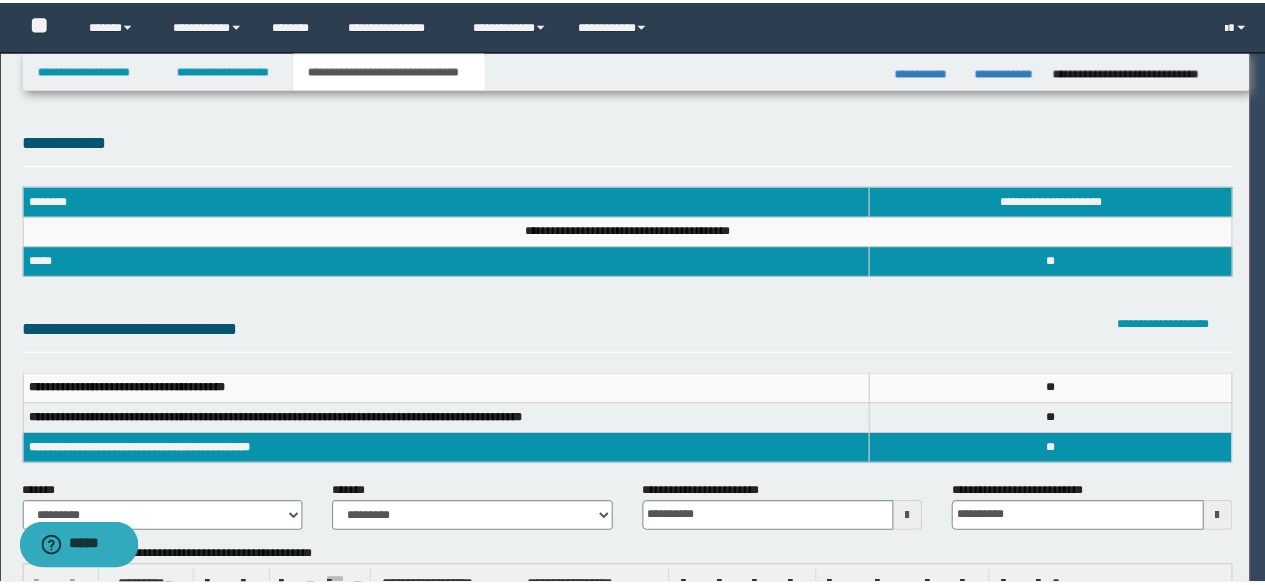 scroll, scrollTop: 0, scrollLeft: 0, axis: both 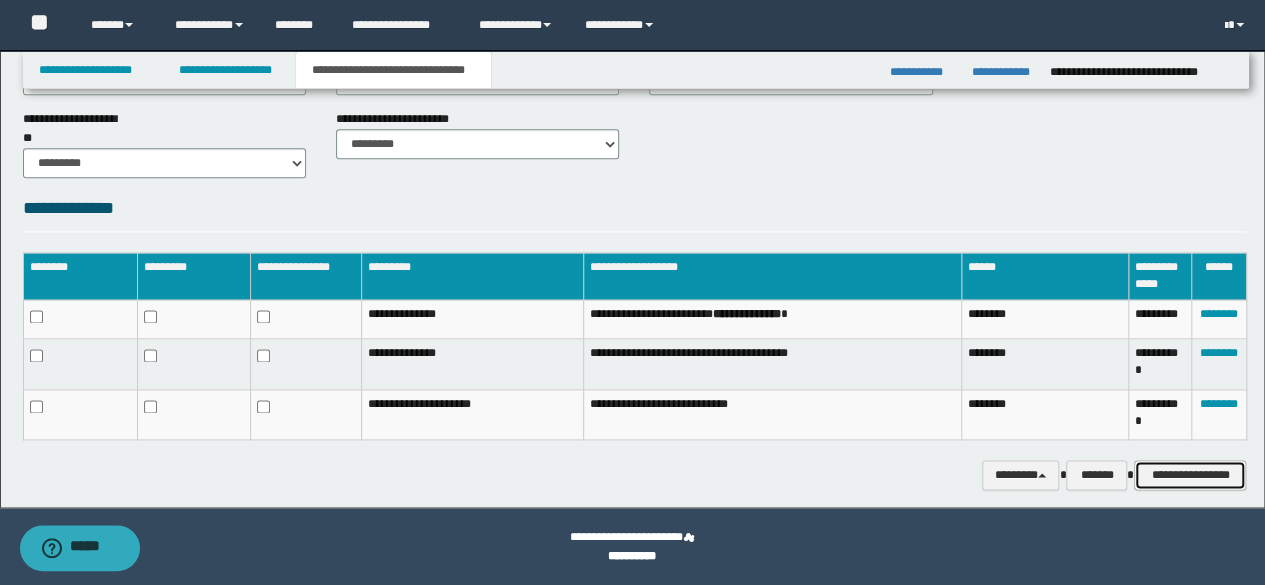 click on "**********" at bounding box center (1190, 474) 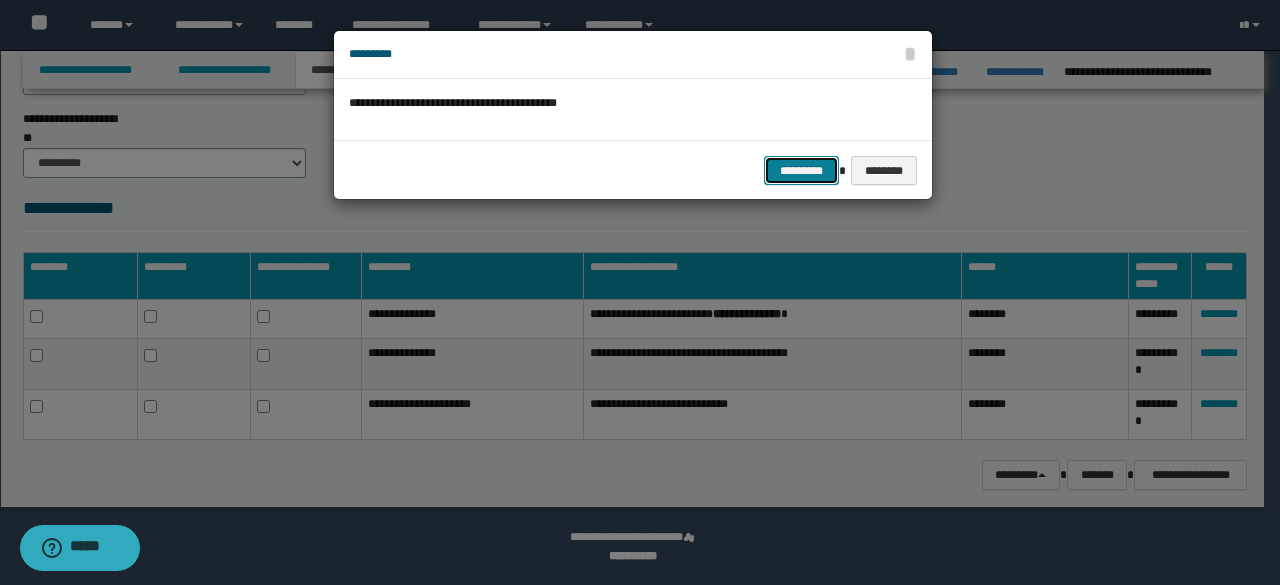 click on "*********" at bounding box center (801, 170) 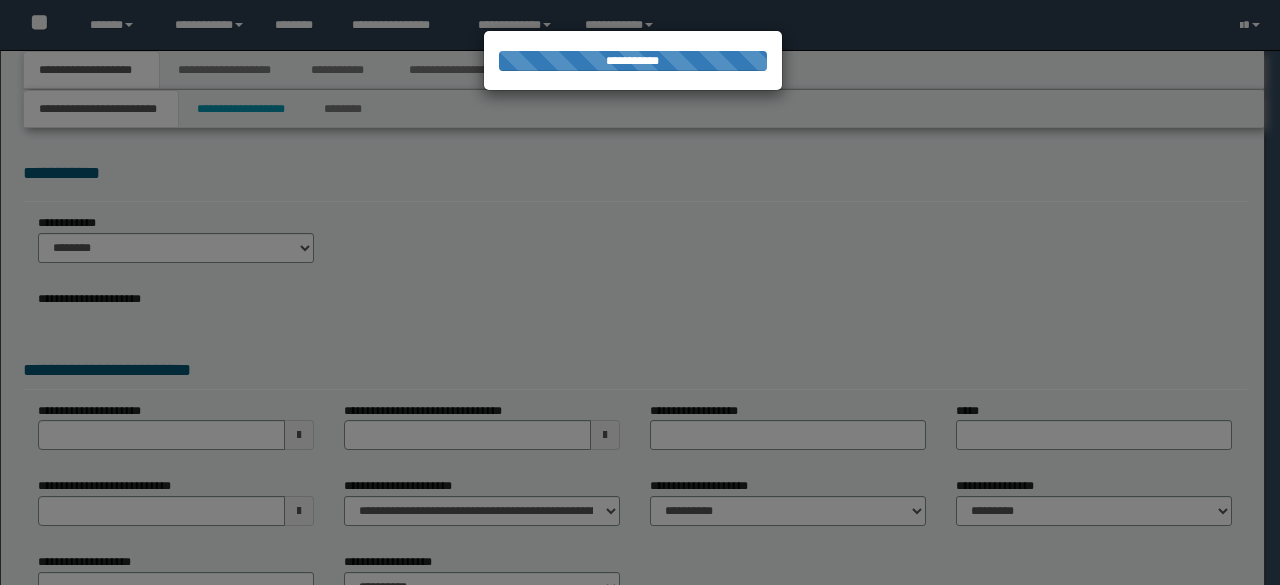 scroll, scrollTop: 0, scrollLeft: 0, axis: both 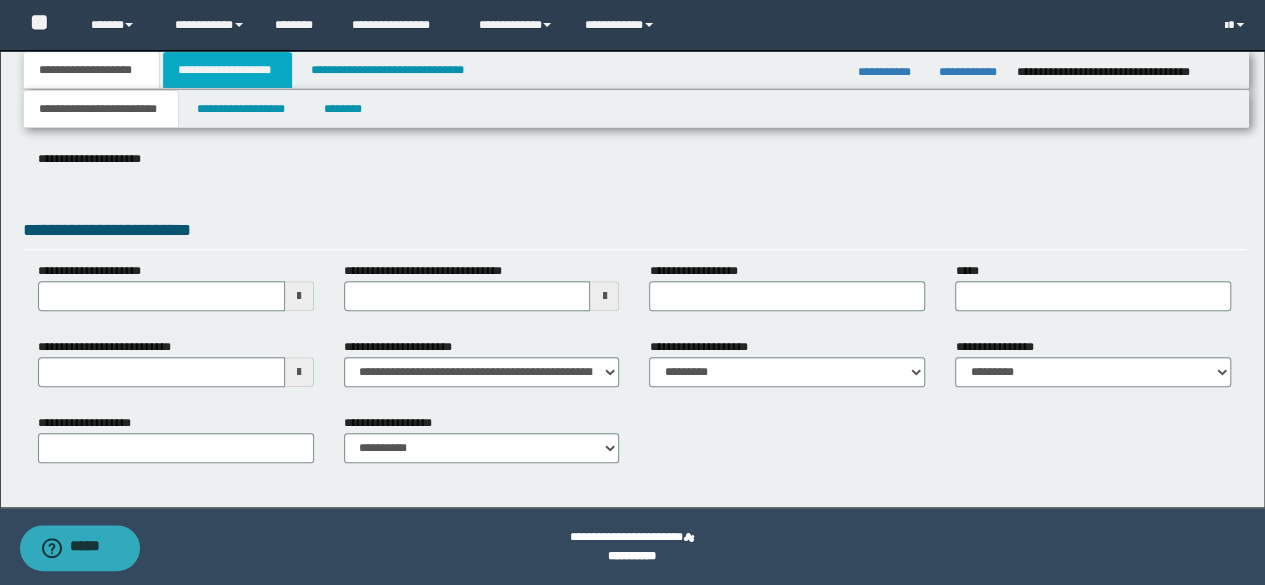 click on "**********" at bounding box center [227, 70] 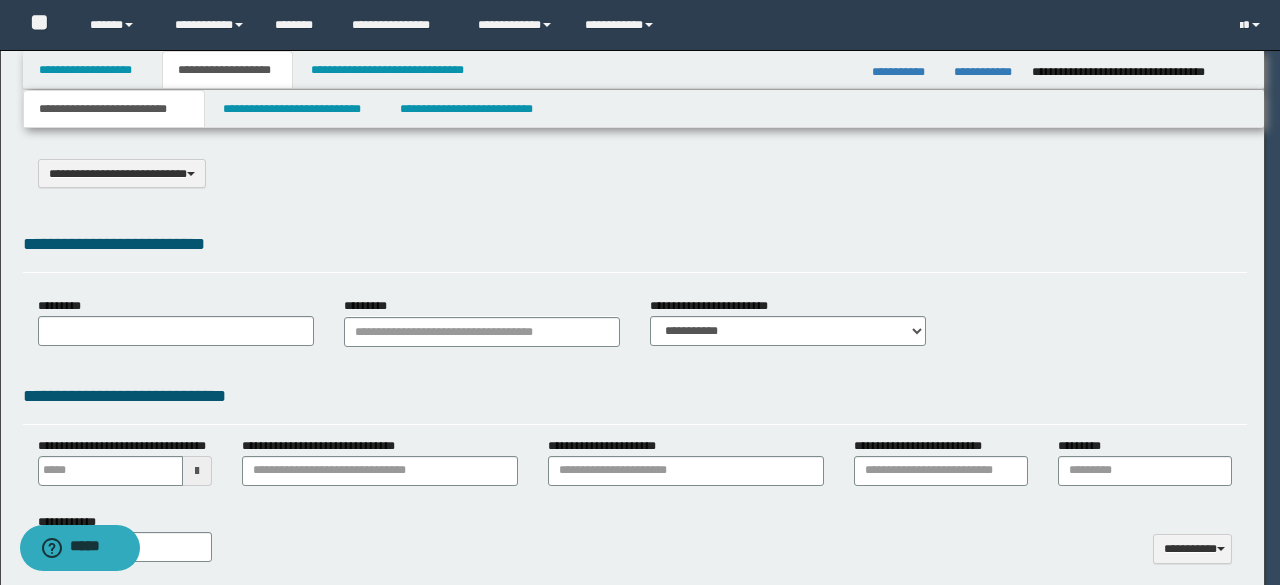 select on "*" 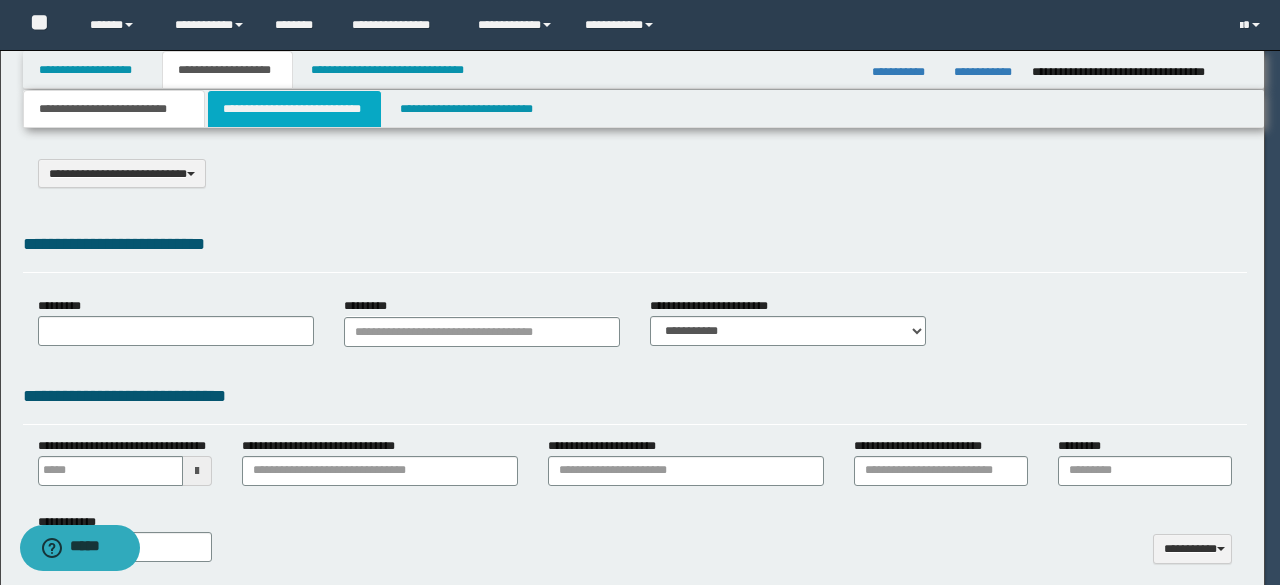 scroll, scrollTop: 0, scrollLeft: 0, axis: both 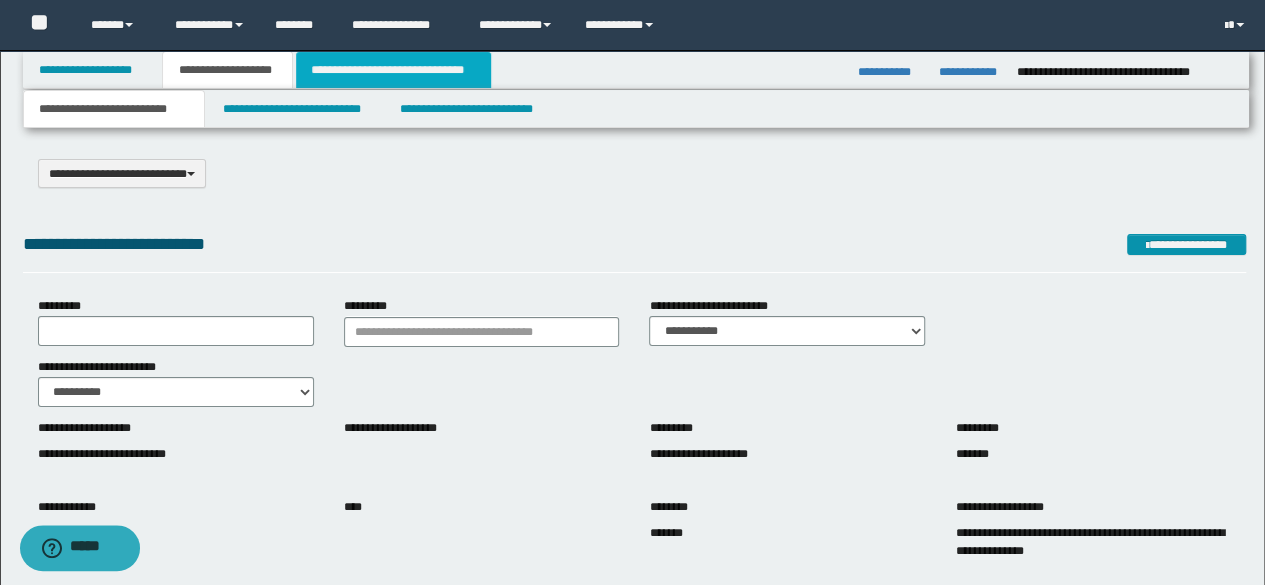 click on "**********" at bounding box center (393, 70) 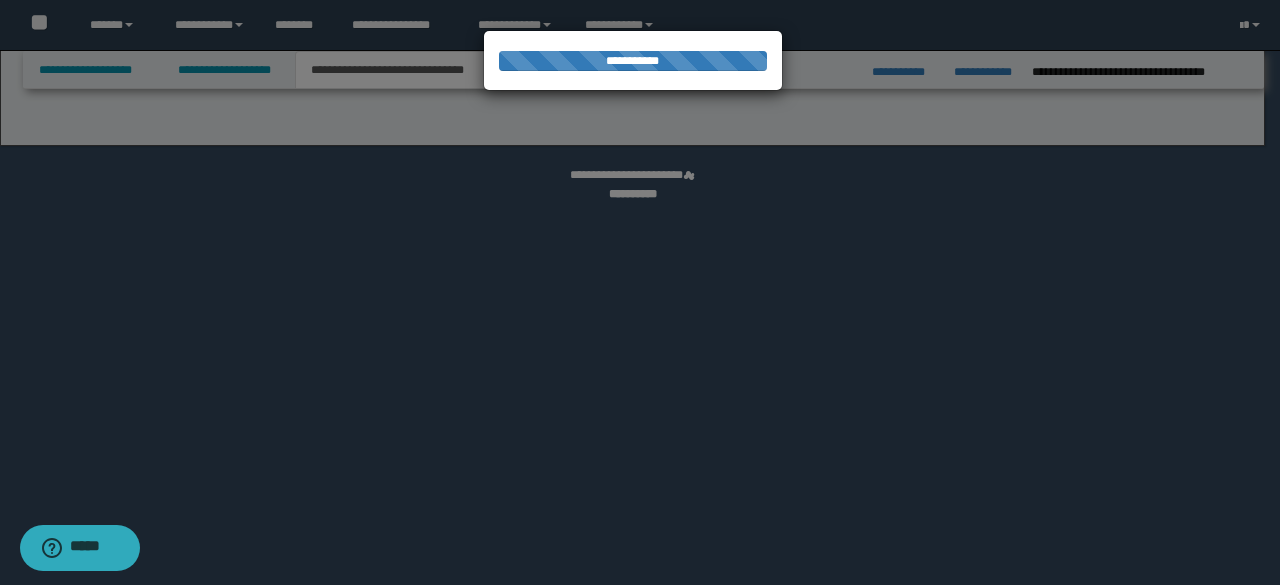 select on "*" 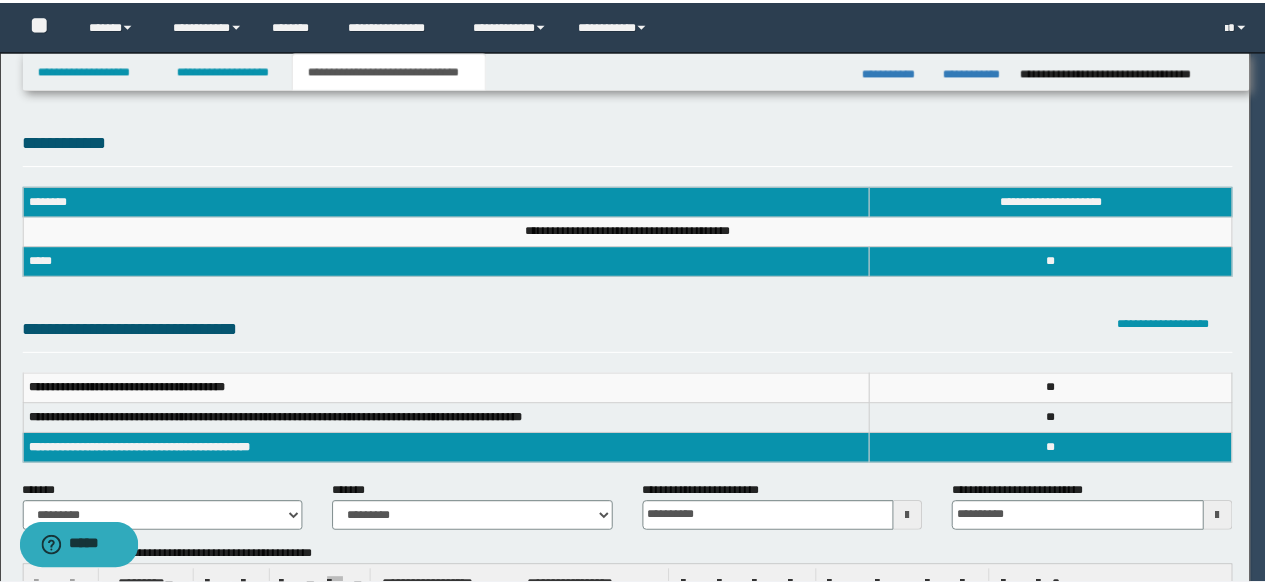 scroll, scrollTop: 0, scrollLeft: 0, axis: both 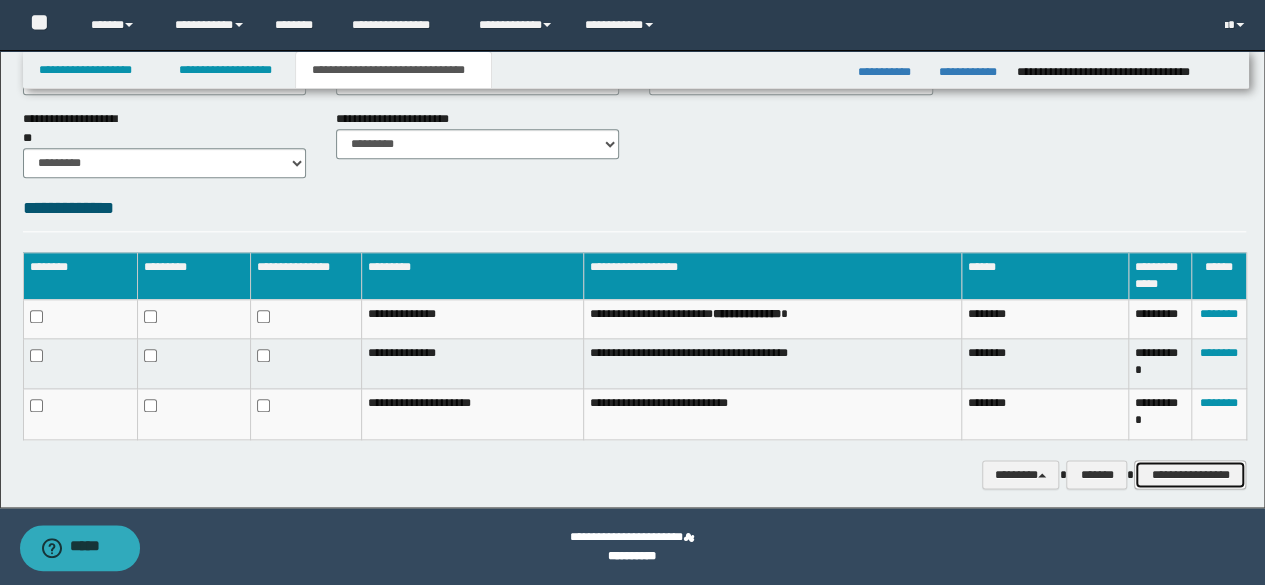 click on "**********" at bounding box center (1190, 474) 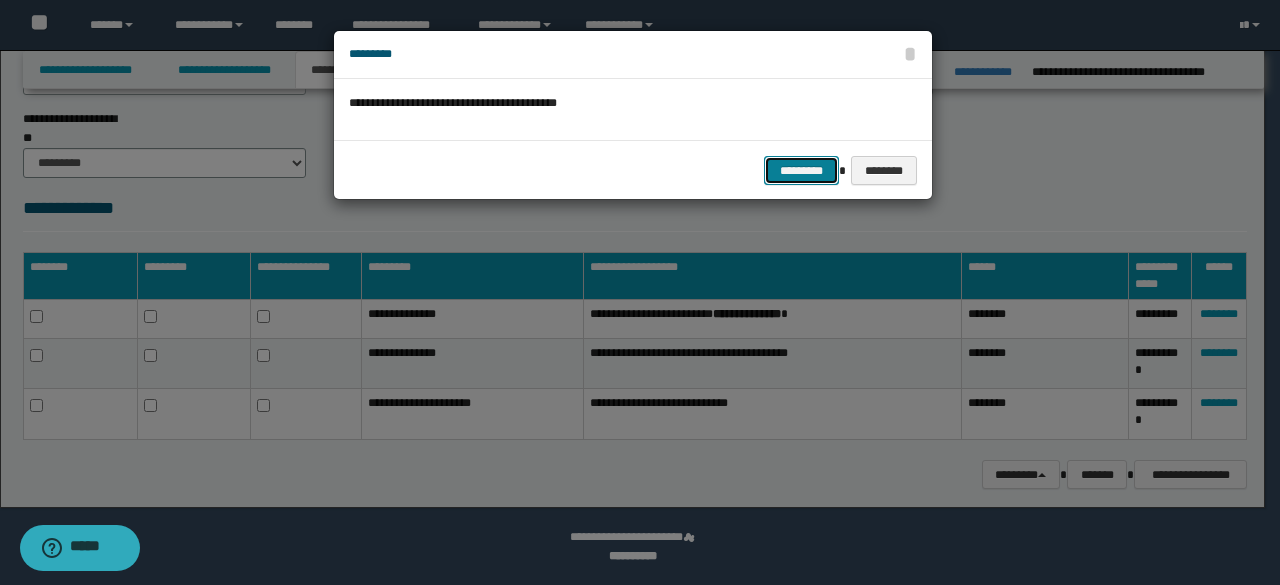 click on "*********" at bounding box center (801, 170) 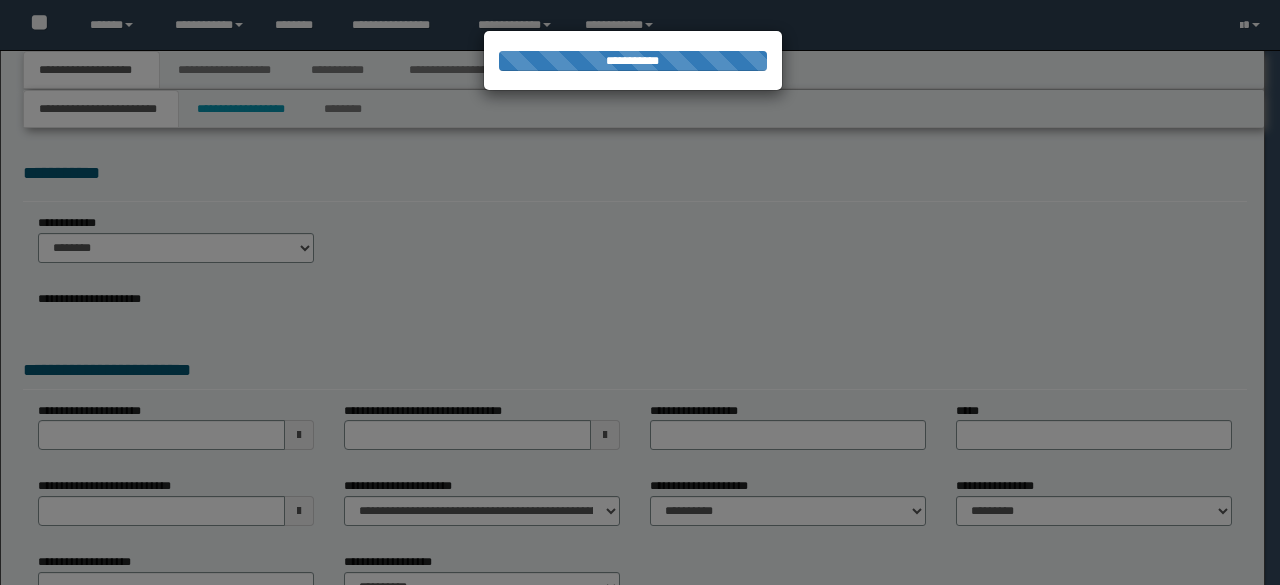 scroll, scrollTop: 0, scrollLeft: 0, axis: both 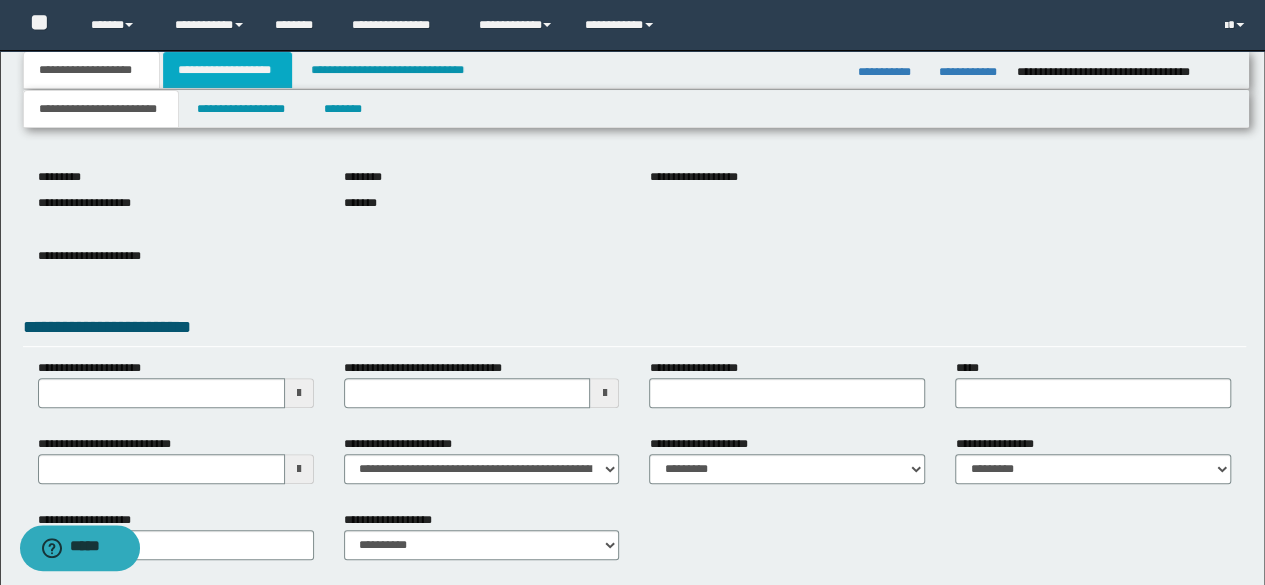 click on "**********" at bounding box center (227, 70) 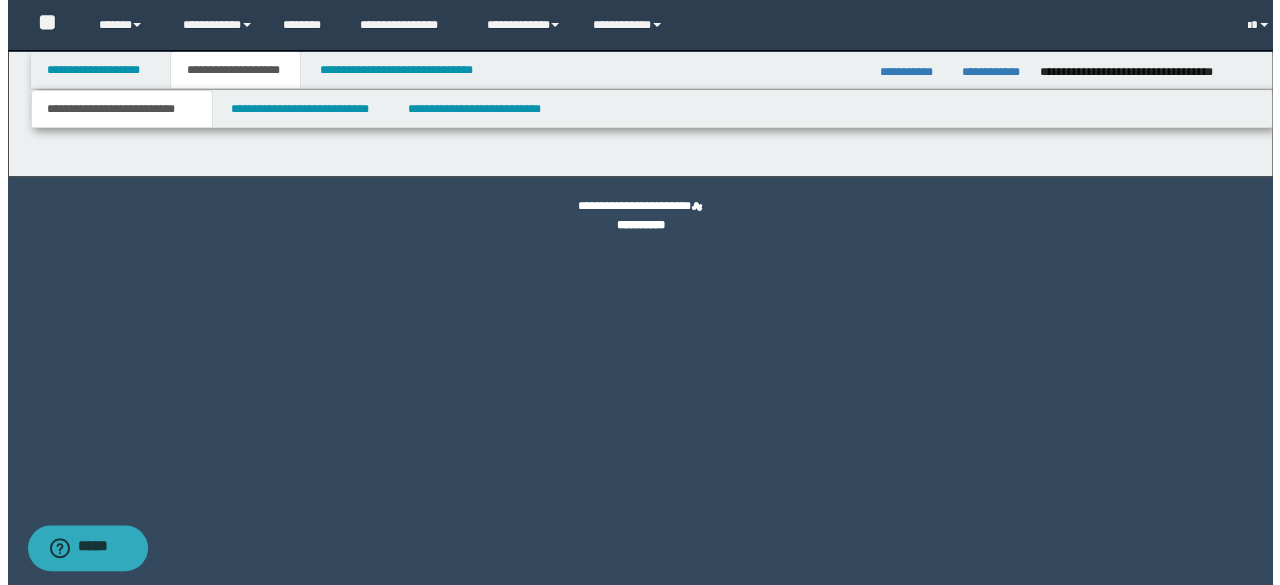 scroll, scrollTop: 0, scrollLeft: 0, axis: both 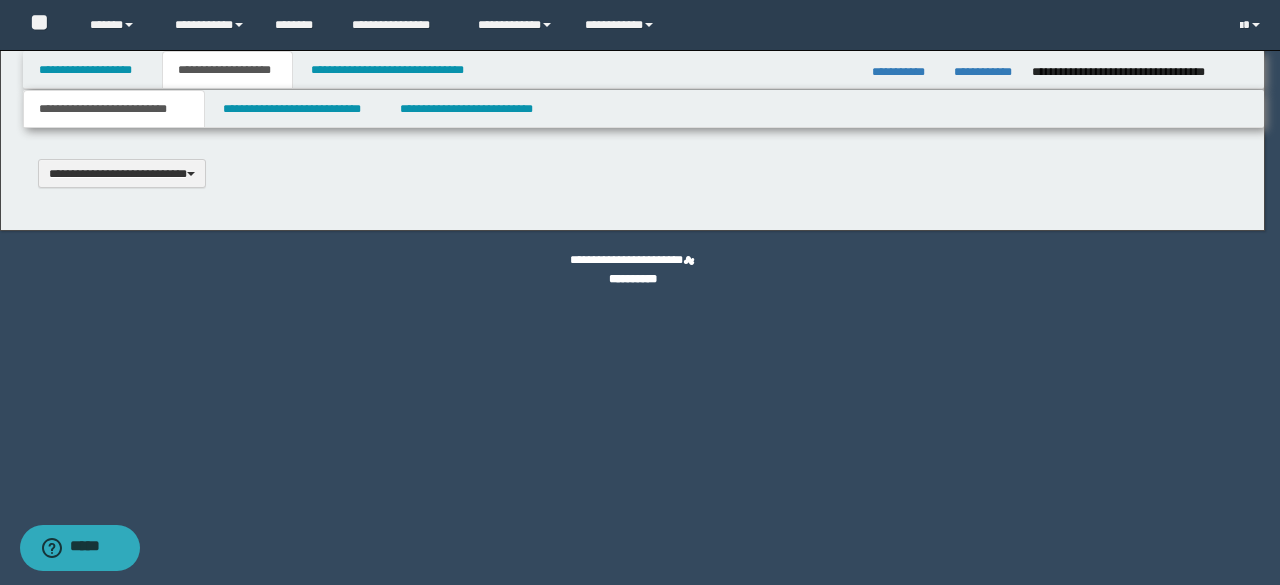 type 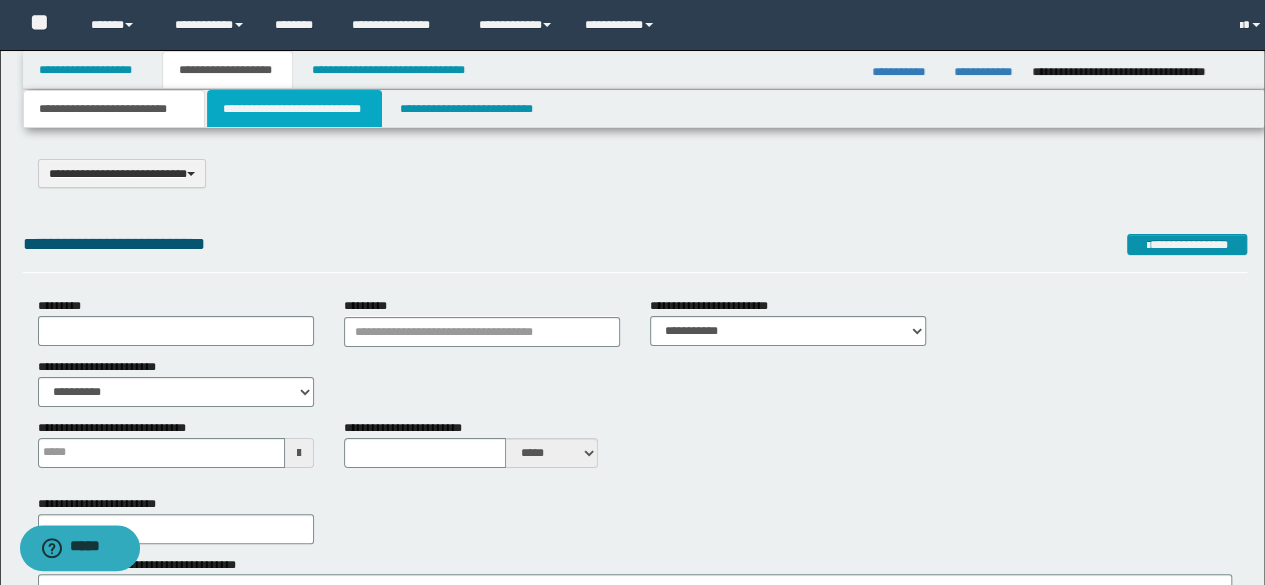 click on "**********" at bounding box center (294, 109) 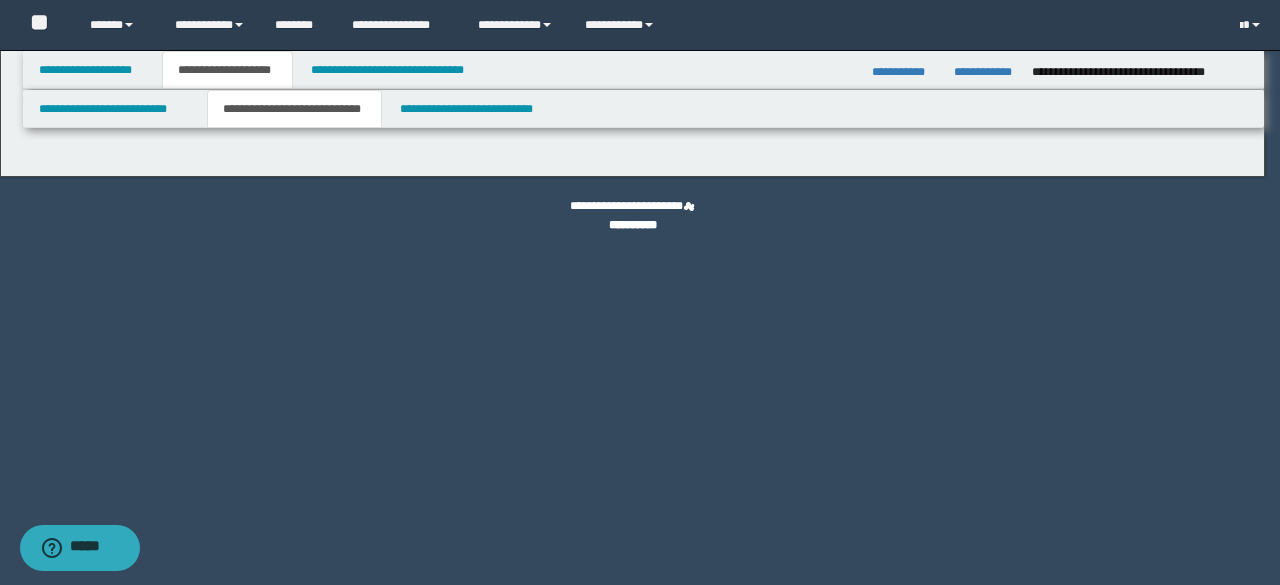 select on "*" 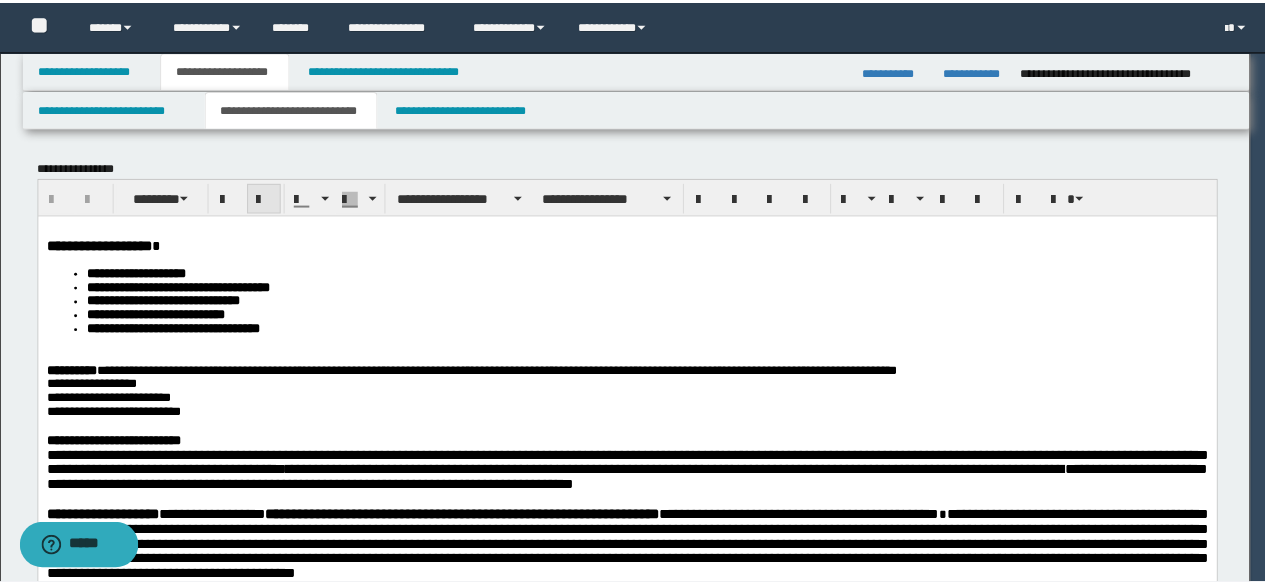 scroll, scrollTop: 0, scrollLeft: 0, axis: both 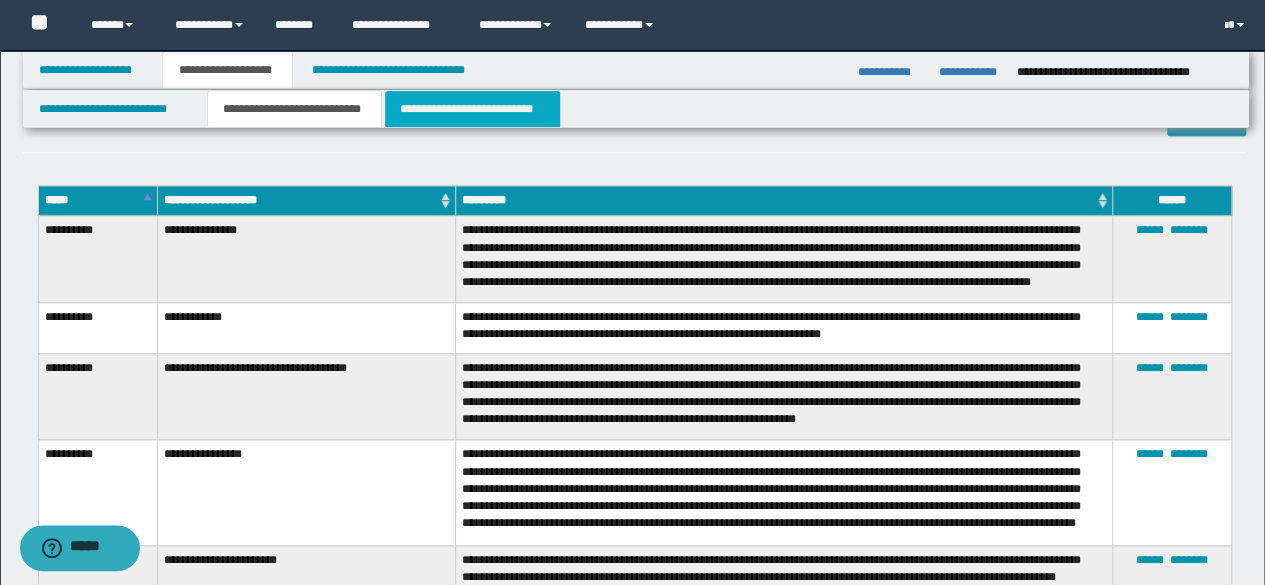 click on "**********" at bounding box center (472, 109) 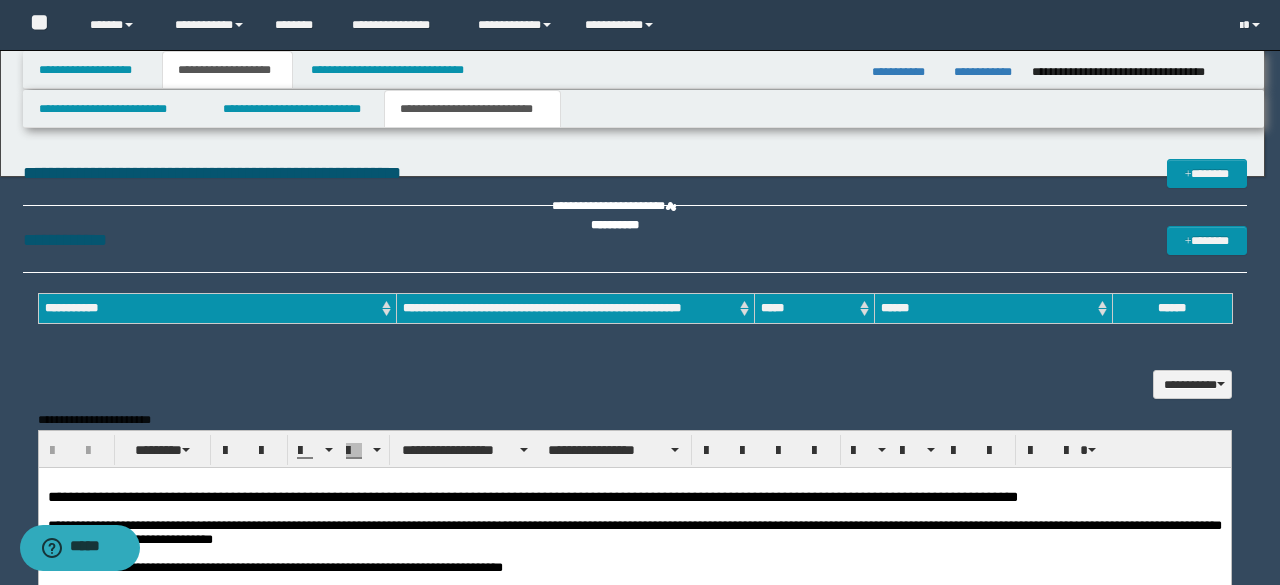 scroll, scrollTop: 0, scrollLeft: 0, axis: both 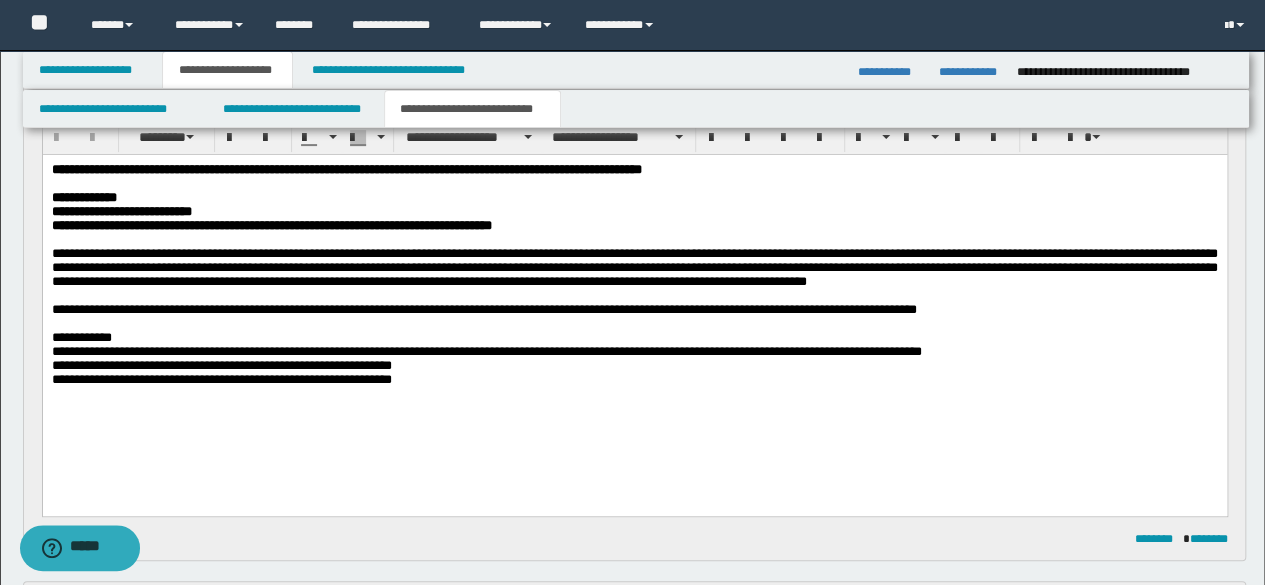drag, startPoint x: 473, startPoint y: 380, endPoint x: 474, endPoint y: 395, distance: 15.033297 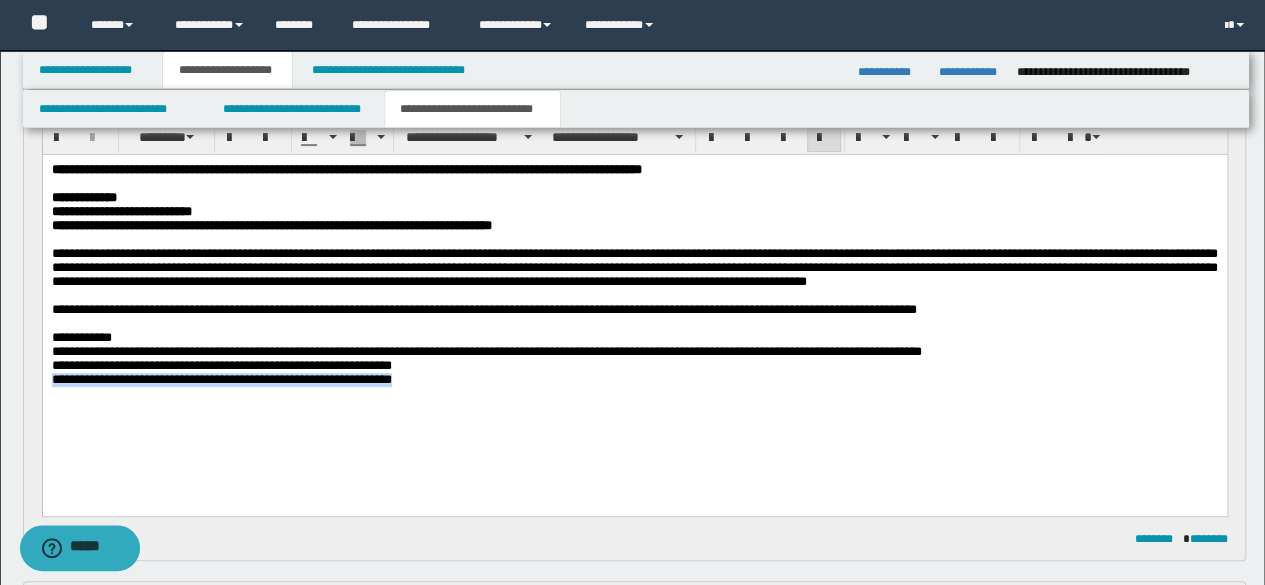 click on "**********" at bounding box center (634, 299) 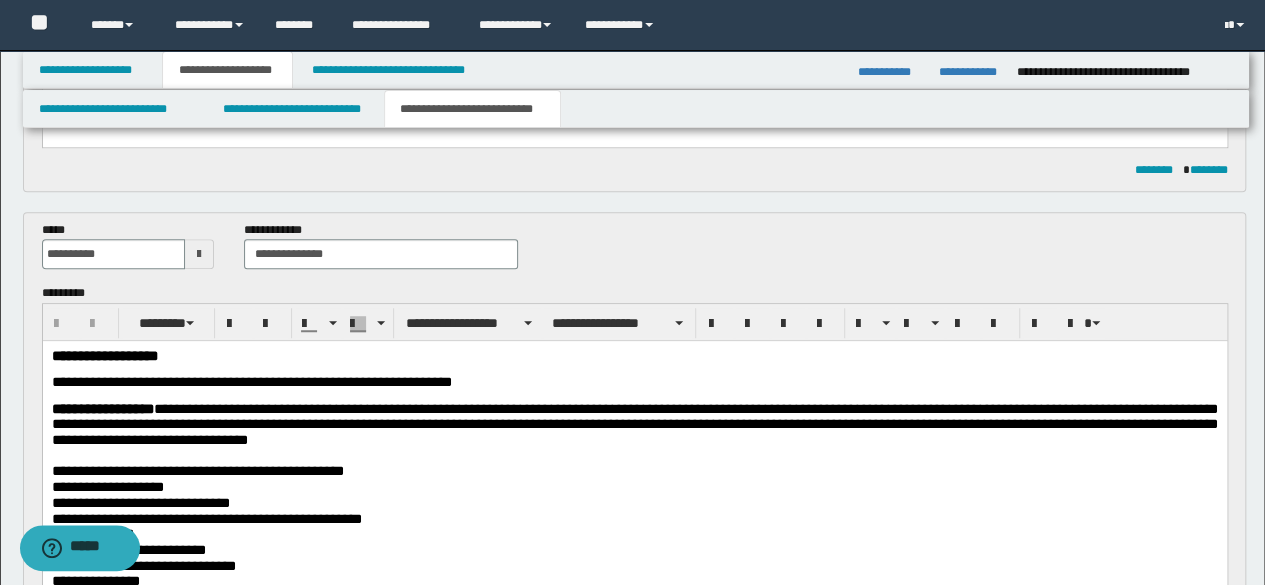 scroll, scrollTop: 800, scrollLeft: 0, axis: vertical 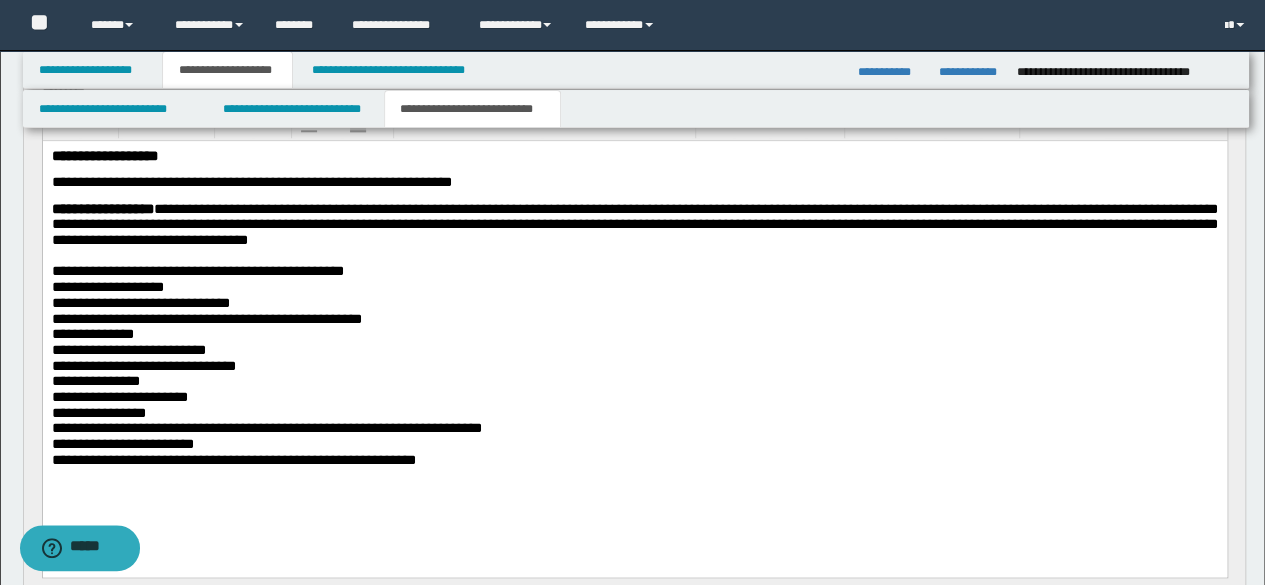 click on "**********" at bounding box center (634, 333) 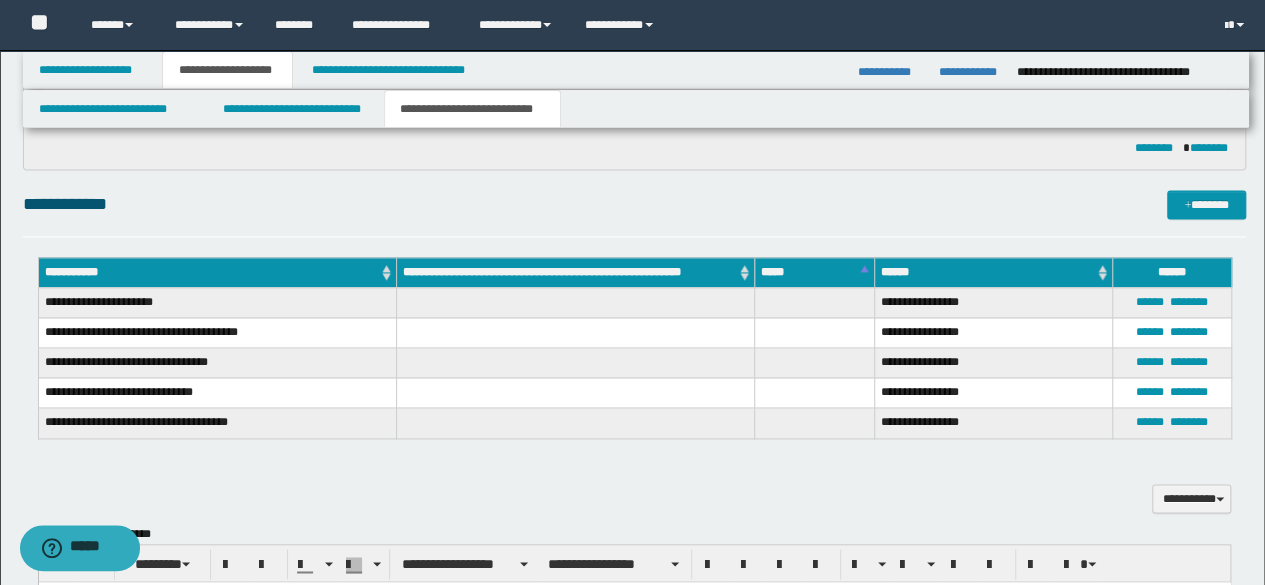 scroll, scrollTop: 1600, scrollLeft: 0, axis: vertical 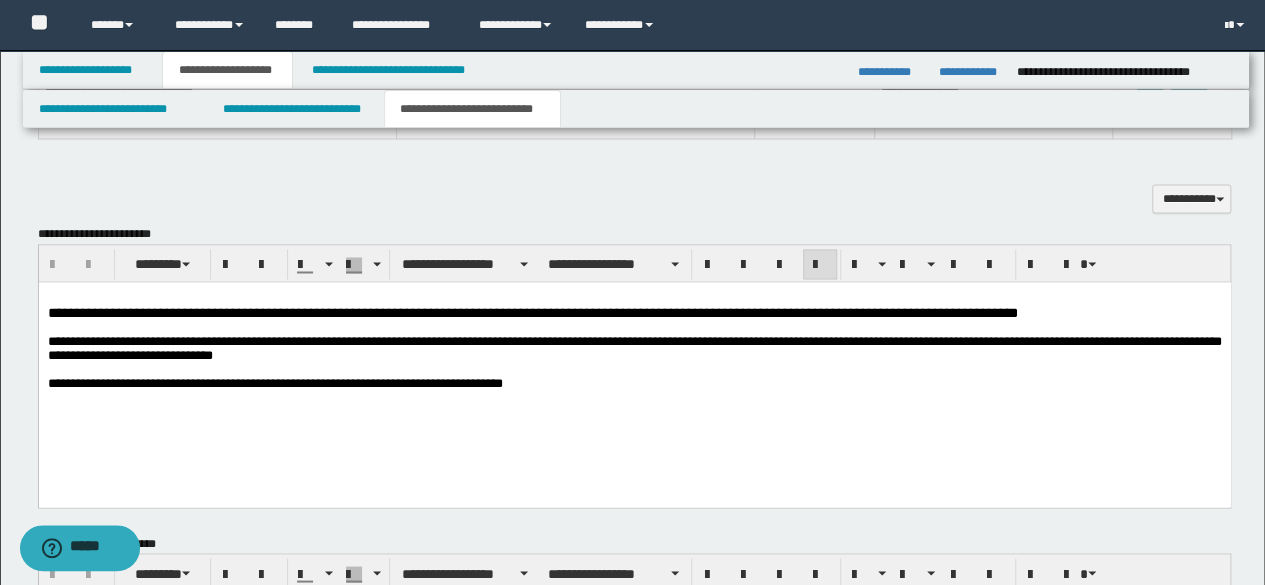 click on "**********" at bounding box center [634, 383] 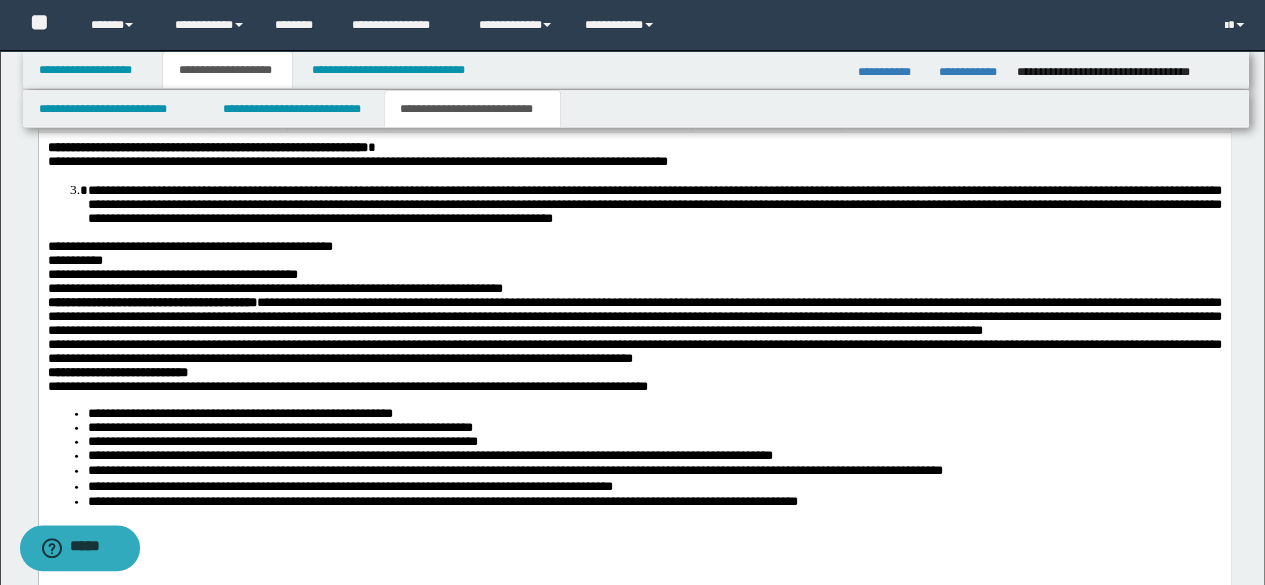 scroll, scrollTop: 2400, scrollLeft: 0, axis: vertical 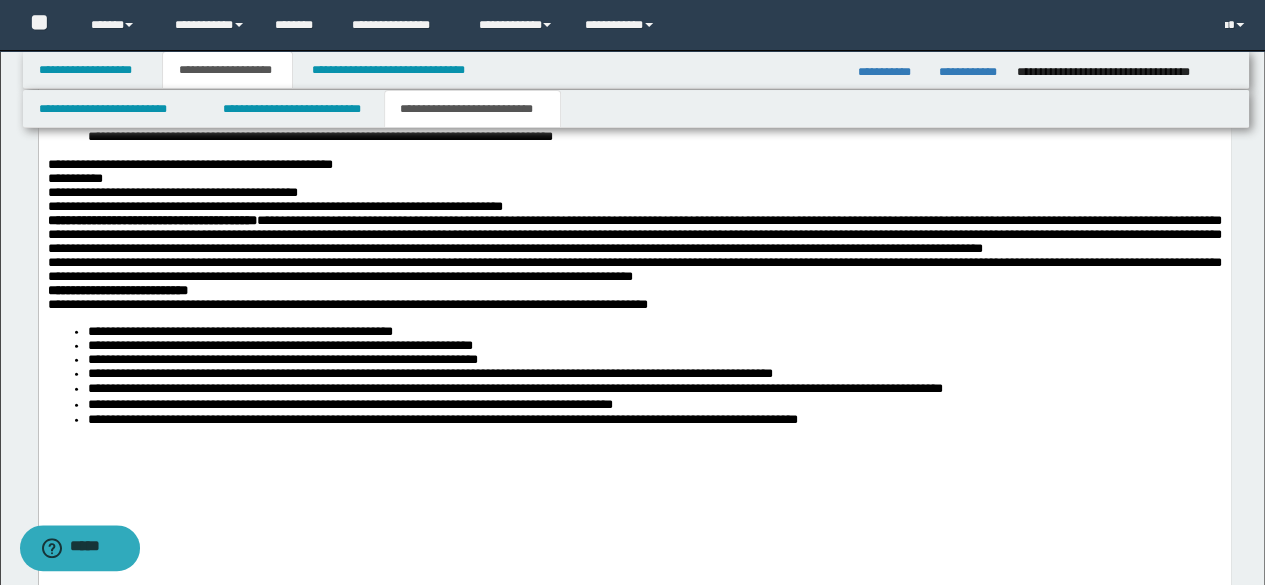 click on "**********" at bounding box center (654, 419) 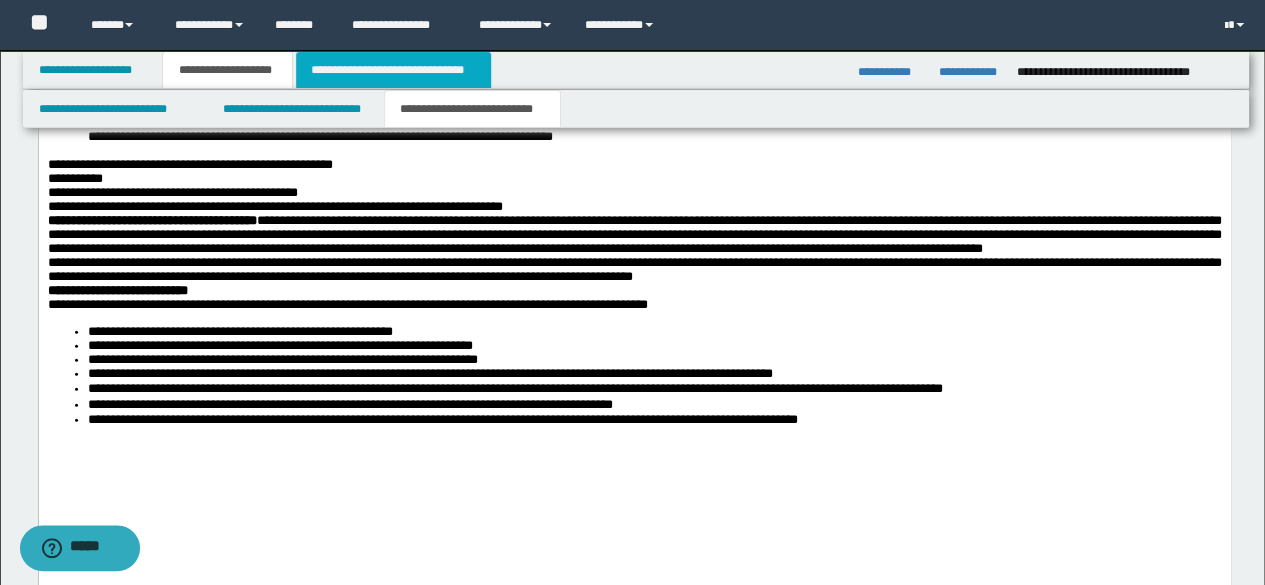 click on "**********" at bounding box center [393, 70] 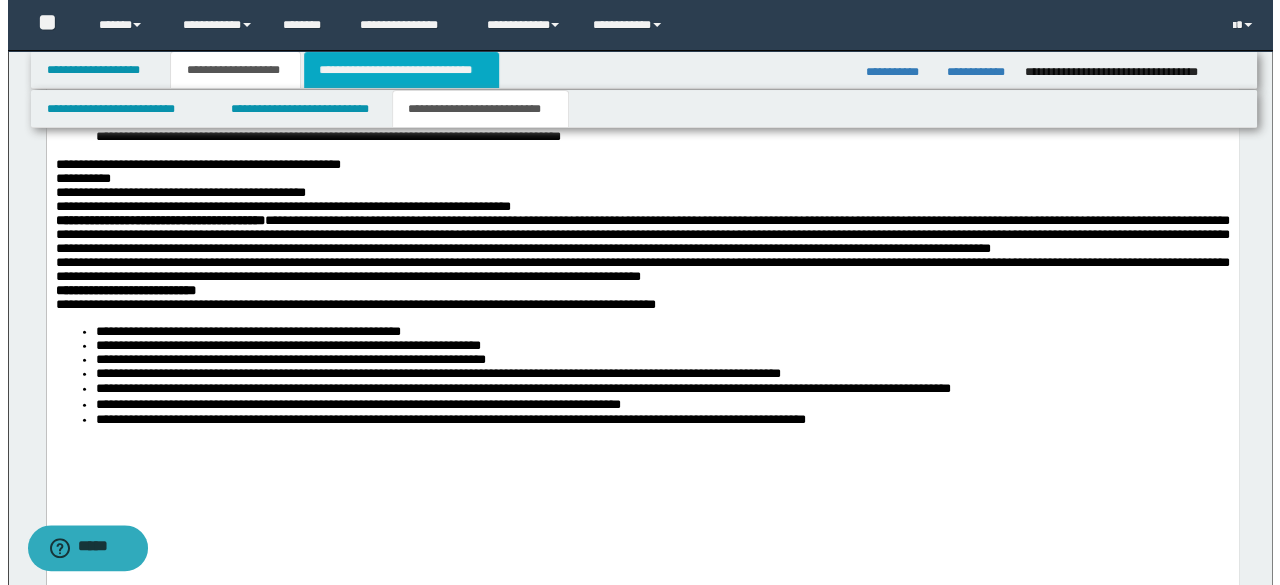 scroll, scrollTop: 0, scrollLeft: 0, axis: both 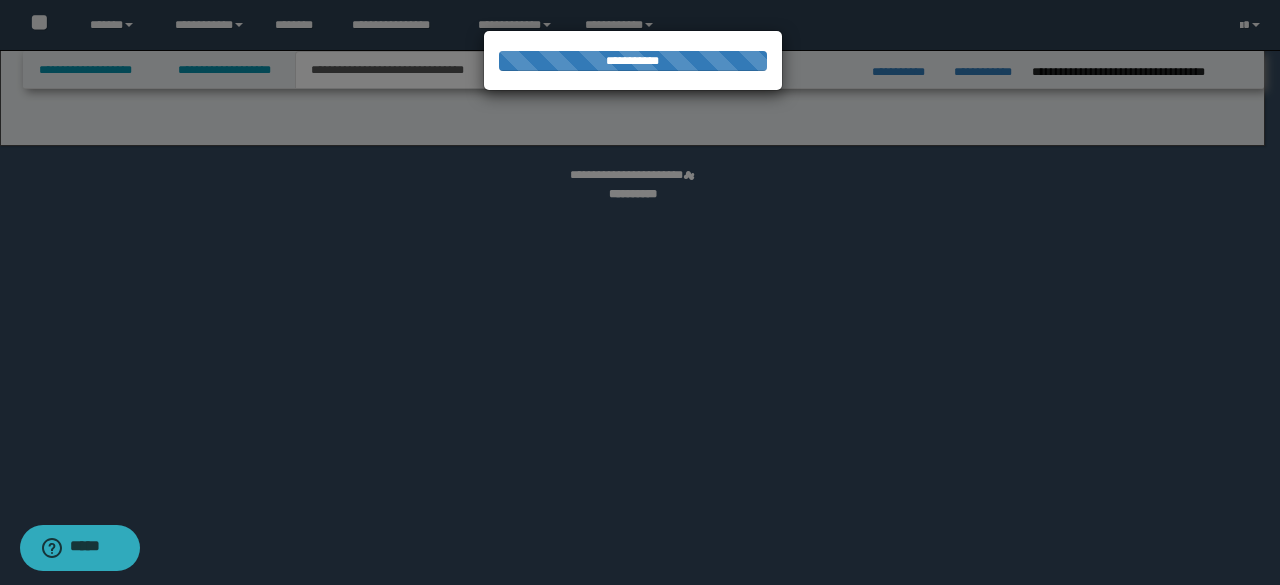select on "*" 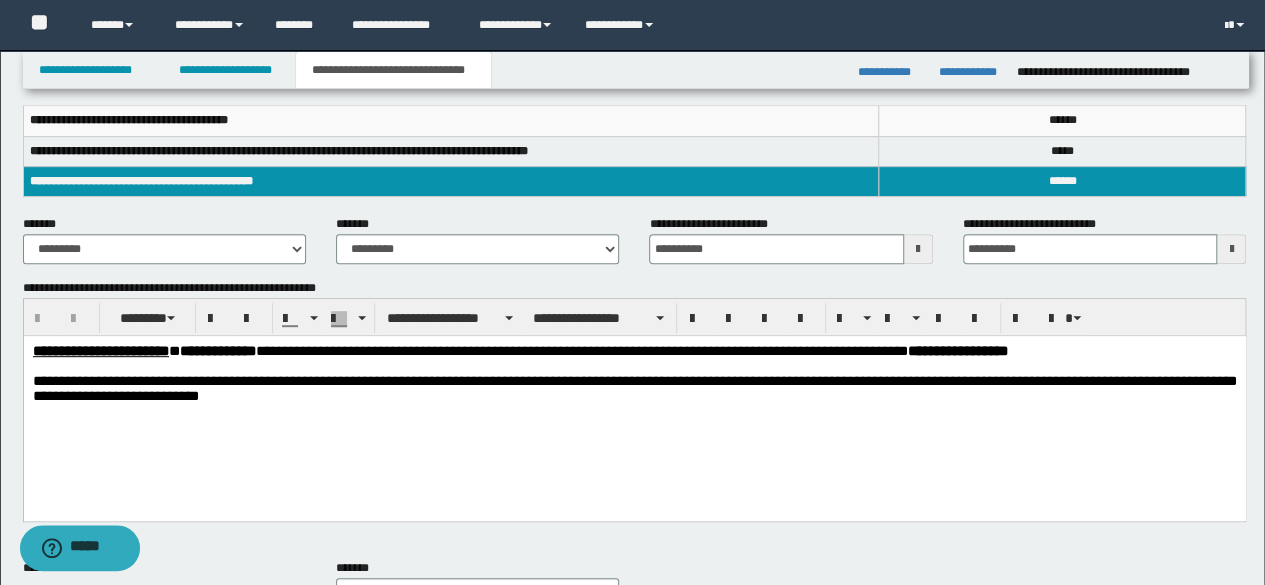 scroll, scrollTop: 400, scrollLeft: 0, axis: vertical 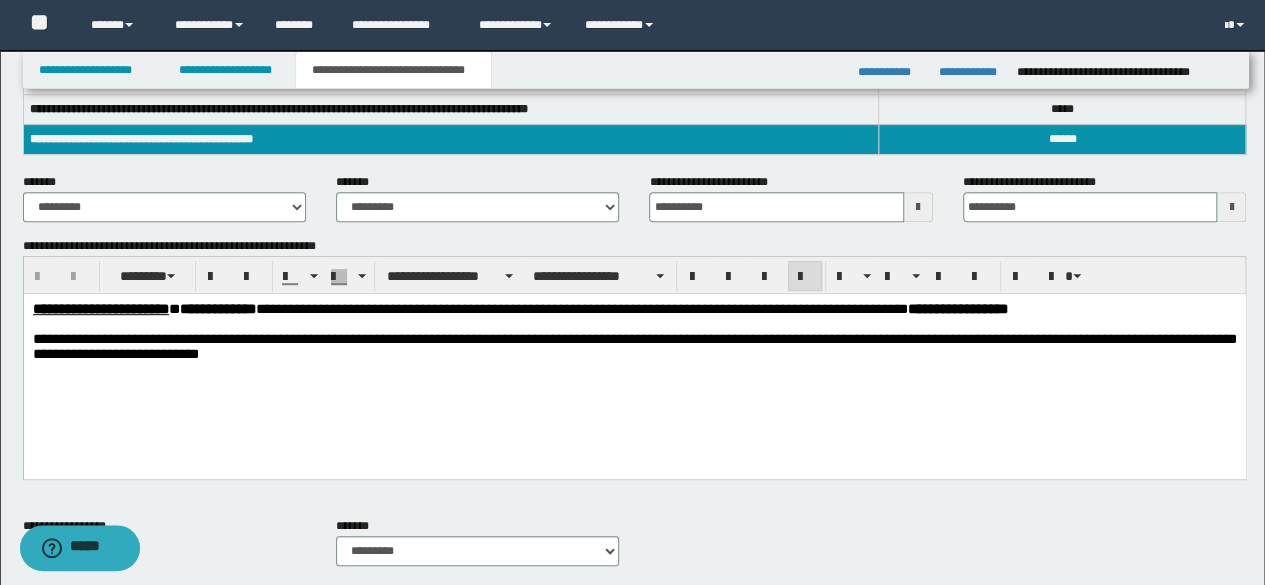 click on "**********" at bounding box center (634, 357) 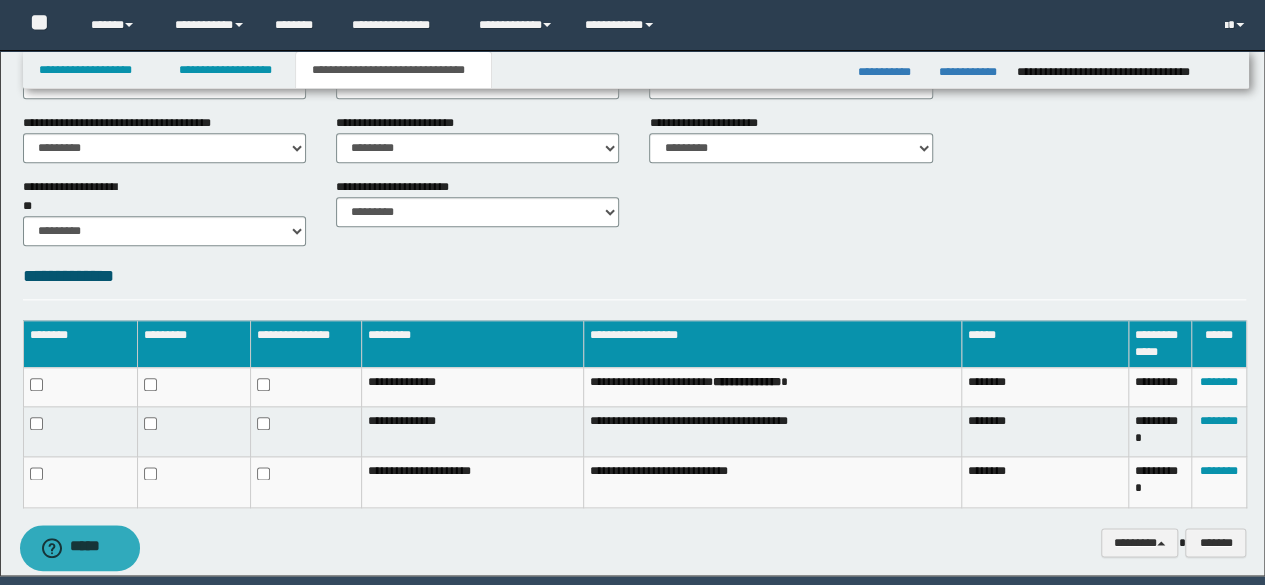 scroll, scrollTop: 1000, scrollLeft: 0, axis: vertical 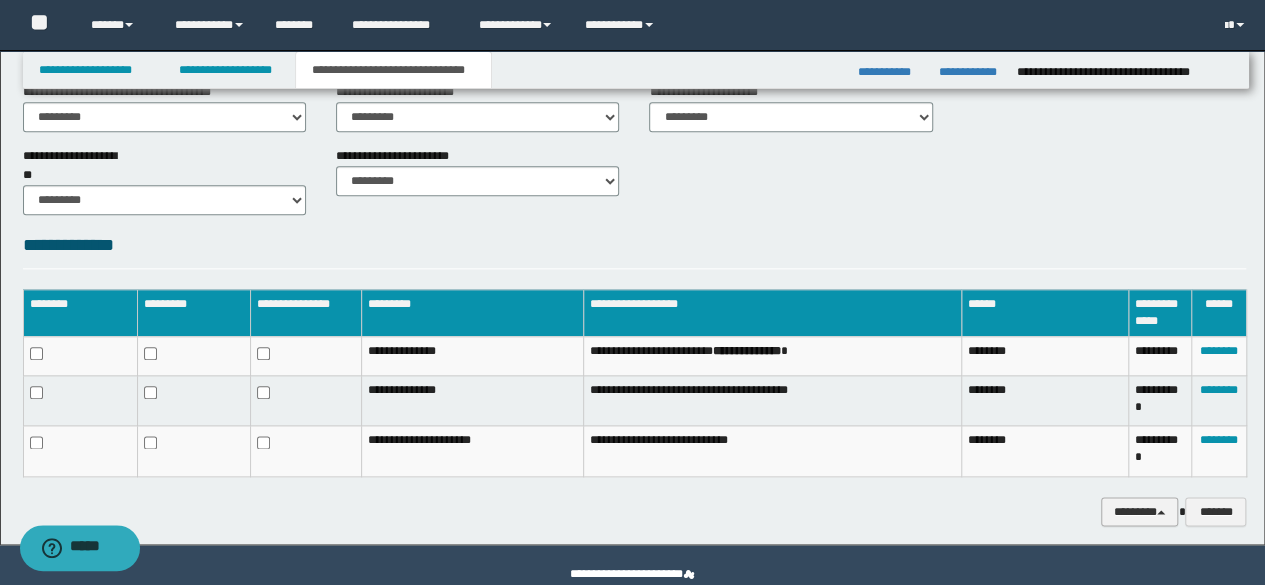 click on "********" at bounding box center (1140, 511) 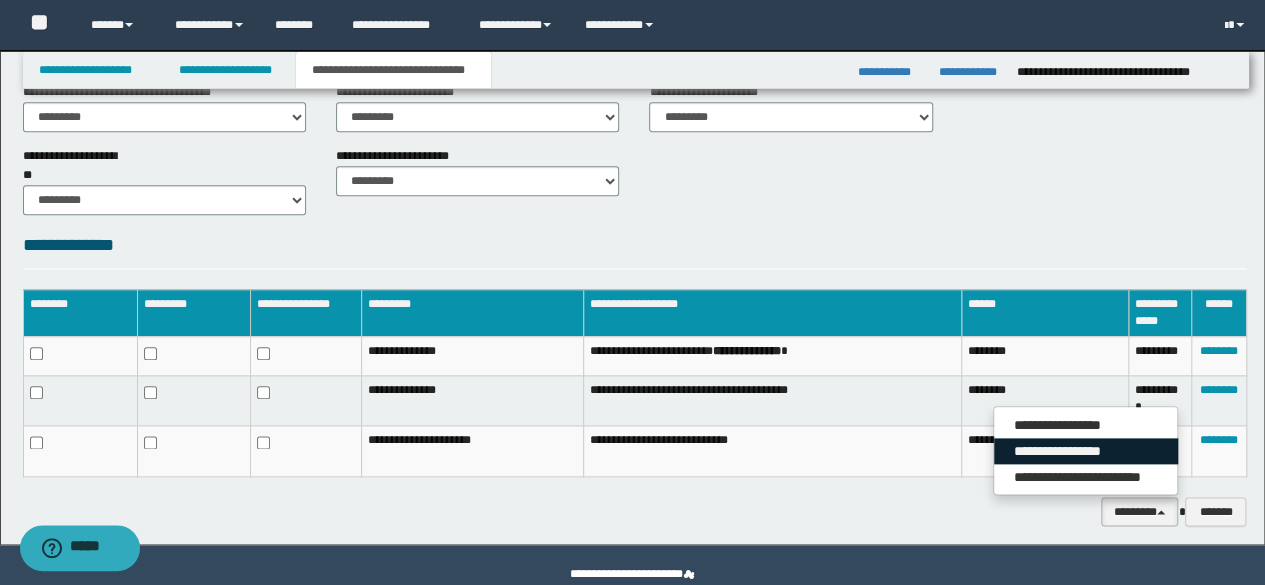 click on "**********" at bounding box center (1086, 451) 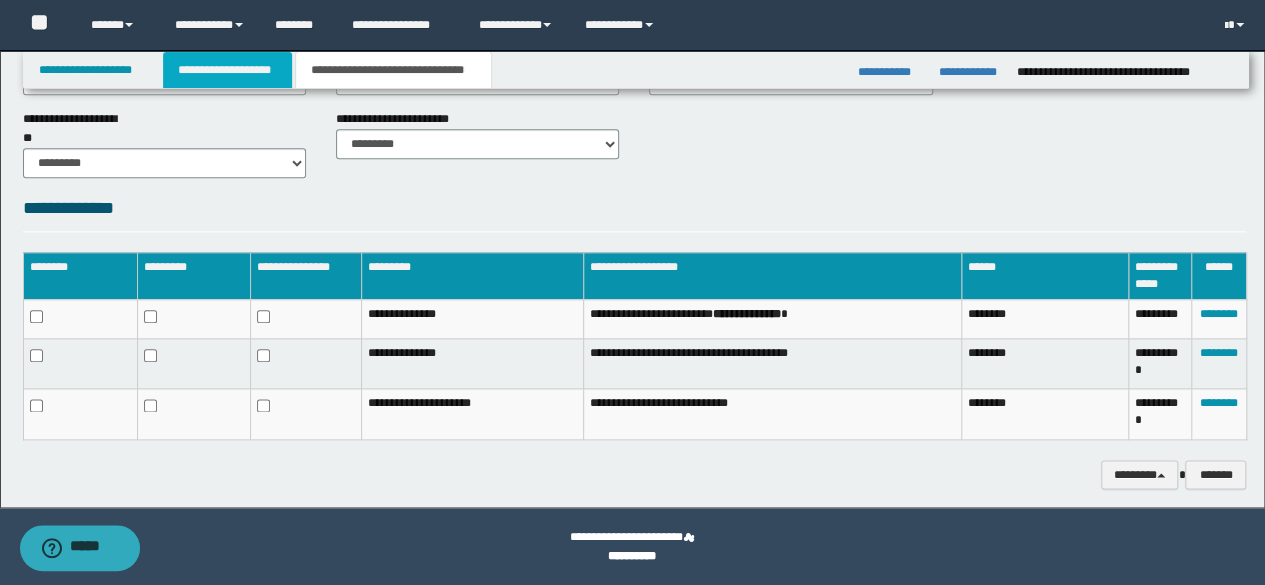 click on "**********" at bounding box center [227, 70] 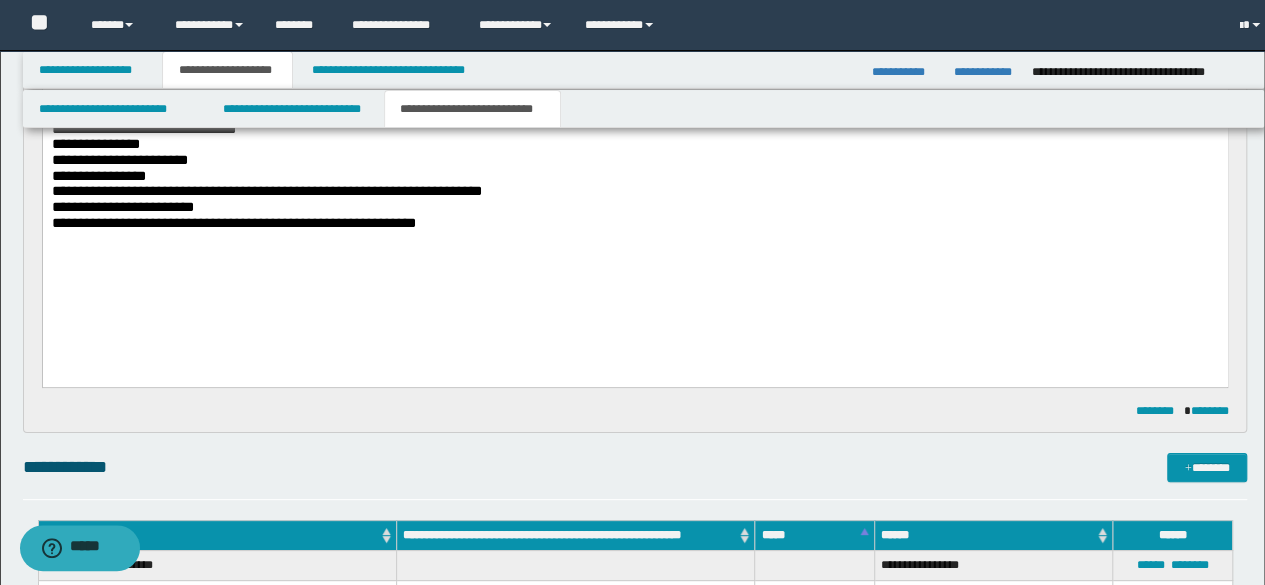 scroll, scrollTop: 1068, scrollLeft: 0, axis: vertical 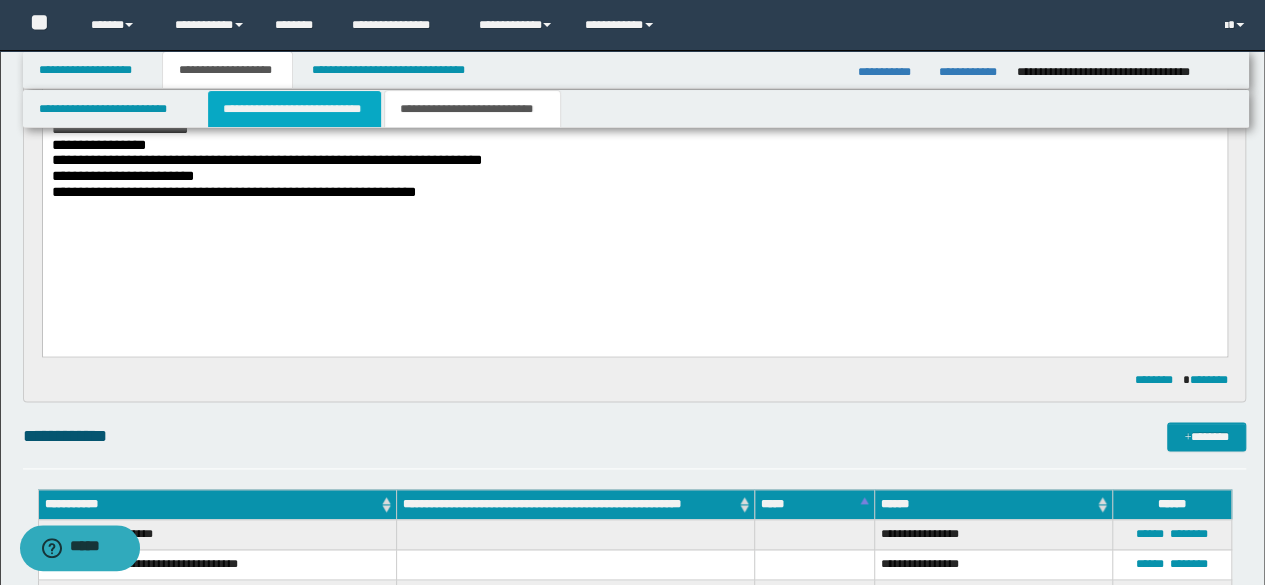 click on "**********" at bounding box center (294, 109) 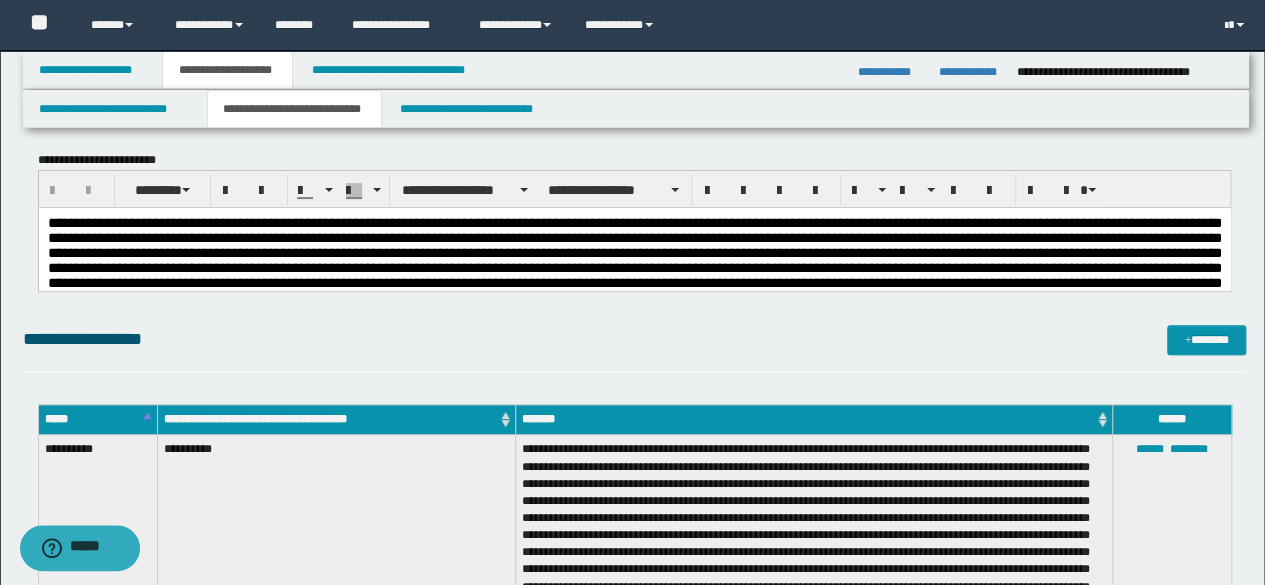 scroll, scrollTop: 84, scrollLeft: 0, axis: vertical 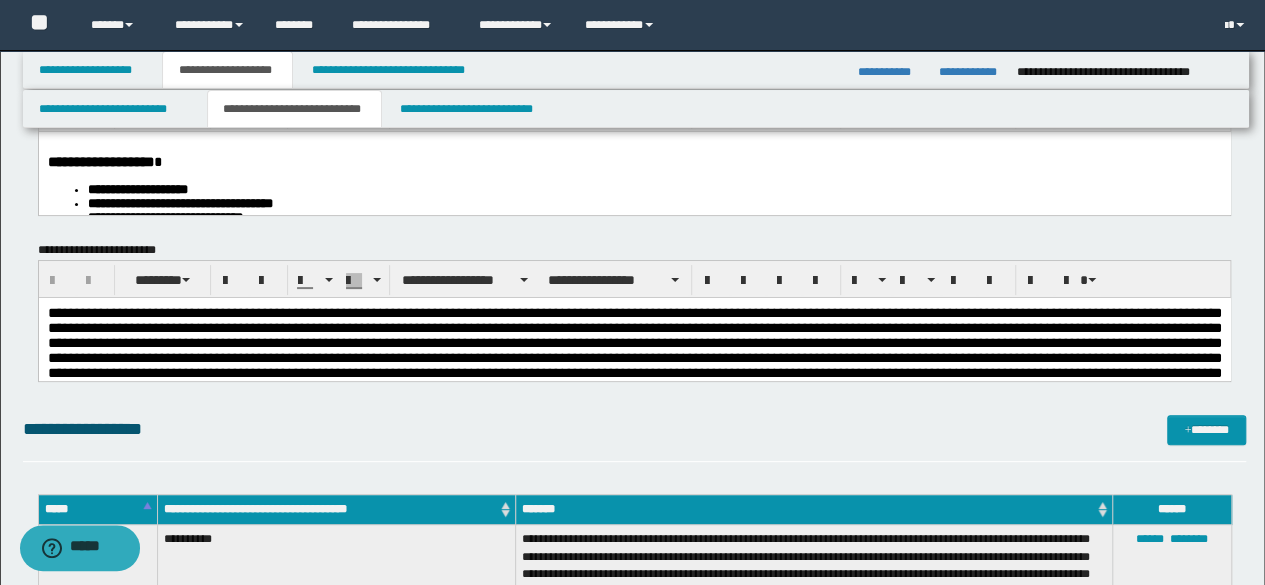drag, startPoint x: 1278, startPoint y: 191, endPoint x: 922, endPoint y: 61, distance: 378.9934 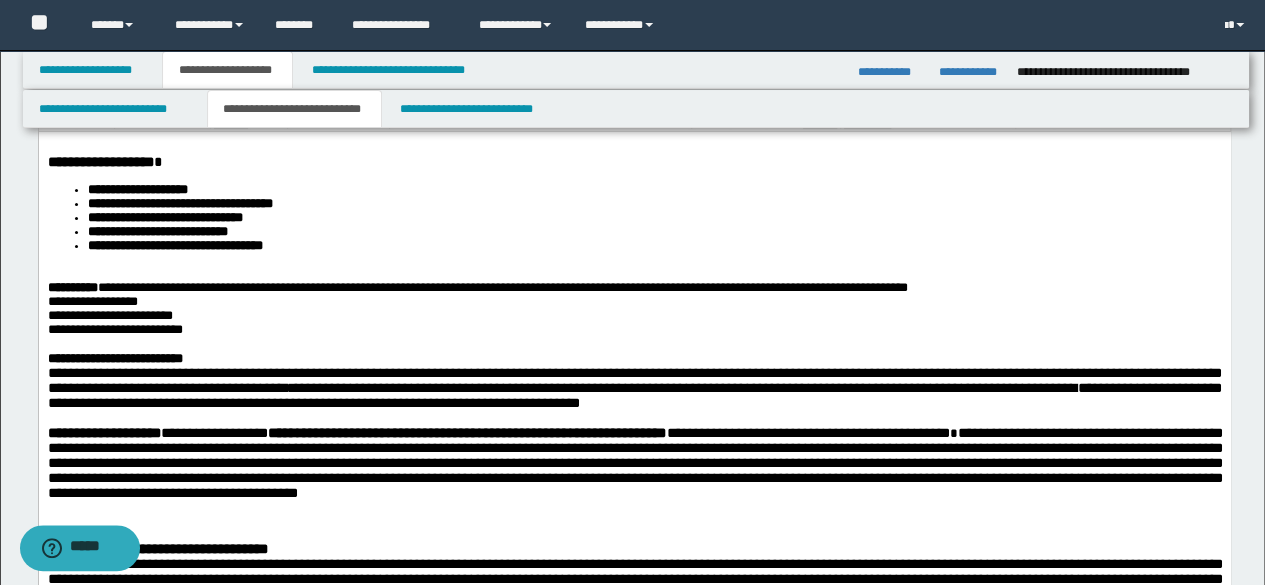 click on "**********" at bounding box center (654, 203) 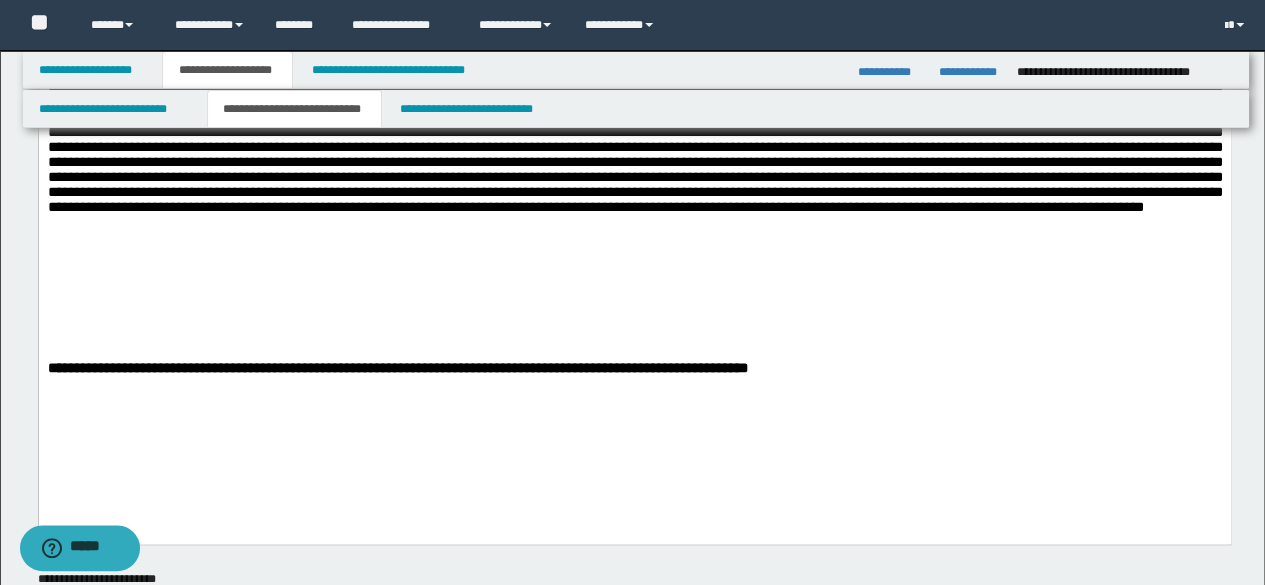 scroll, scrollTop: 926, scrollLeft: 0, axis: vertical 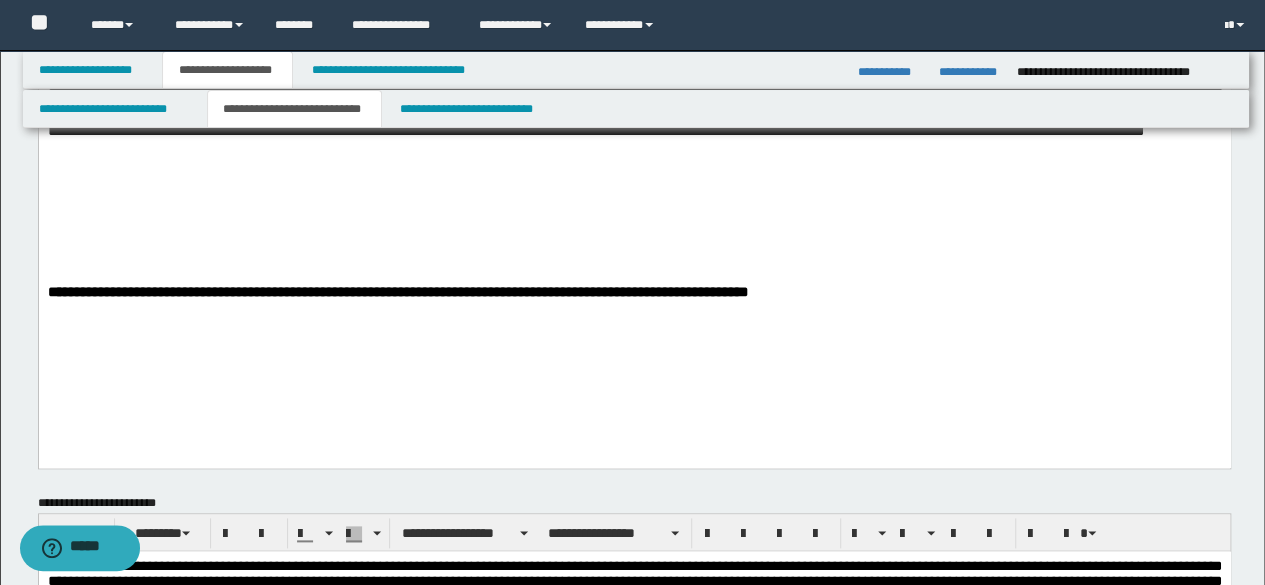 click on "**********" at bounding box center [634, -169] 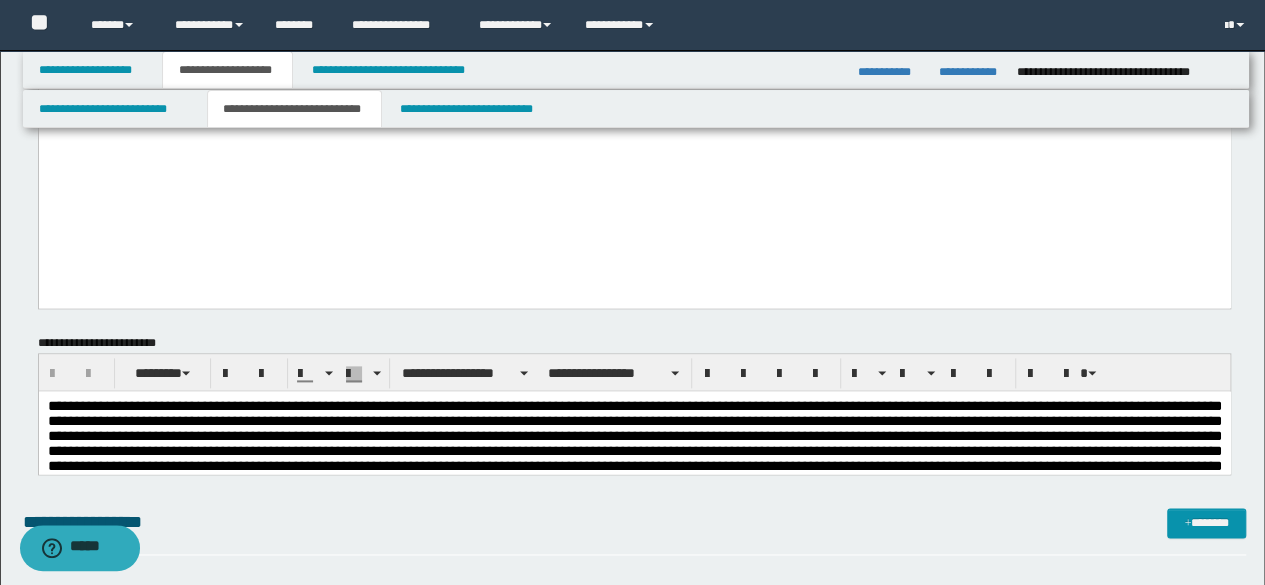 scroll, scrollTop: 1226, scrollLeft: 0, axis: vertical 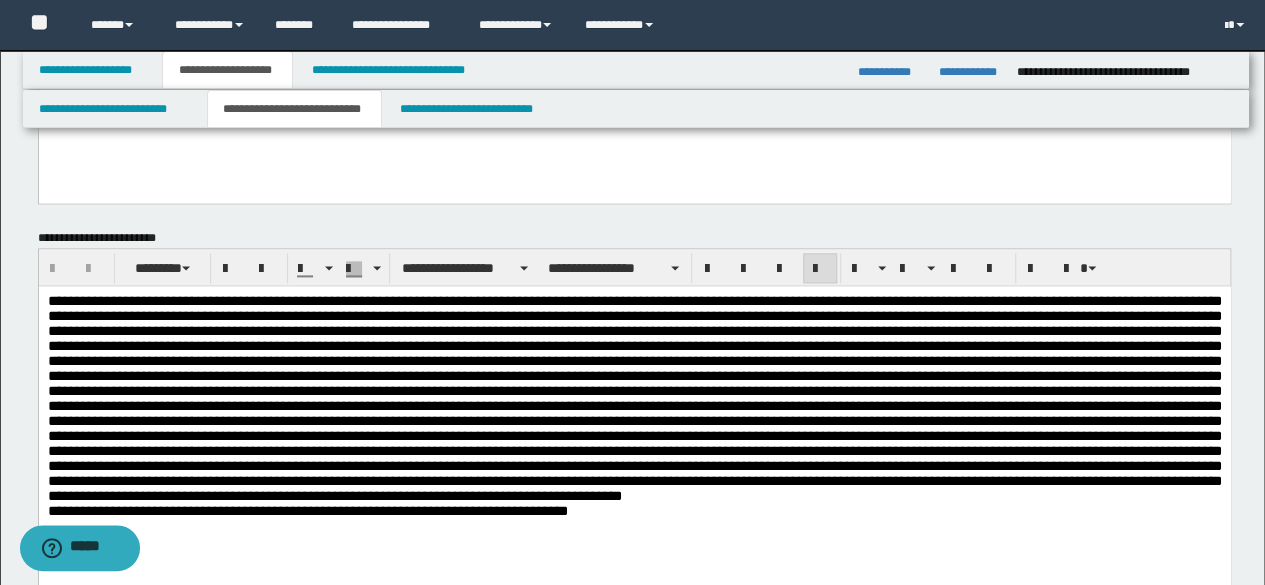 click at bounding box center (634, 398) 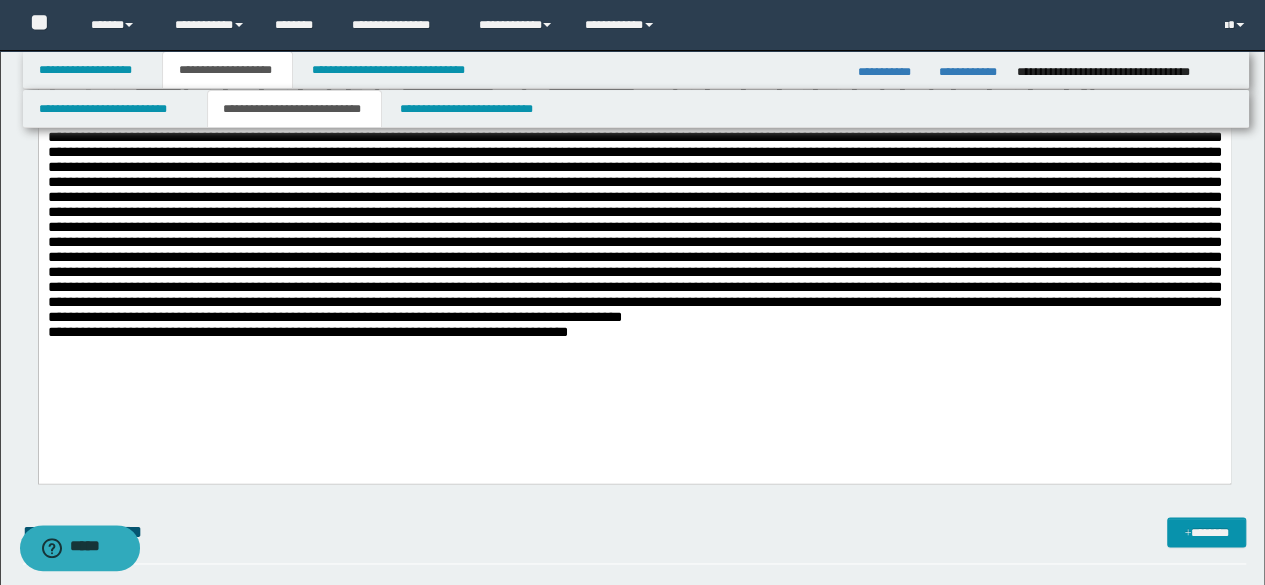 scroll, scrollTop: 1420, scrollLeft: 0, axis: vertical 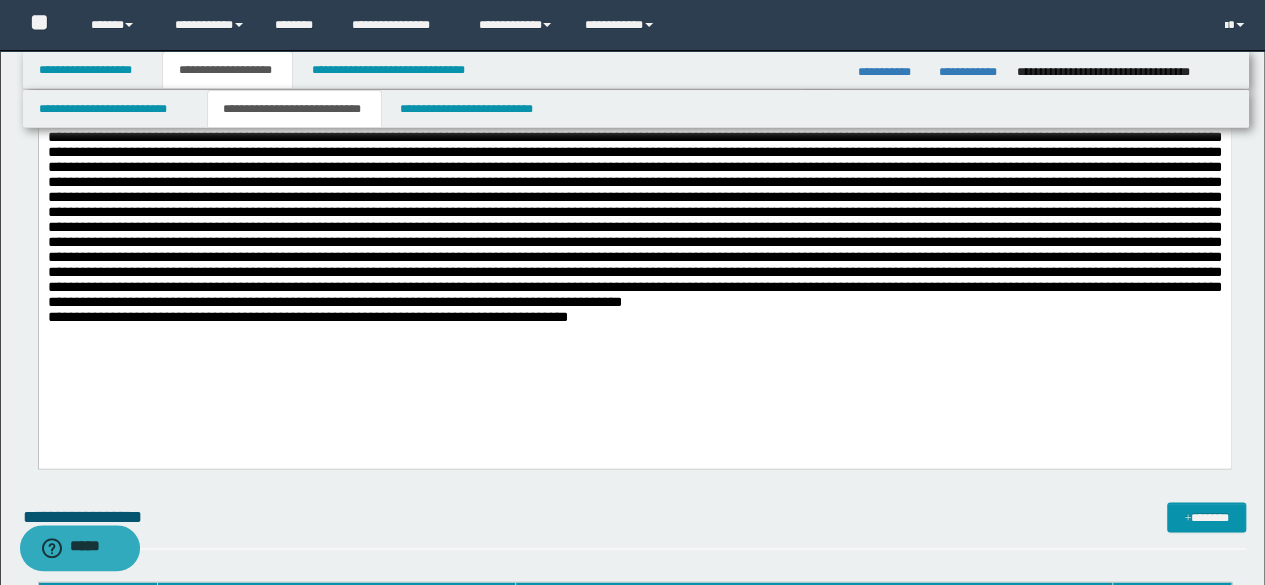 click on "**********" at bounding box center [634, 237] 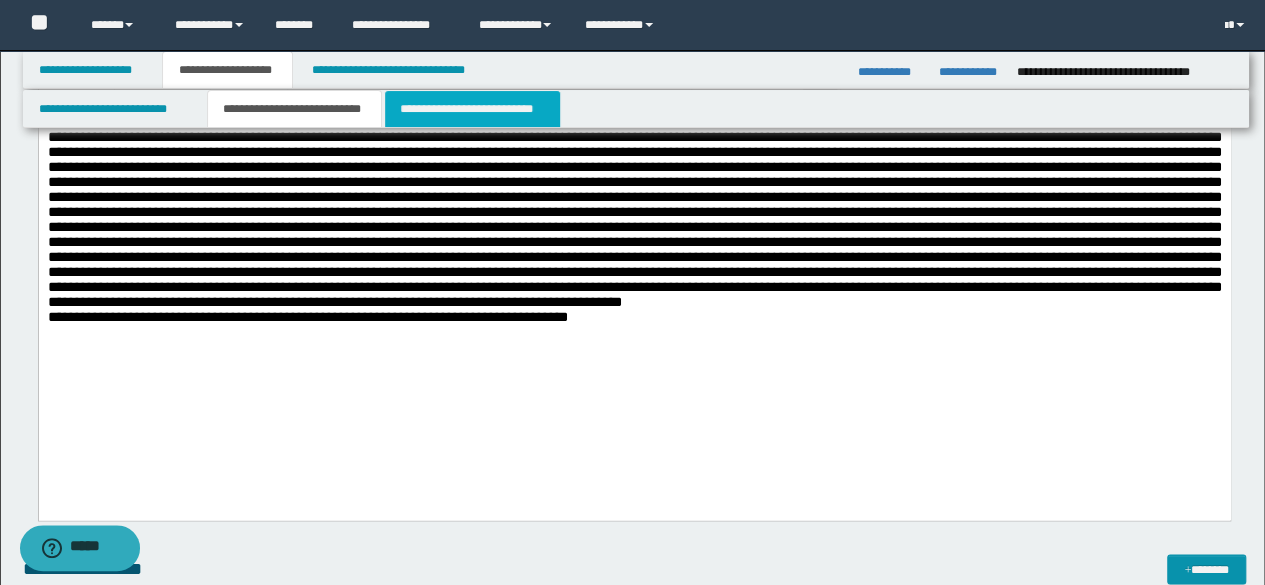 click on "**********" at bounding box center (472, 109) 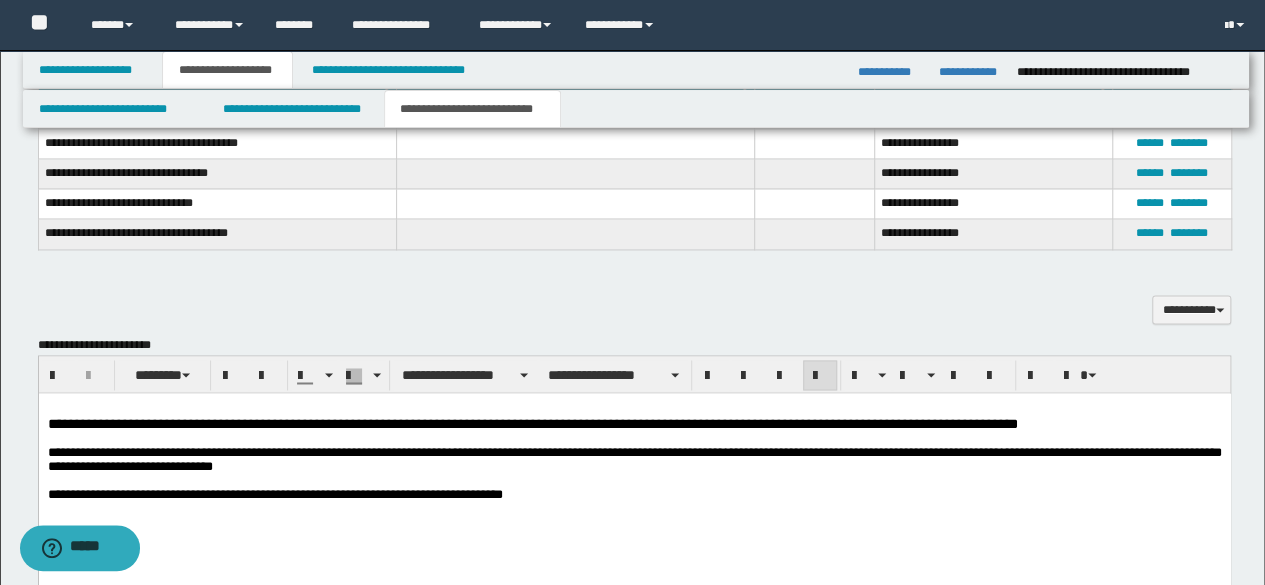 scroll, scrollTop: 1520, scrollLeft: 0, axis: vertical 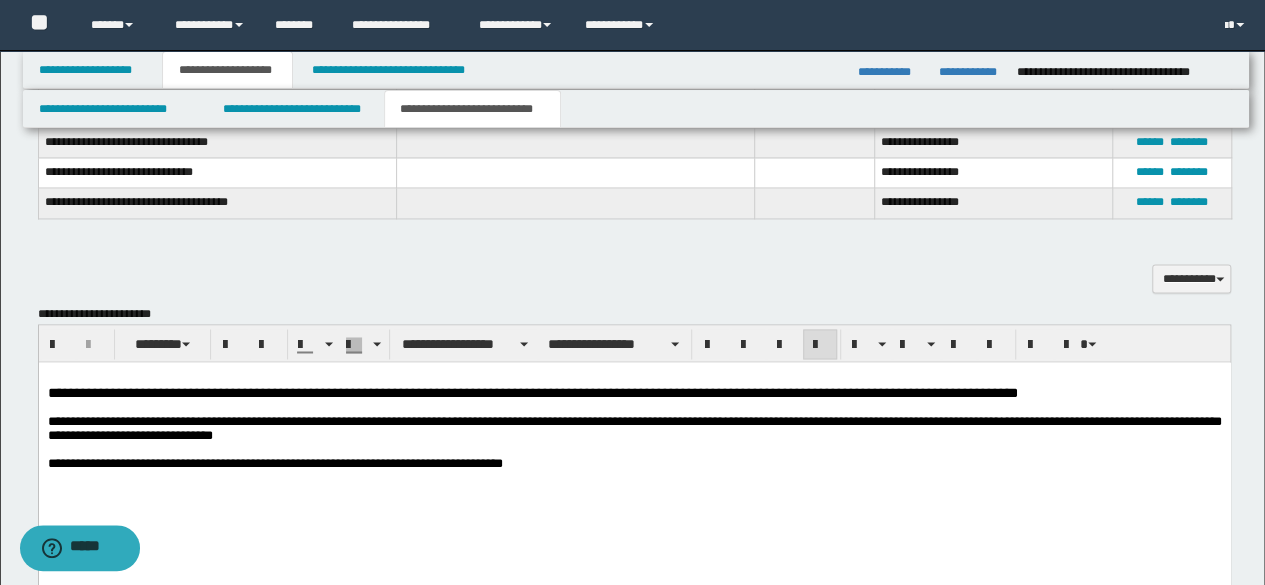 click on "**********" at bounding box center (634, 466) 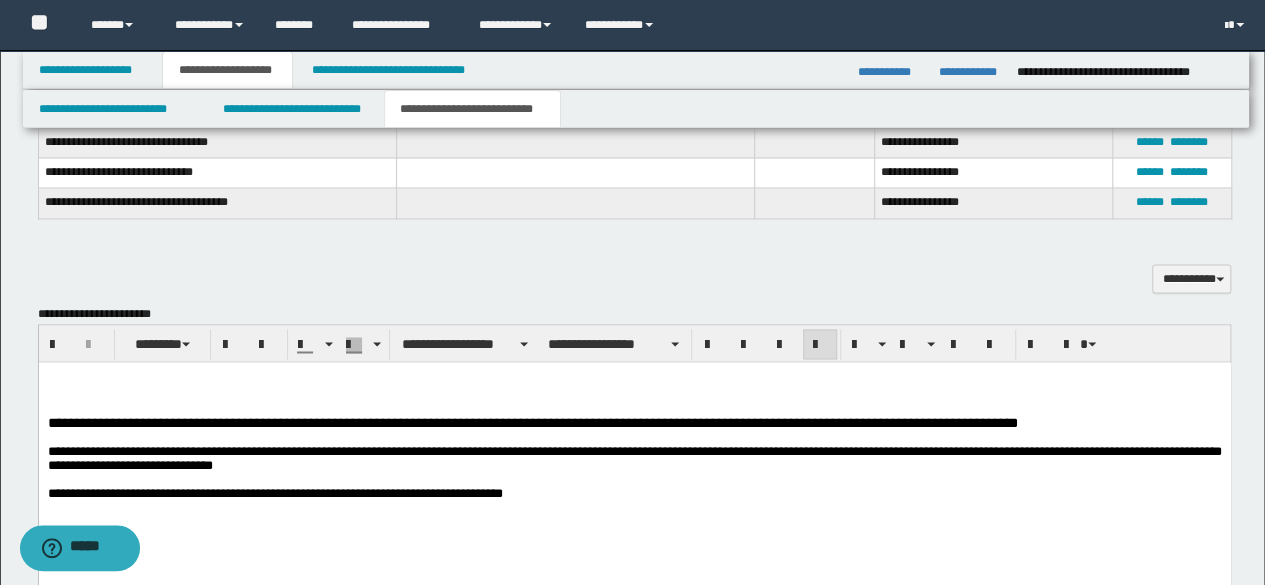 click on "**********" at bounding box center [634, 493] 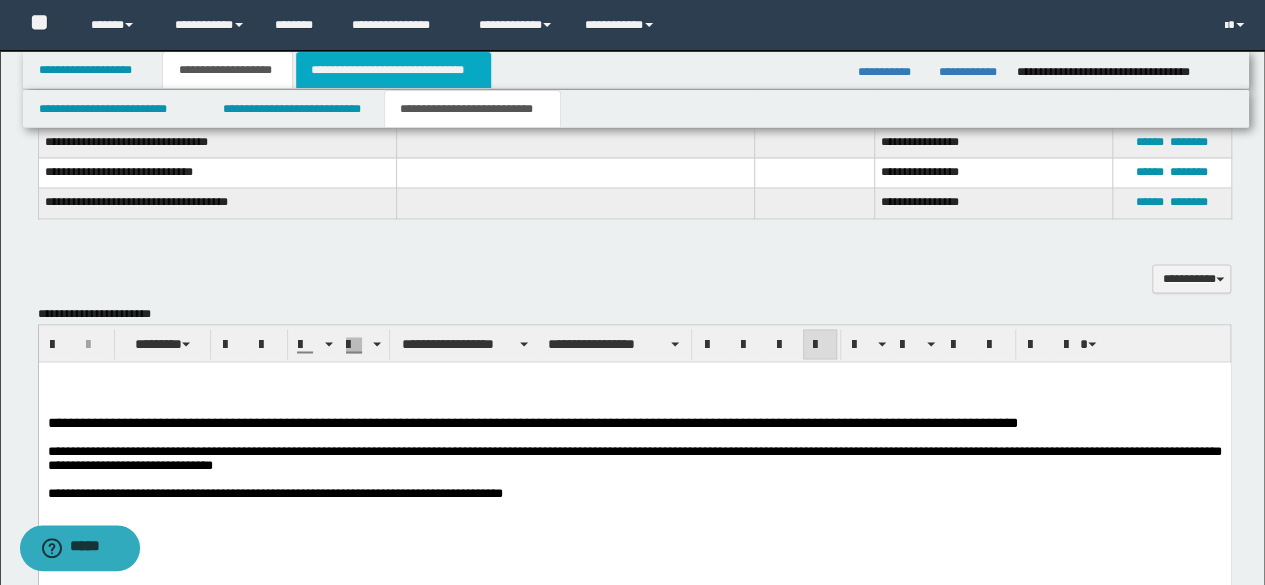 click on "**********" at bounding box center [393, 70] 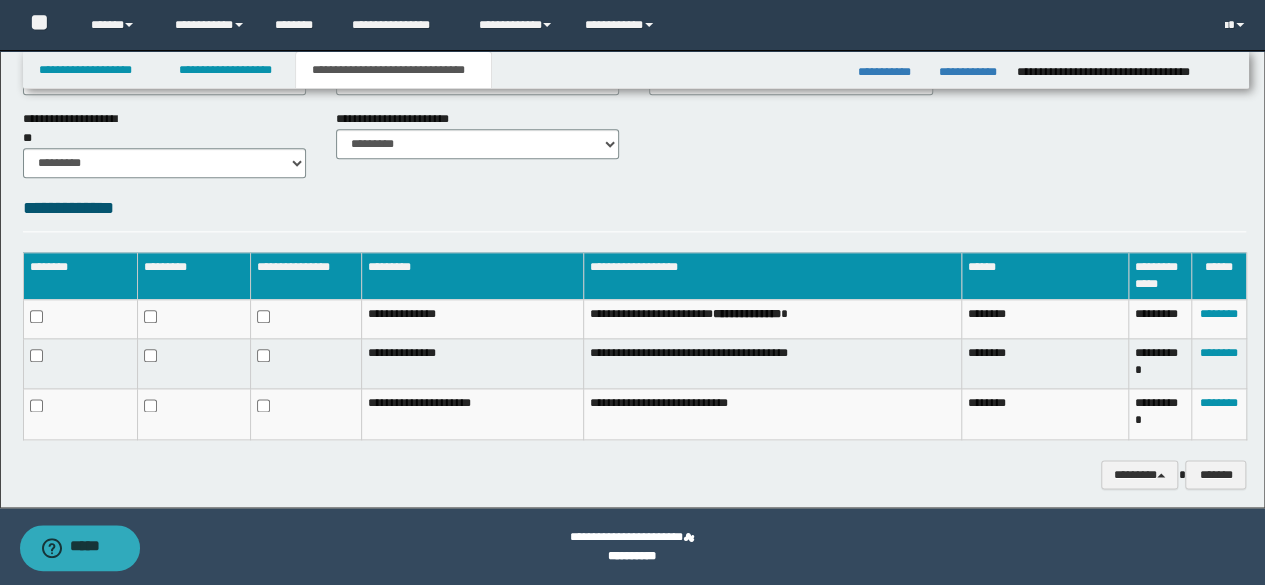 click on "**********" at bounding box center (632, -240) 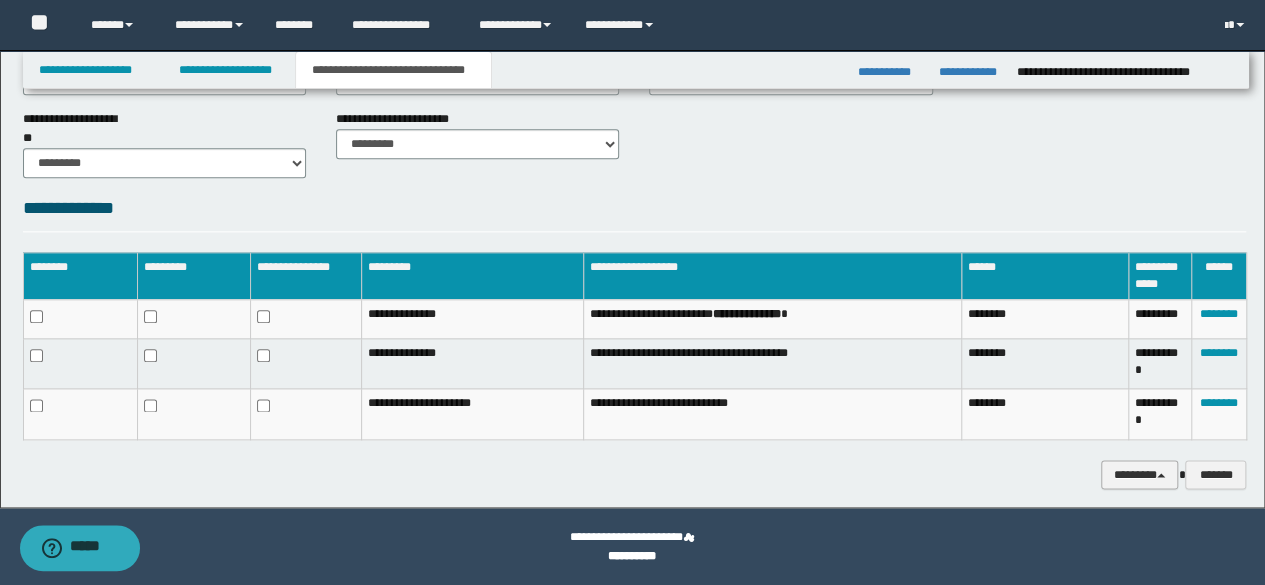 click on "********" at bounding box center (1140, 474) 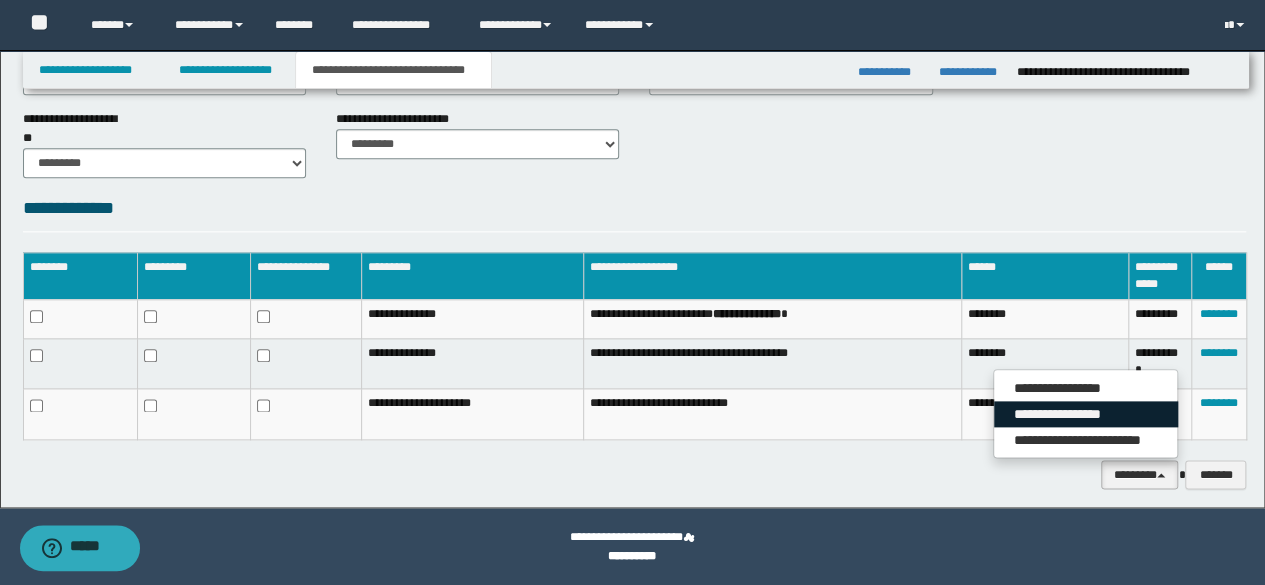 click on "**********" at bounding box center [1086, 414] 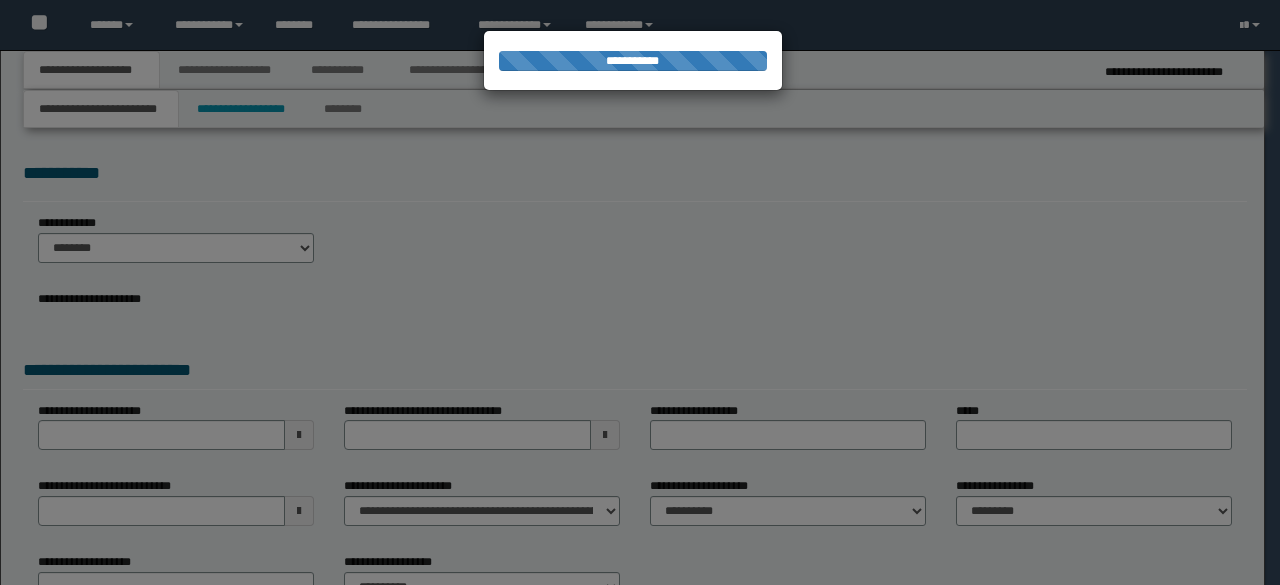 scroll, scrollTop: 0, scrollLeft: 0, axis: both 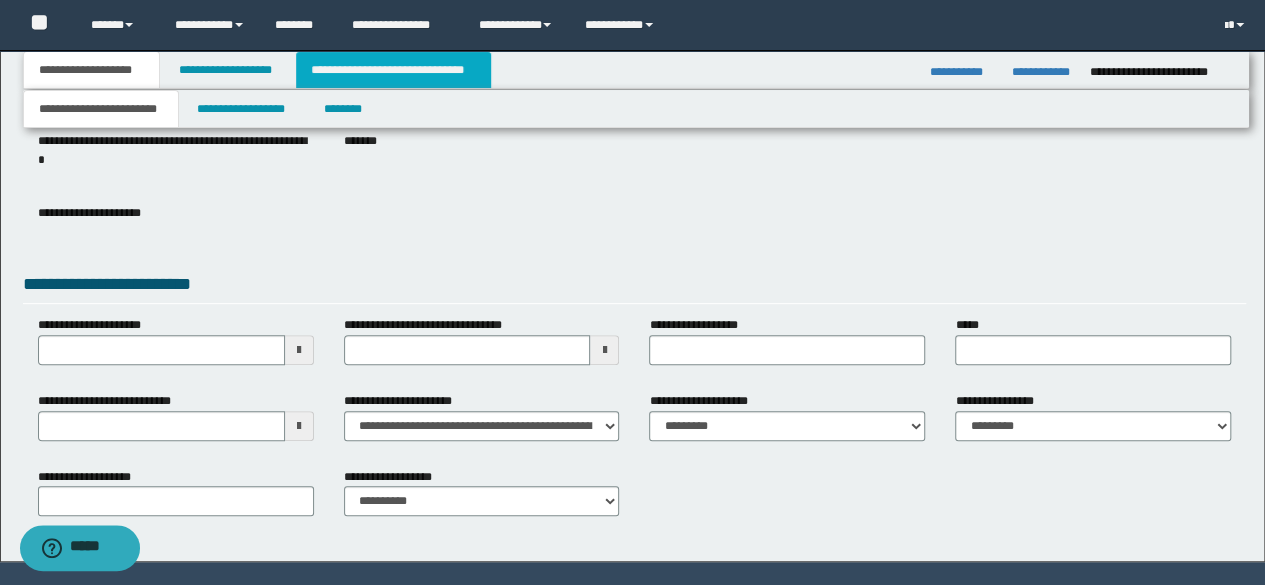 click on "**********" at bounding box center [393, 70] 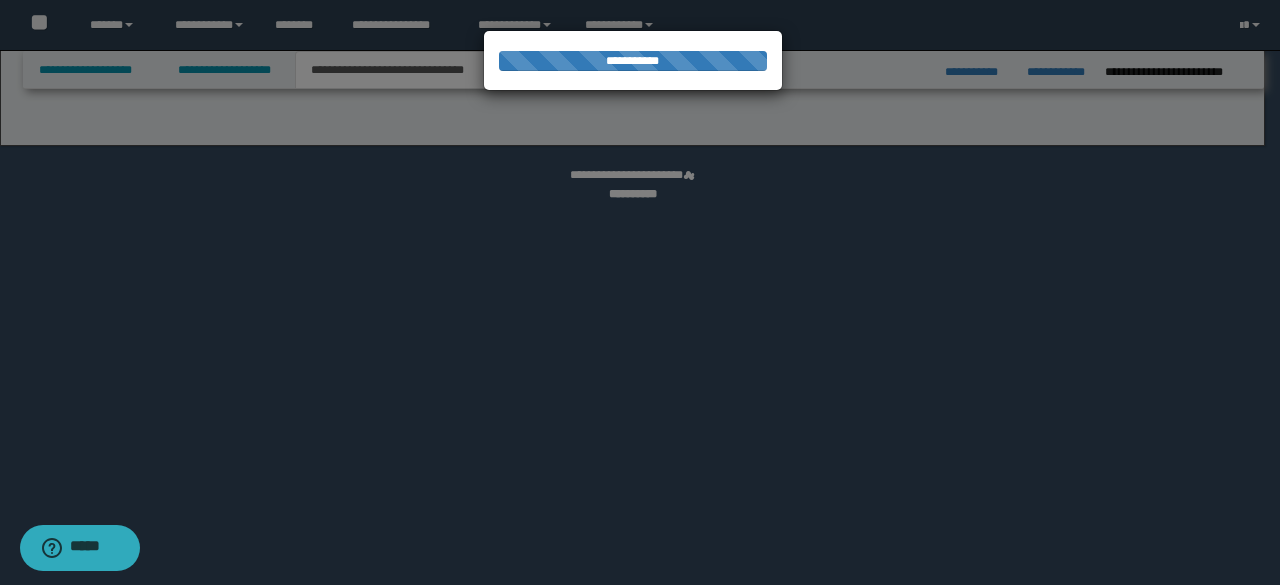 select on "*" 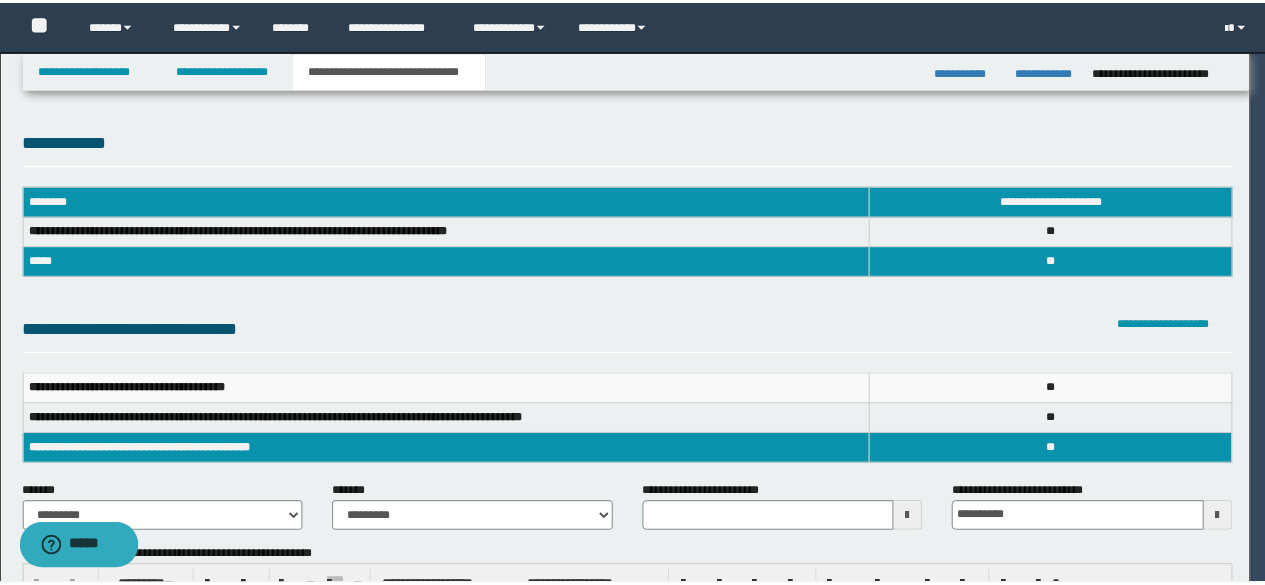 scroll, scrollTop: 0, scrollLeft: 0, axis: both 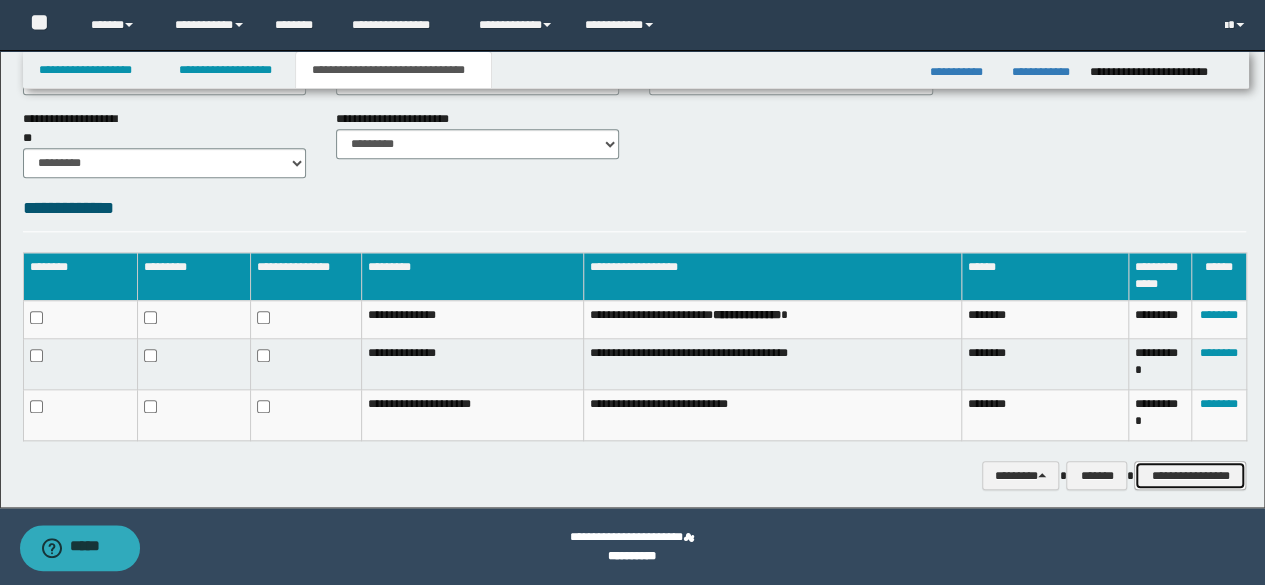 click on "**********" at bounding box center (1190, 475) 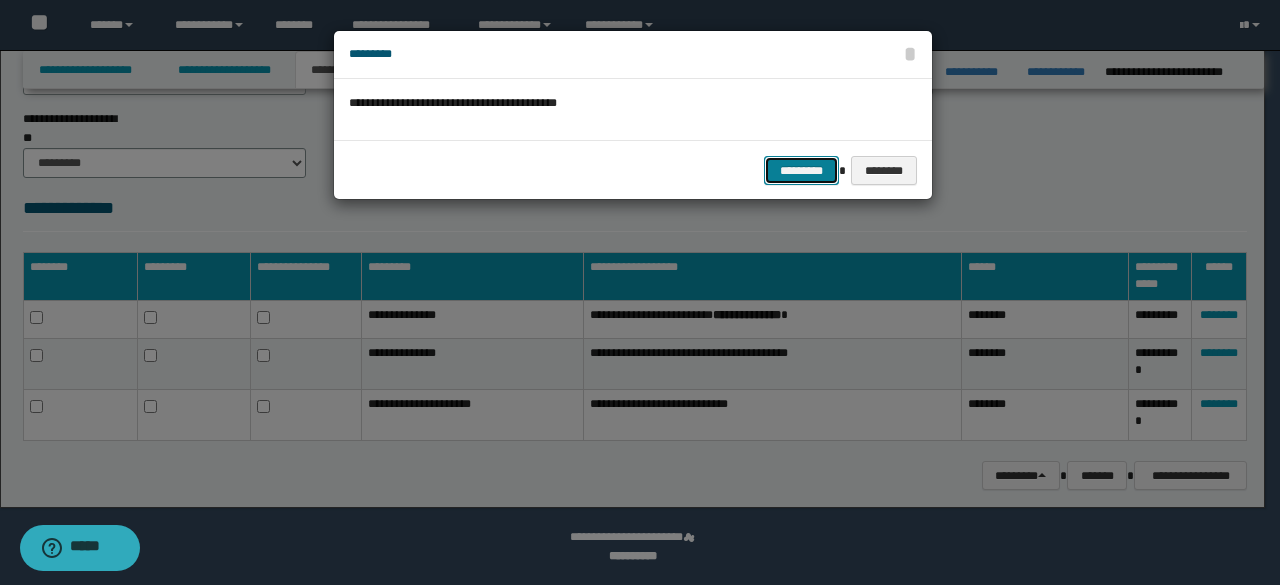 click on "*********" at bounding box center [801, 170] 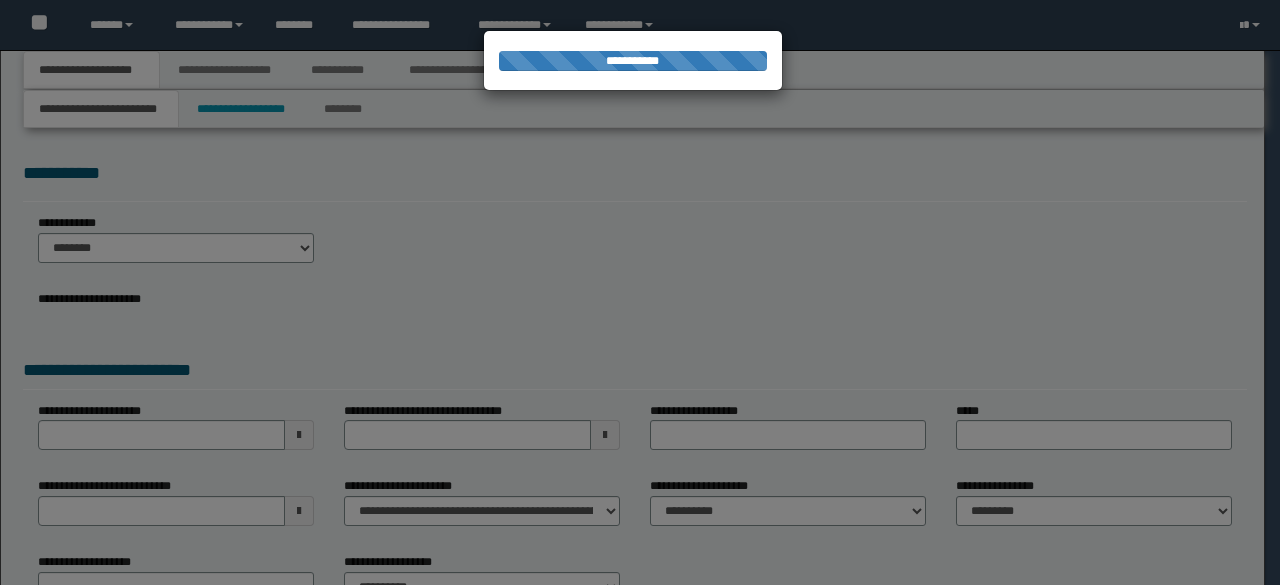 scroll, scrollTop: 0, scrollLeft: 0, axis: both 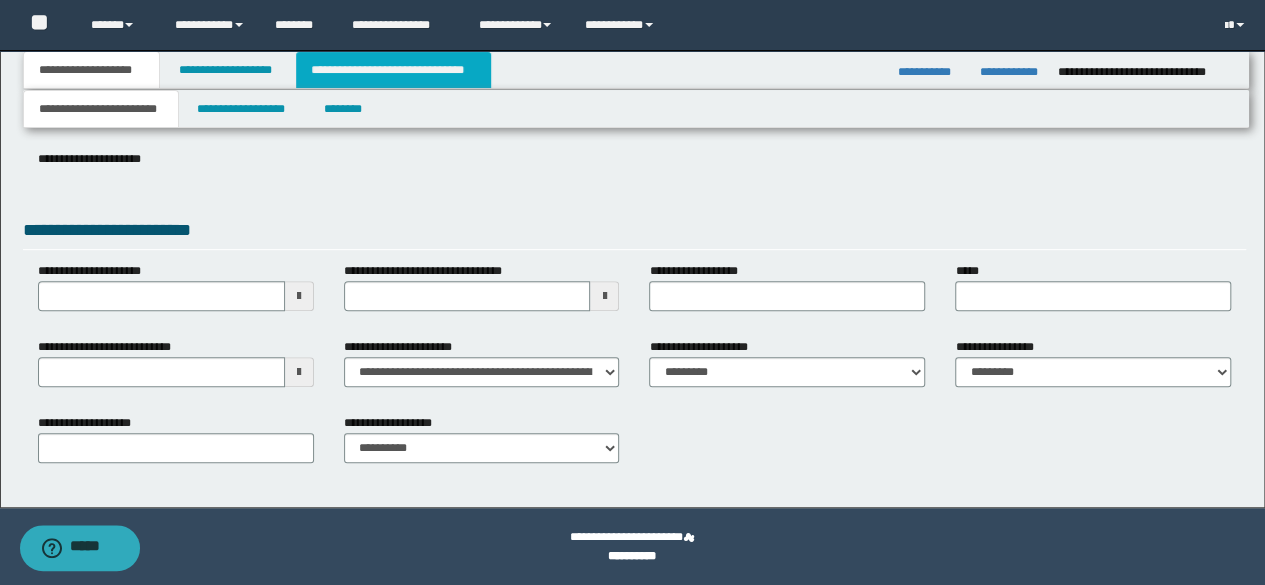 click on "**********" at bounding box center [393, 70] 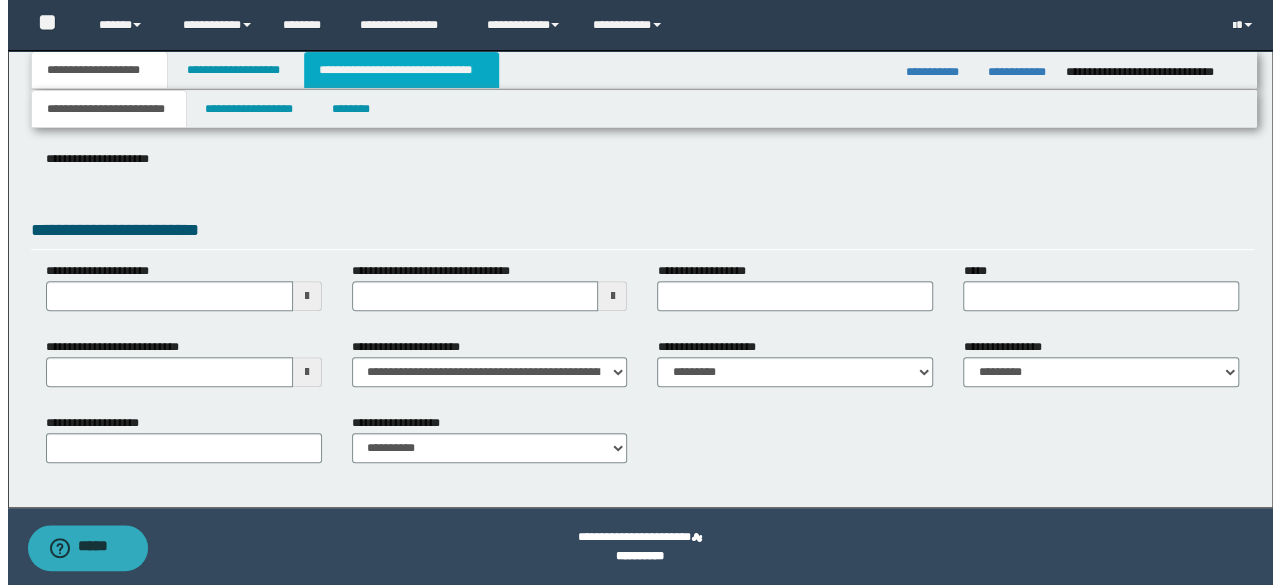 scroll, scrollTop: 0, scrollLeft: 0, axis: both 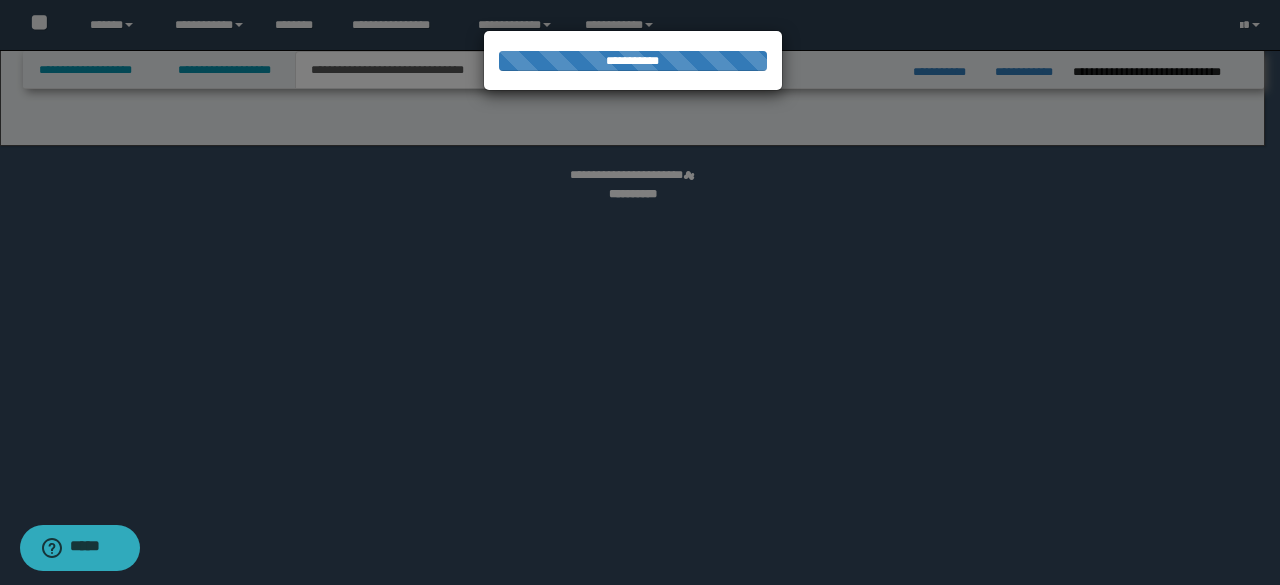 select on "*" 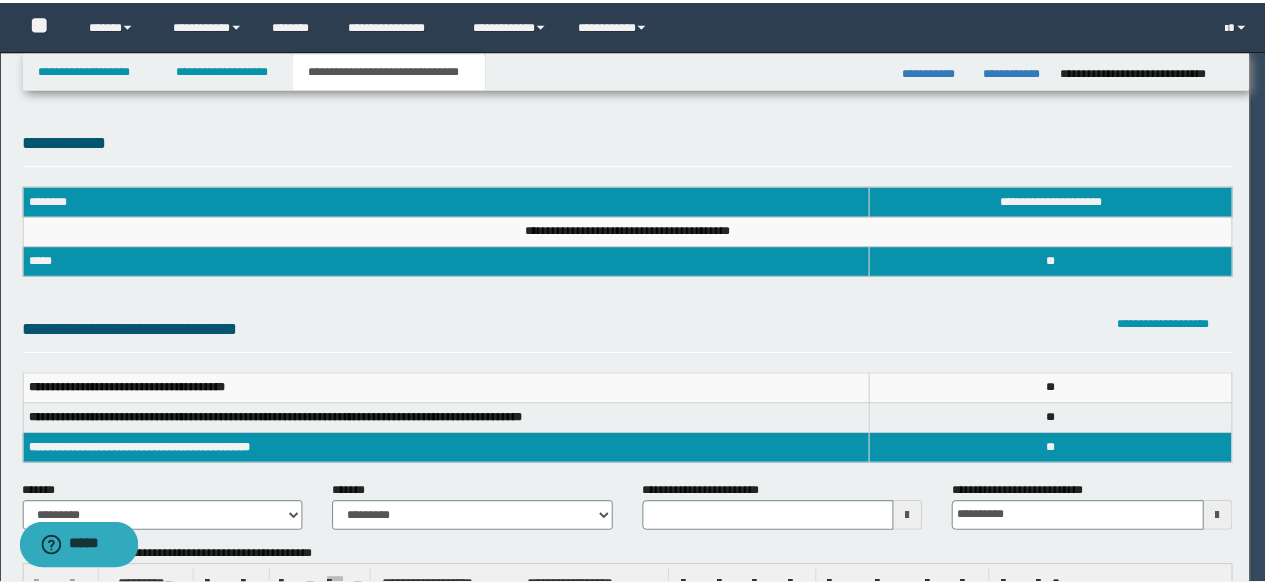 scroll, scrollTop: 0, scrollLeft: 0, axis: both 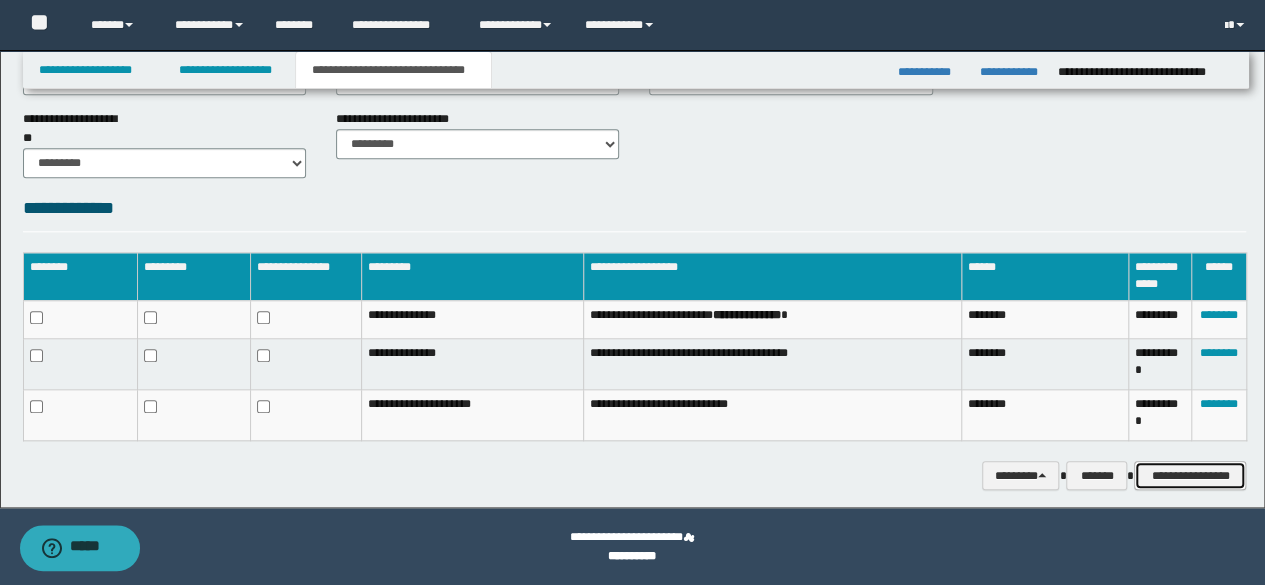 click on "**********" at bounding box center (1190, 475) 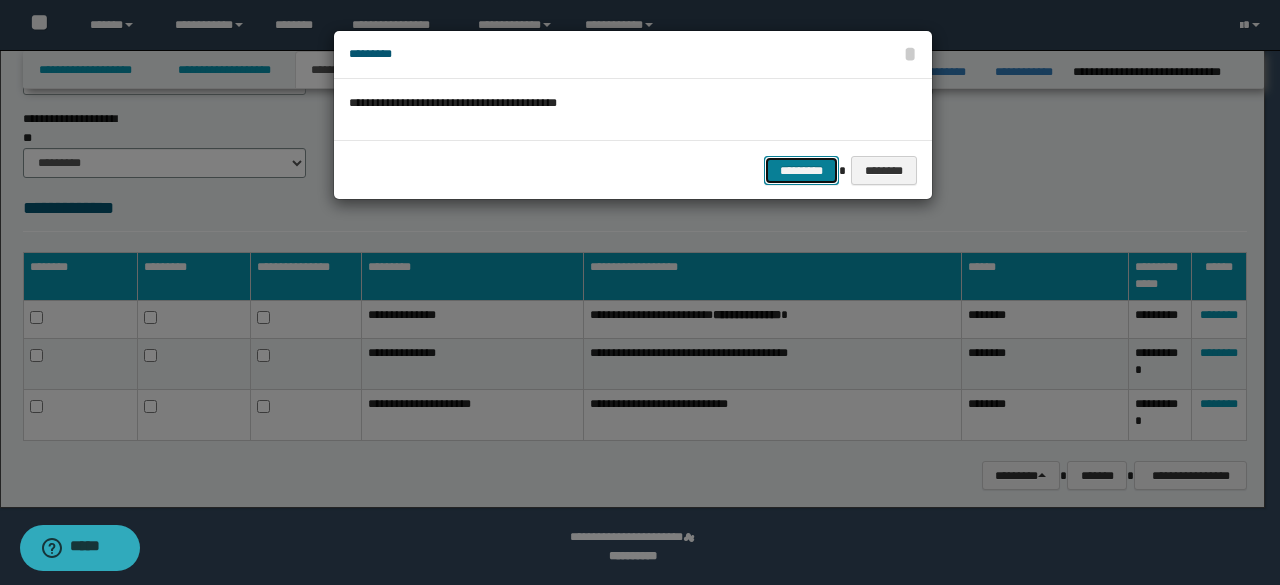 click on "*********" at bounding box center (801, 170) 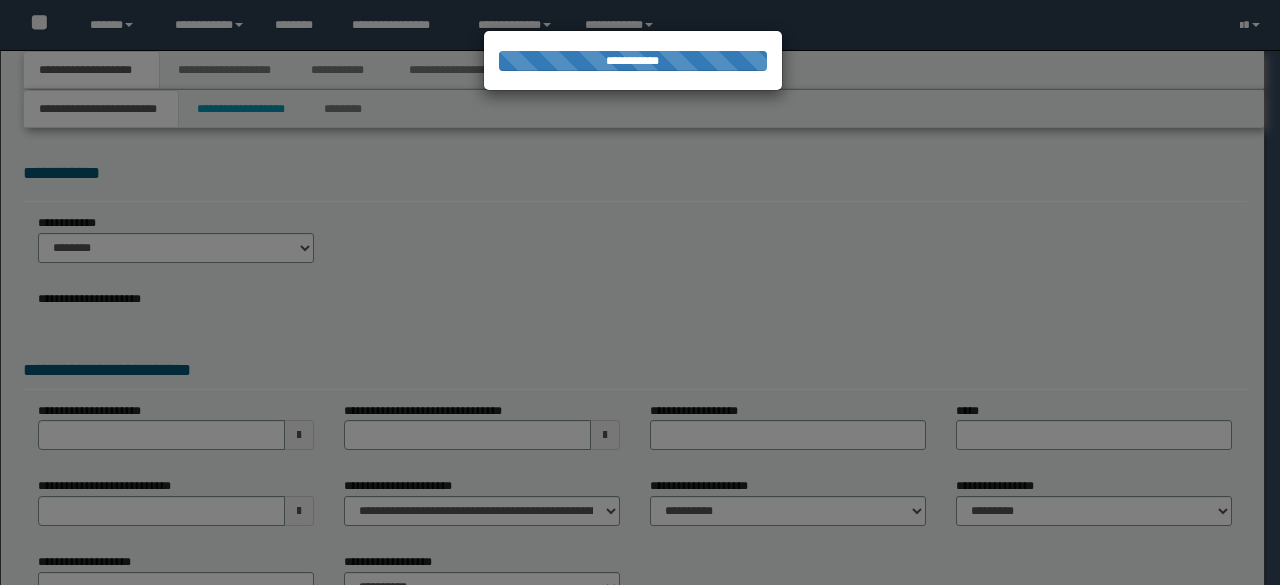 scroll, scrollTop: 0, scrollLeft: 0, axis: both 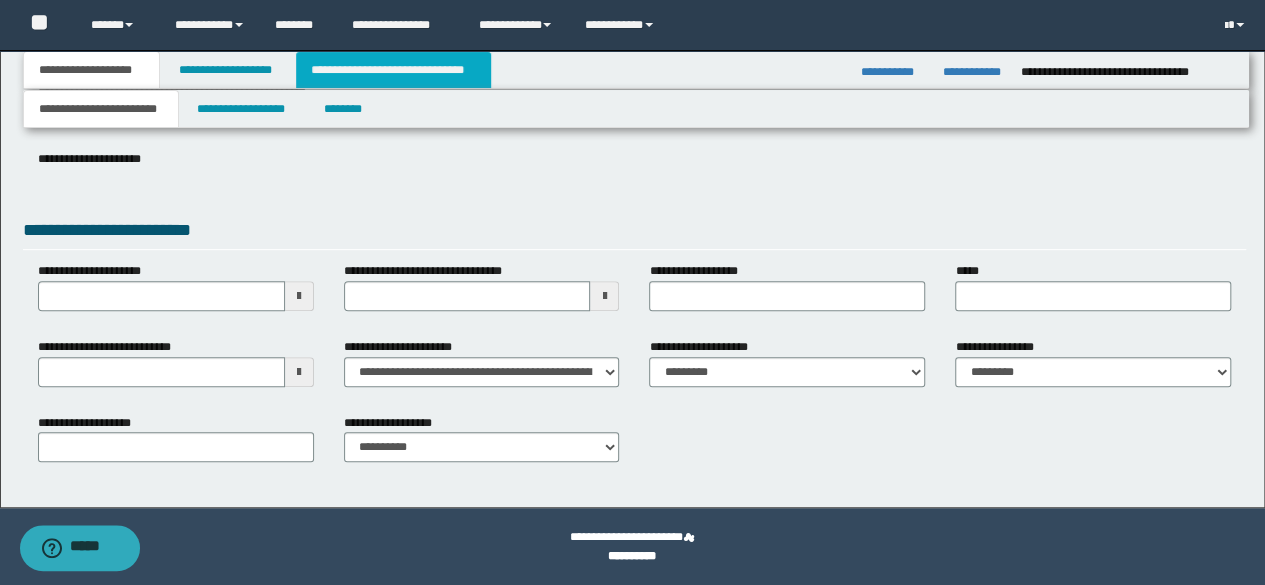 click on "**********" at bounding box center (393, 70) 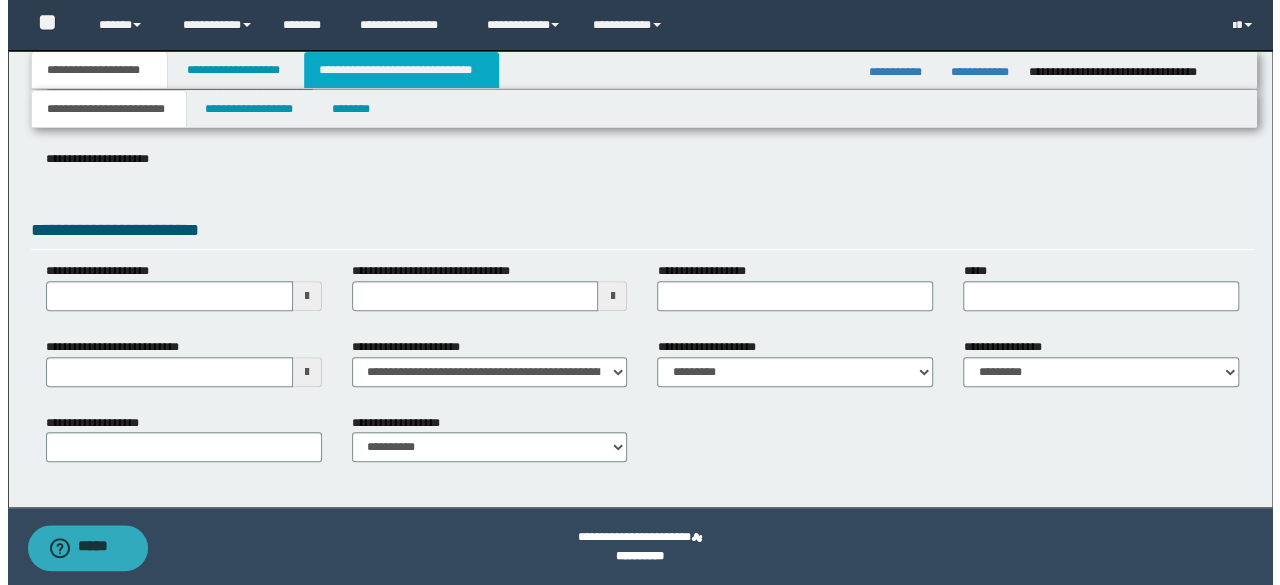 scroll, scrollTop: 0, scrollLeft: 0, axis: both 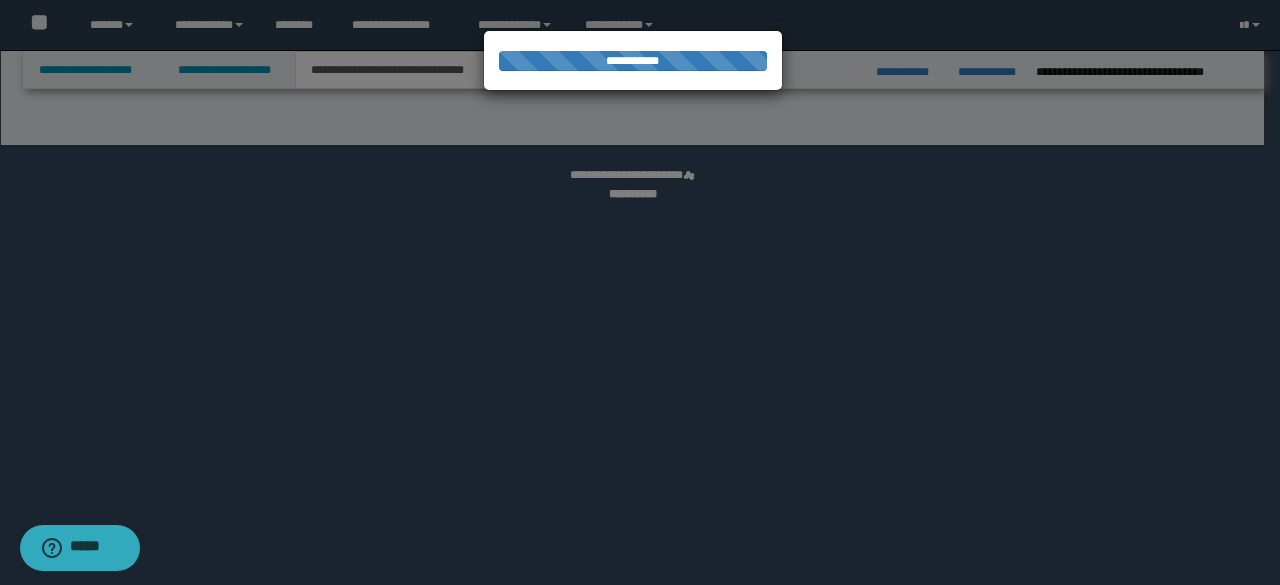 select on "*" 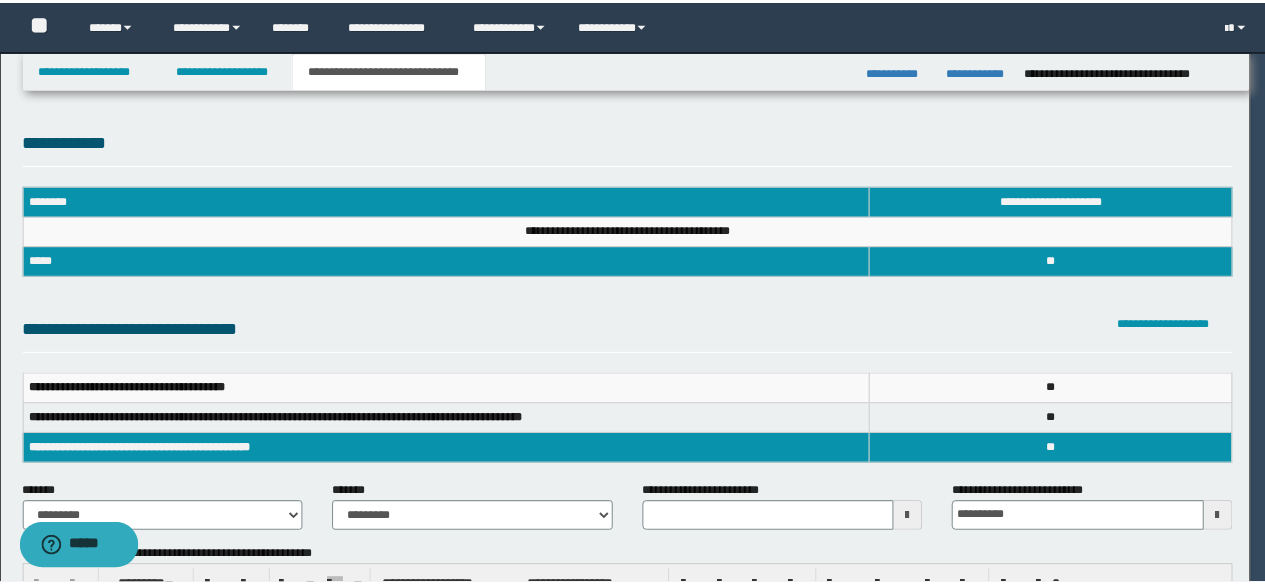 scroll, scrollTop: 0, scrollLeft: 0, axis: both 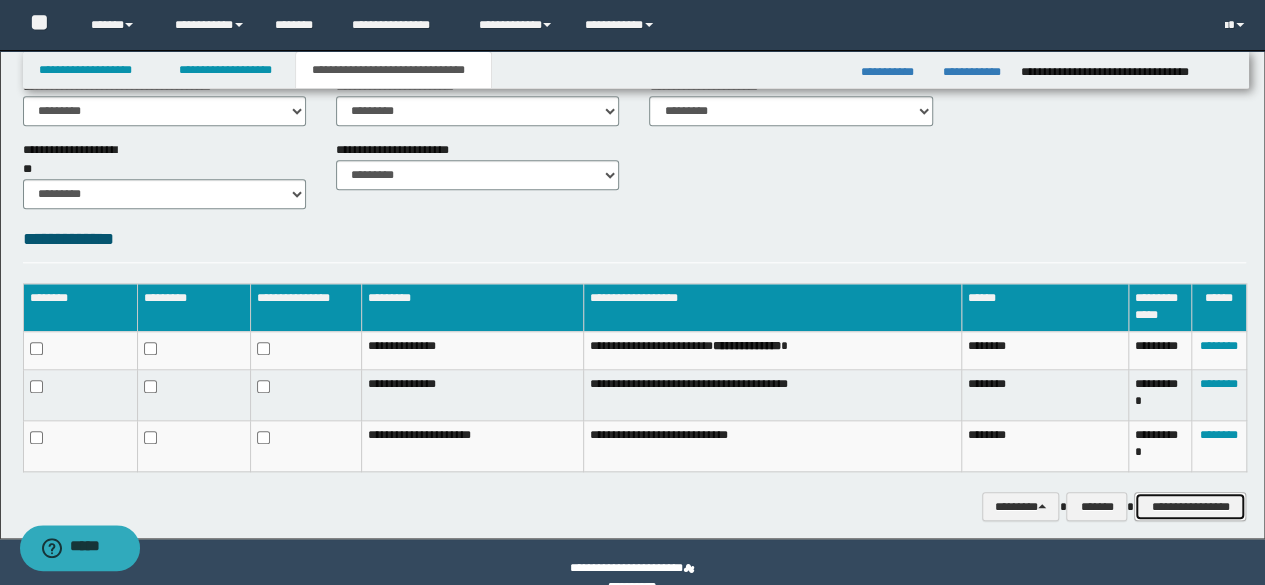 click on "**********" at bounding box center (1190, 506) 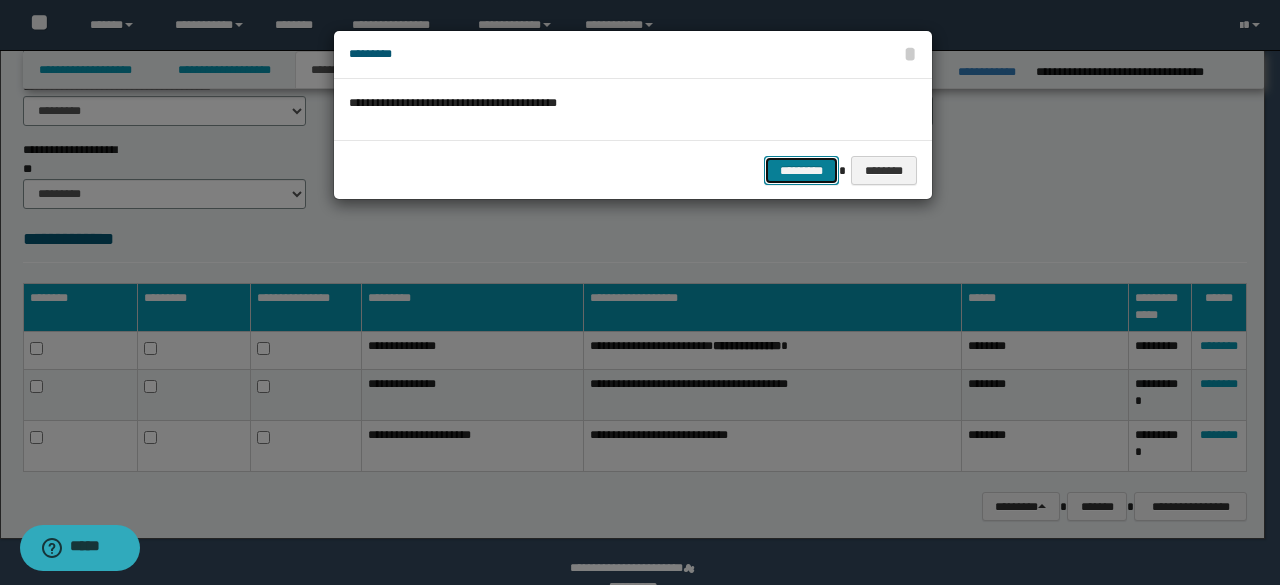 click on "*********" at bounding box center (801, 170) 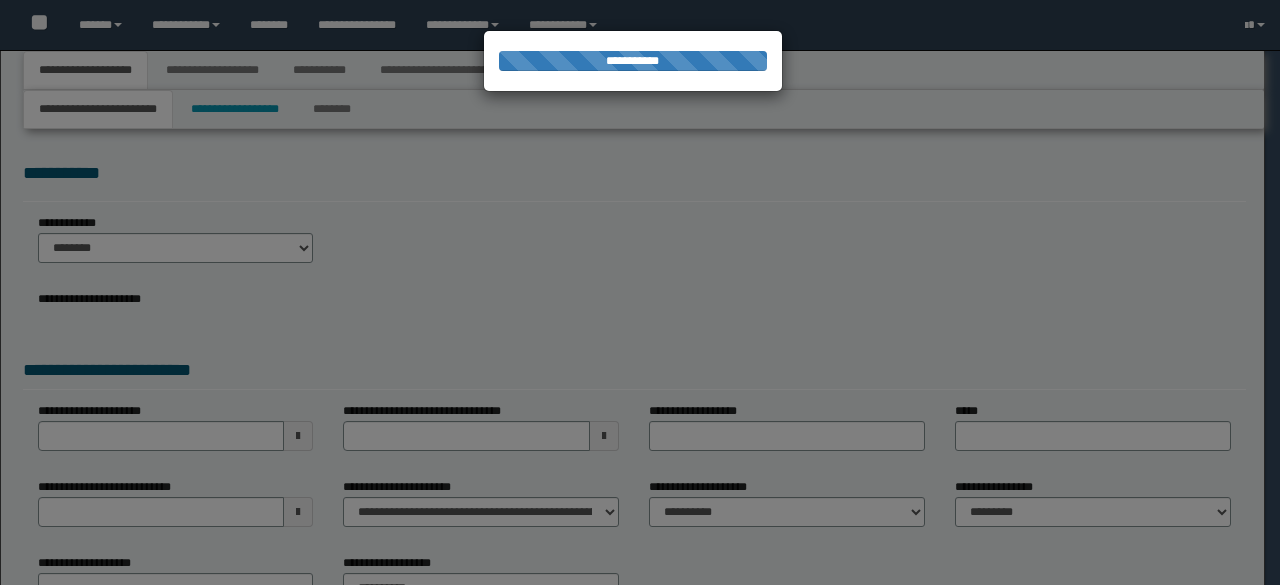 scroll, scrollTop: 0, scrollLeft: 0, axis: both 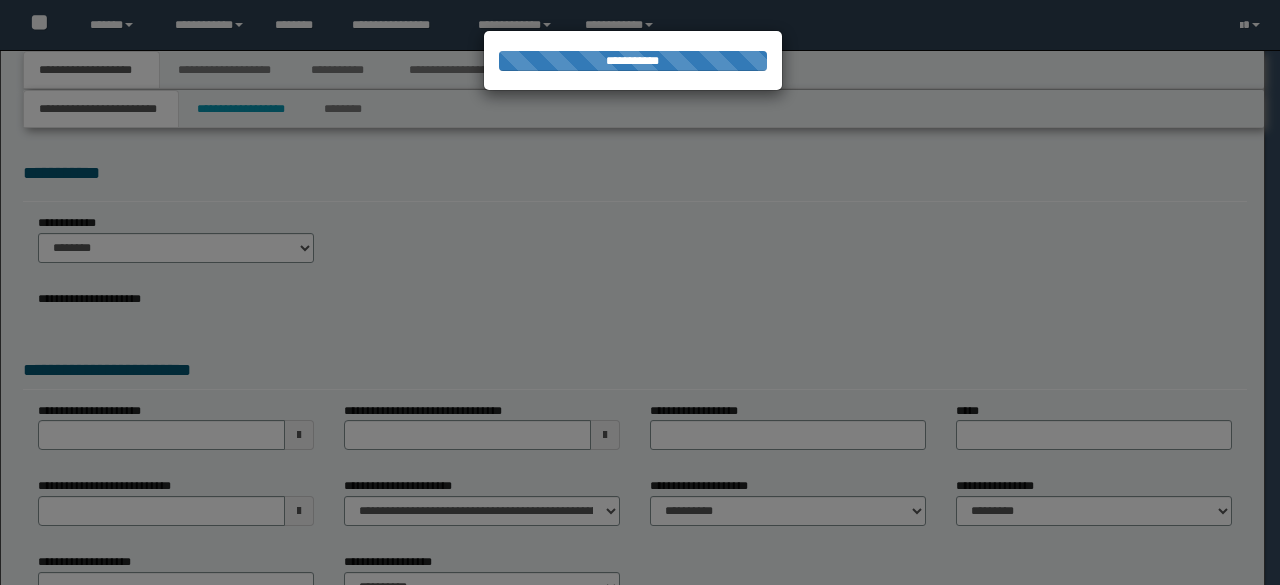 select on "*" 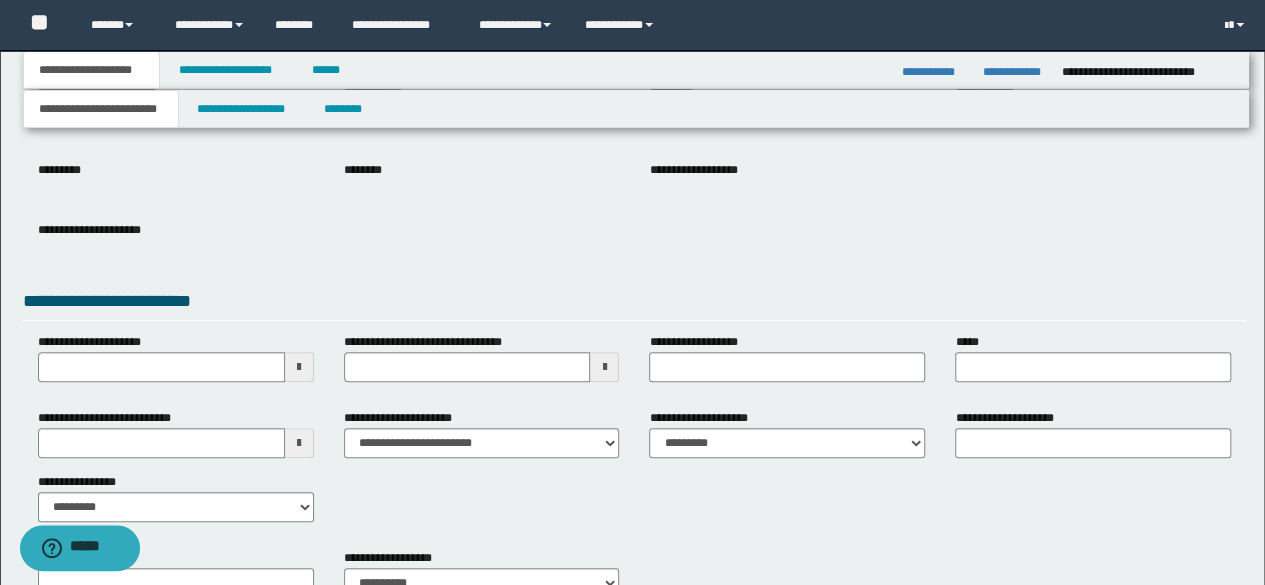 scroll, scrollTop: 300, scrollLeft: 0, axis: vertical 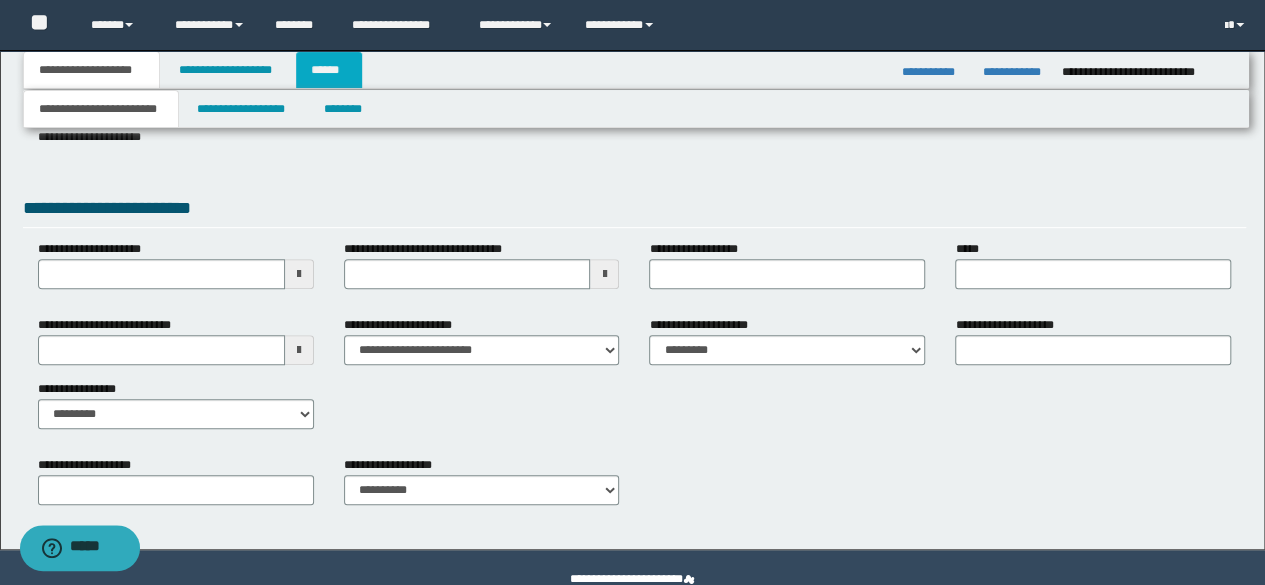 click on "******" at bounding box center (329, 70) 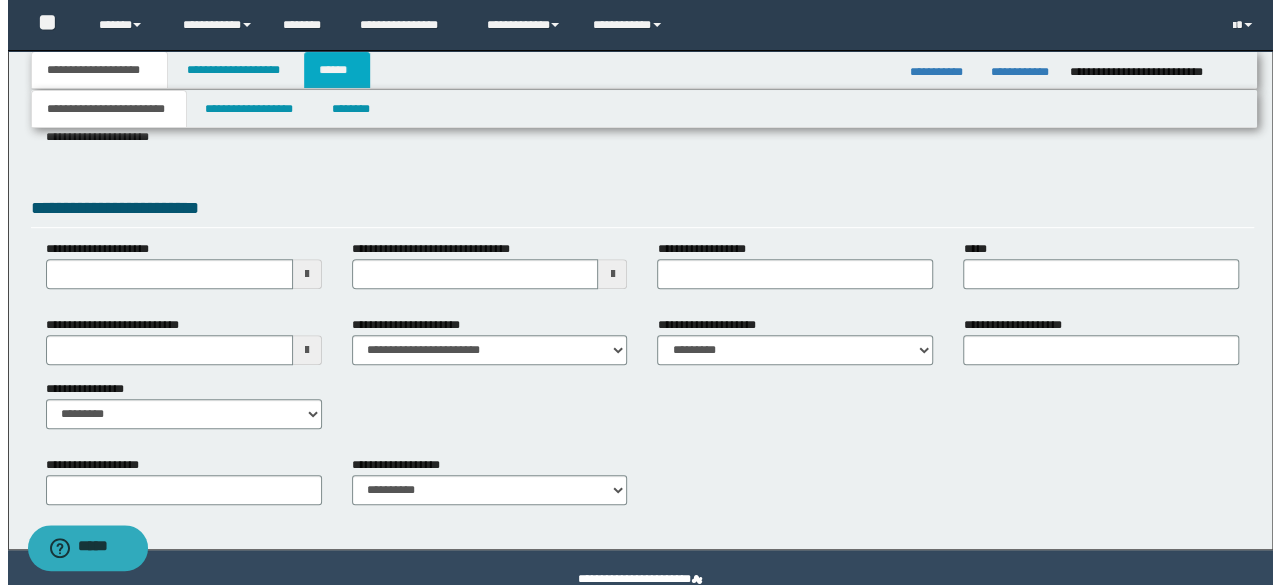 scroll, scrollTop: 0, scrollLeft: 0, axis: both 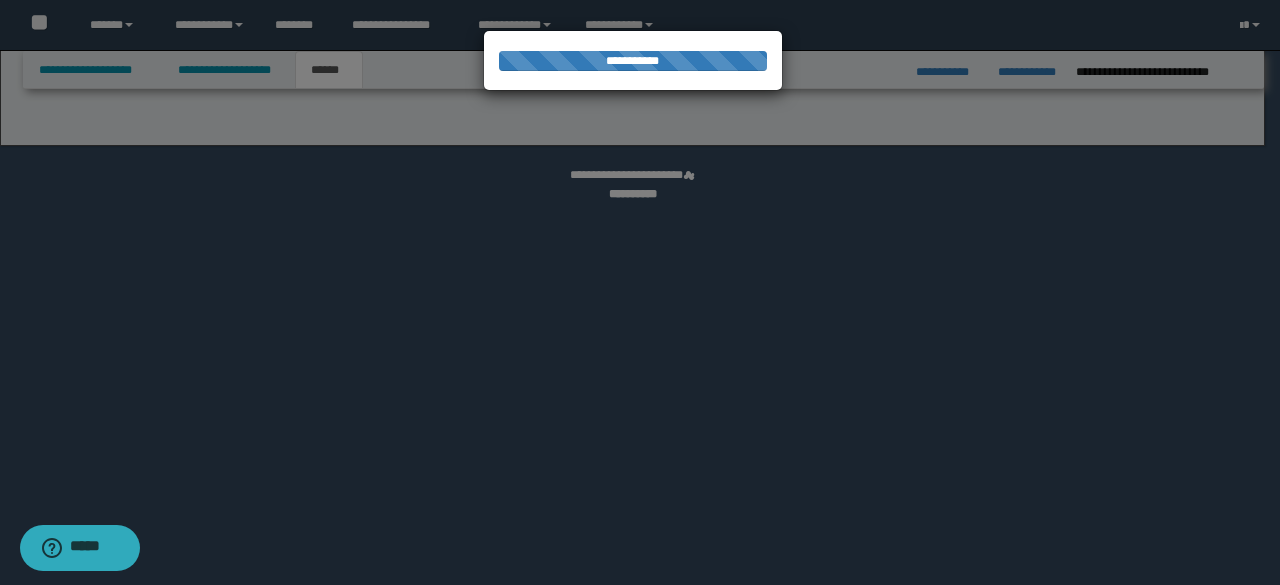 select on "*" 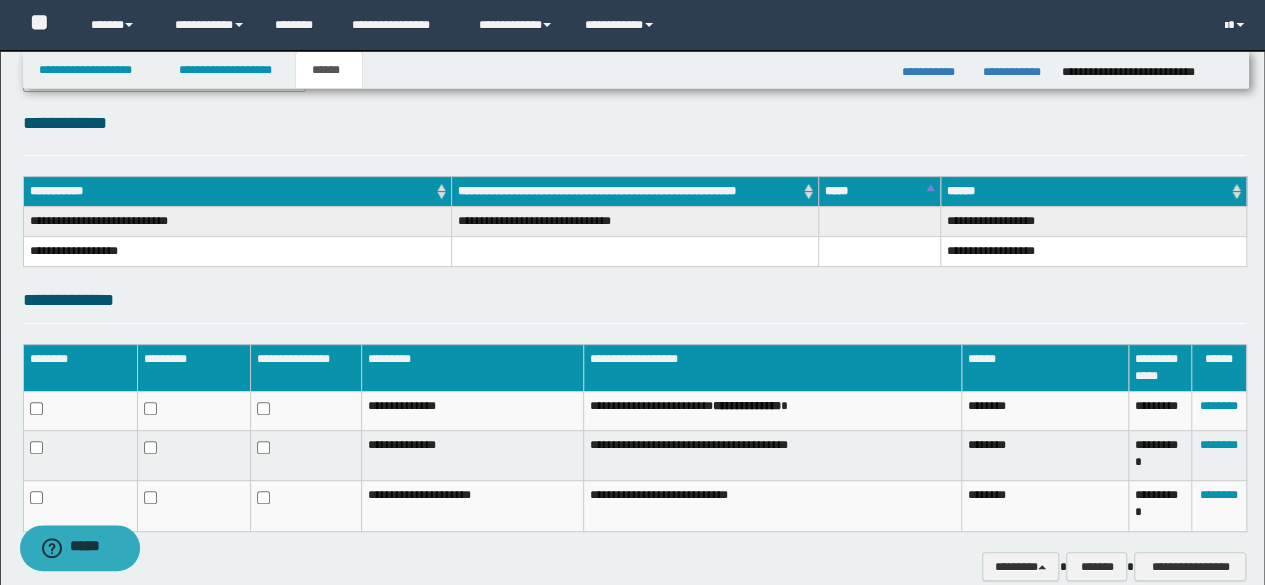 scroll, scrollTop: 326, scrollLeft: 0, axis: vertical 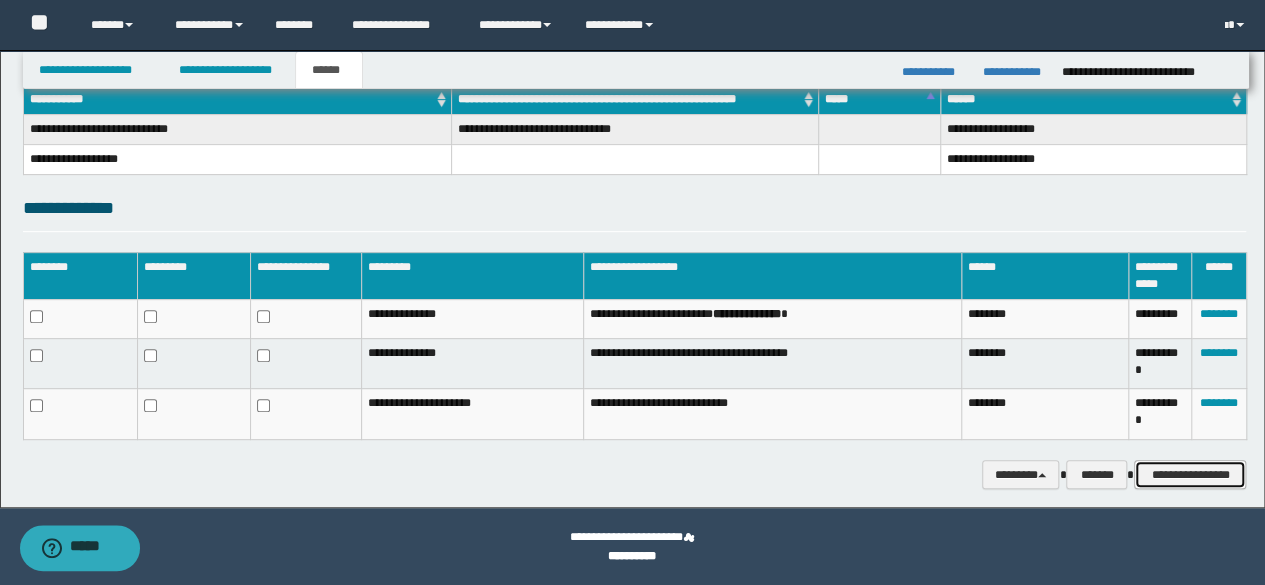 click on "**********" at bounding box center (1190, 474) 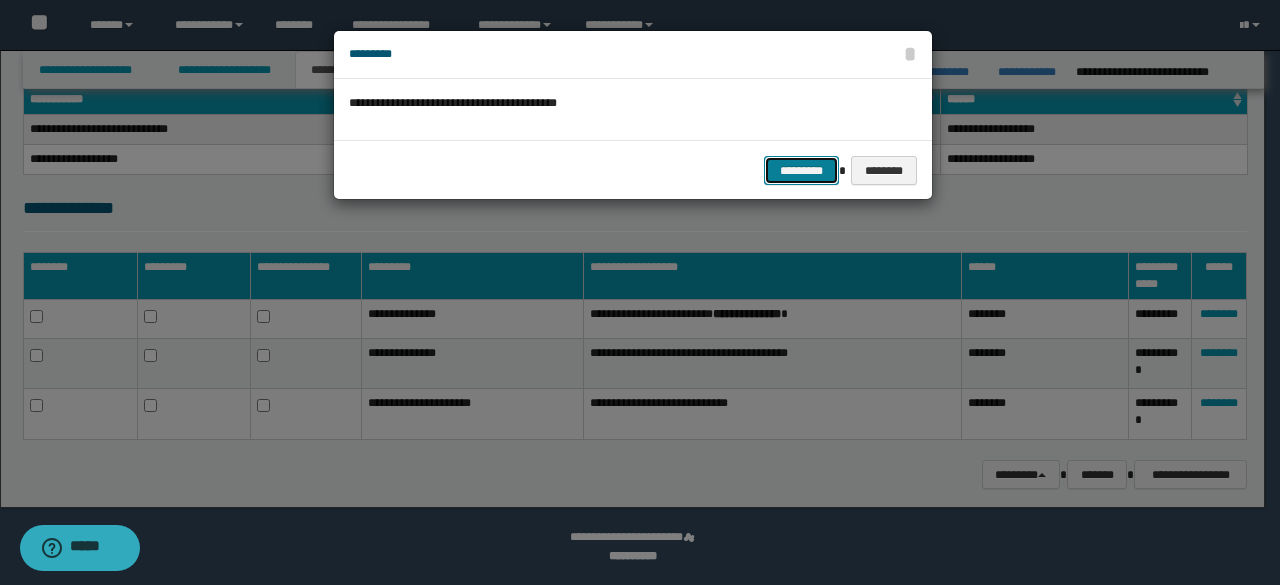 click on "*********" at bounding box center [801, 170] 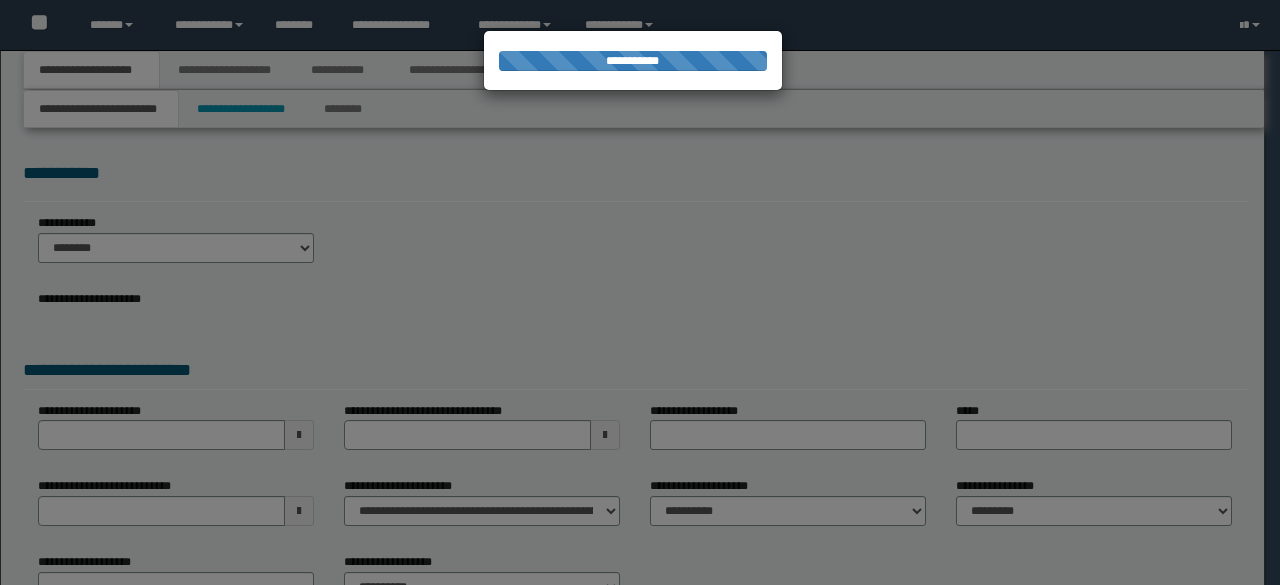 scroll, scrollTop: 0, scrollLeft: 0, axis: both 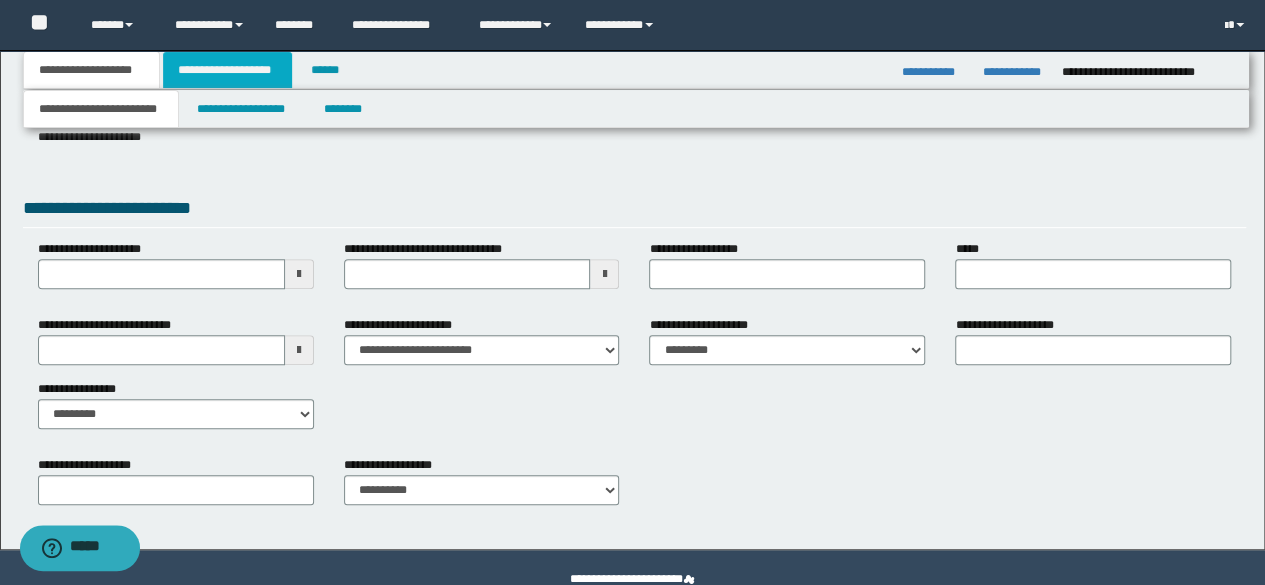 click on "**********" at bounding box center [227, 70] 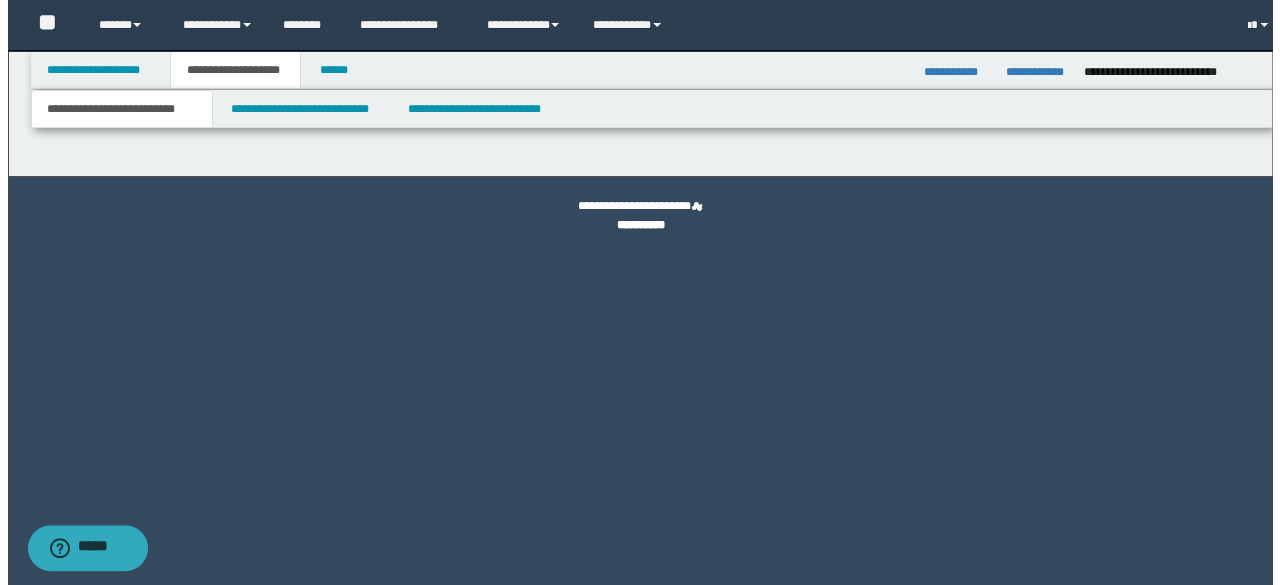 scroll, scrollTop: 0, scrollLeft: 0, axis: both 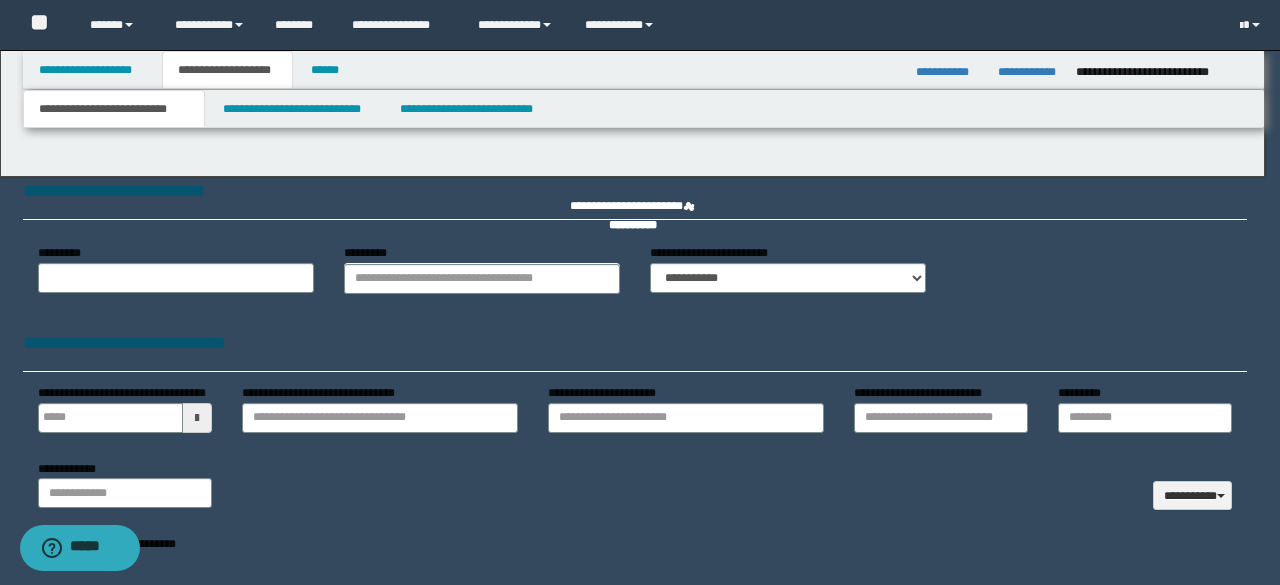 type 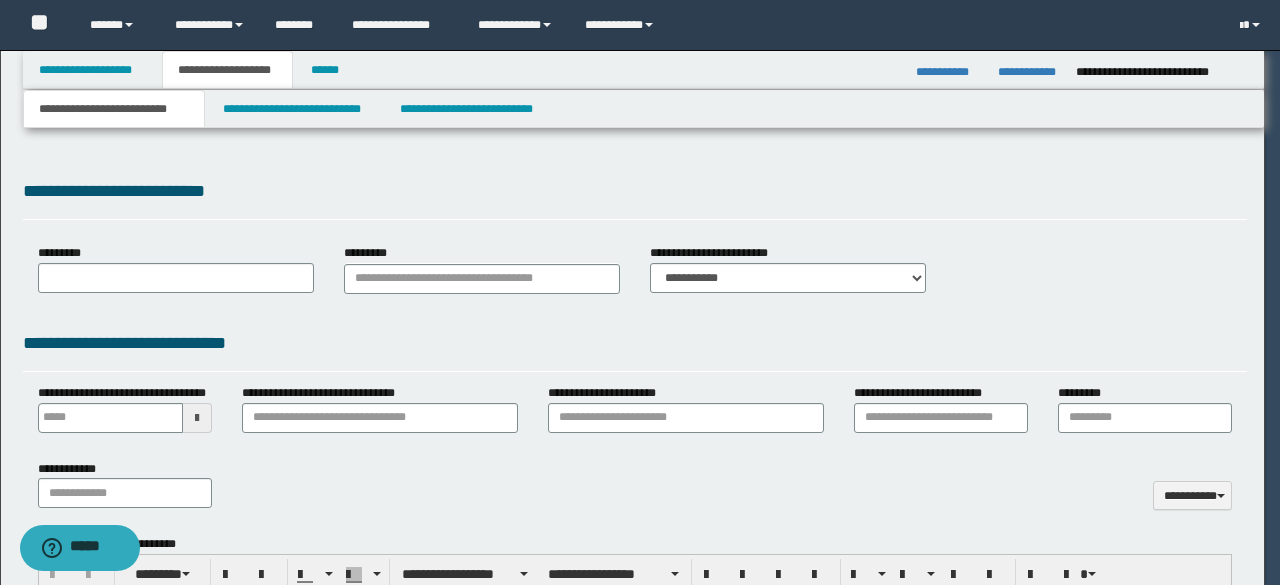 select on "*" 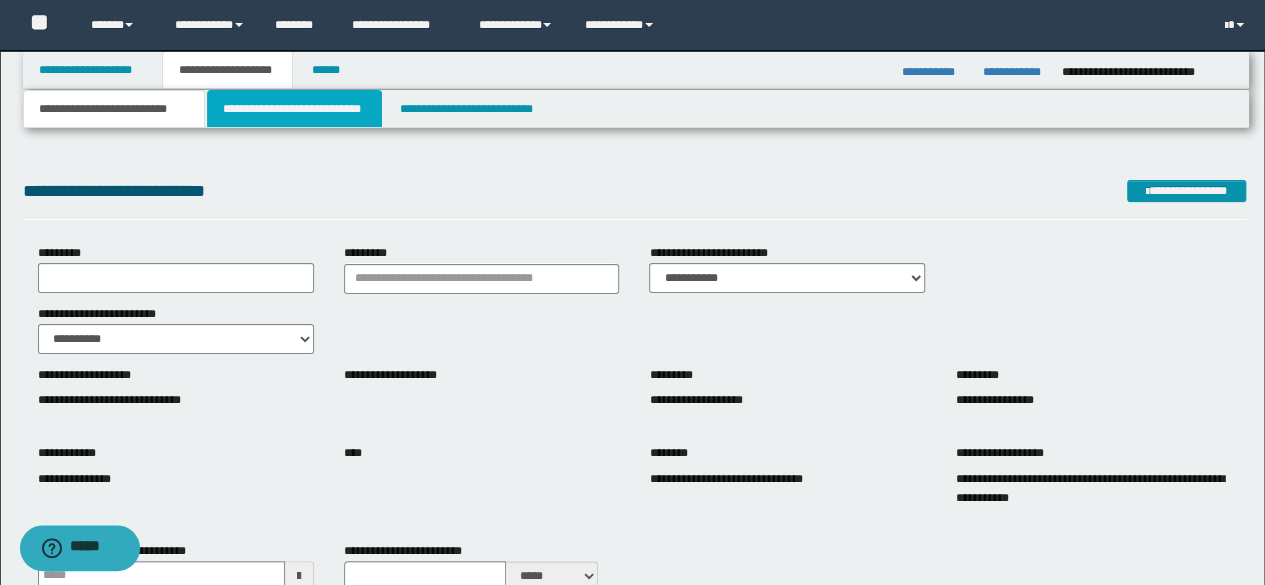 click on "**********" at bounding box center (294, 109) 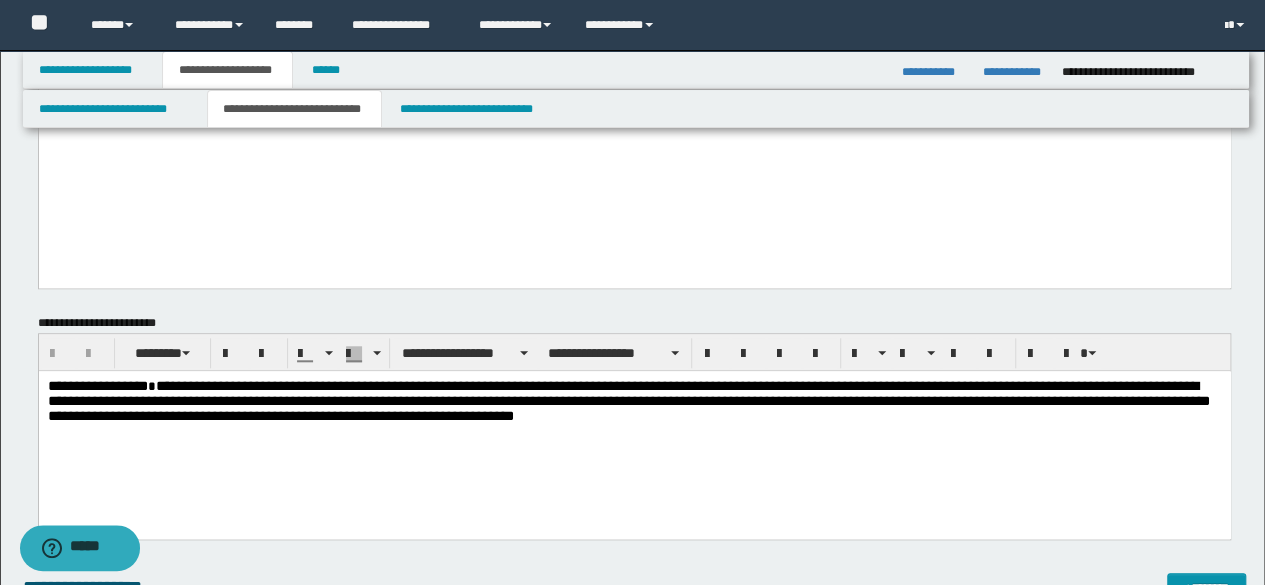 scroll, scrollTop: 900, scrollLeft: 0, axis: vertical 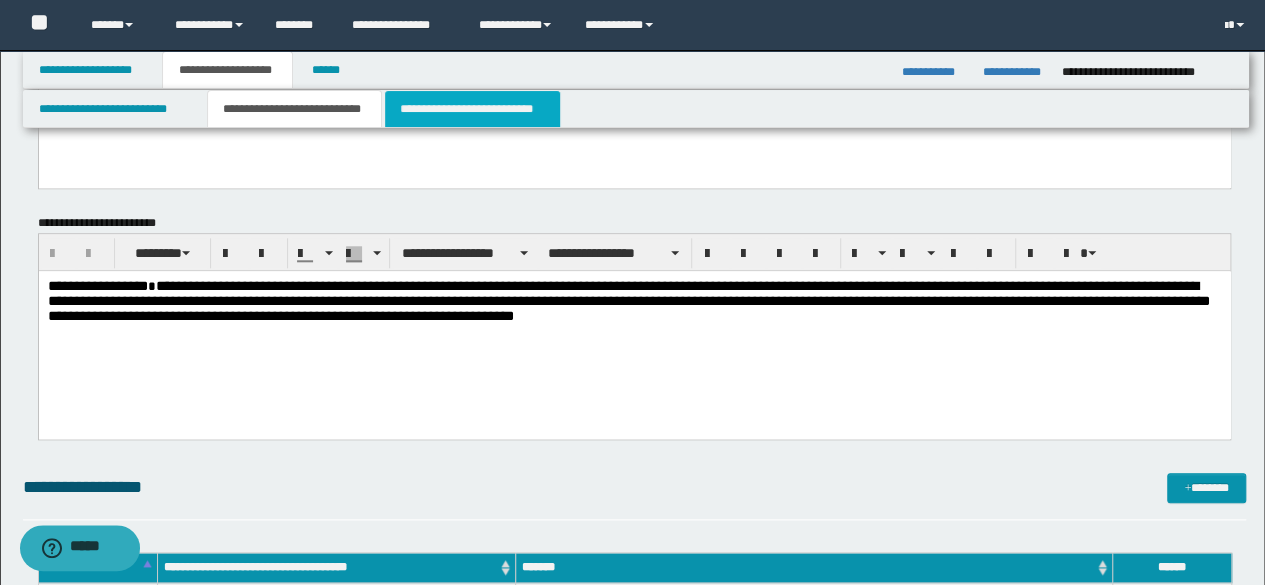 click on "**********" at bounding box center (472, 109) 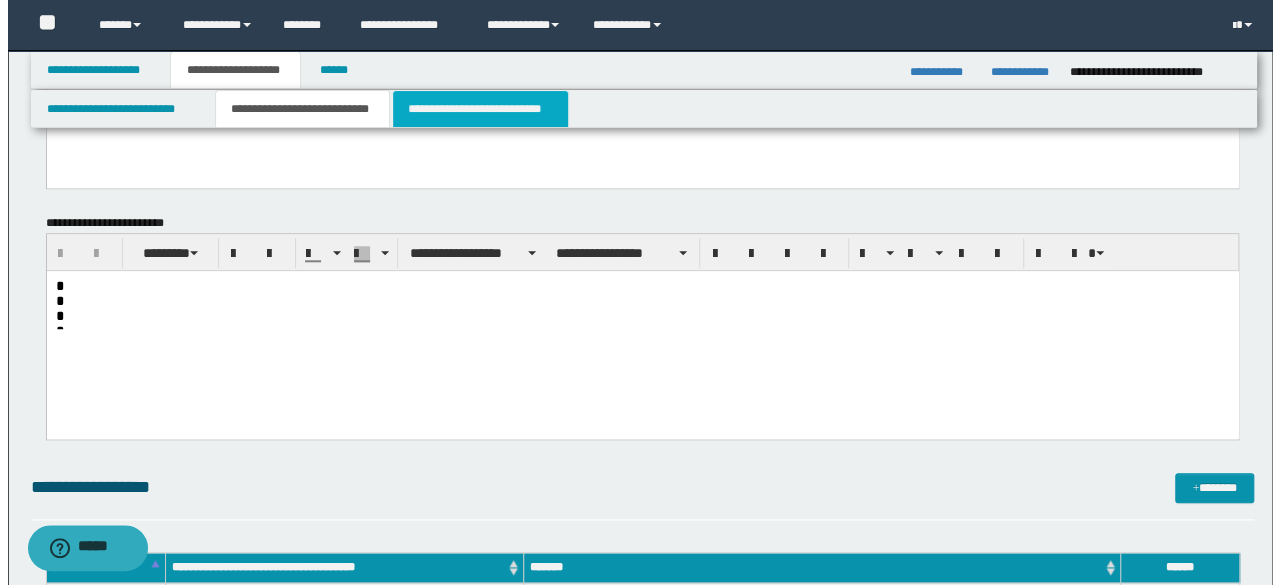 scroll, scrollTop: 0, scrollLeft: 0, axis: both 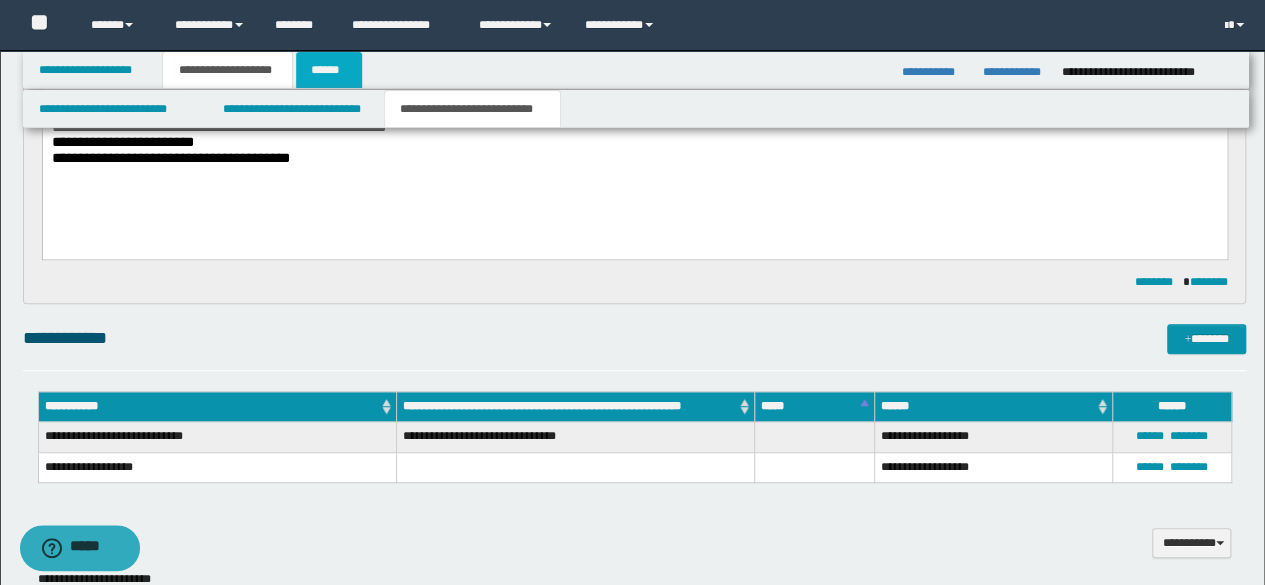 click on "******" at bounding box center (329, 70) 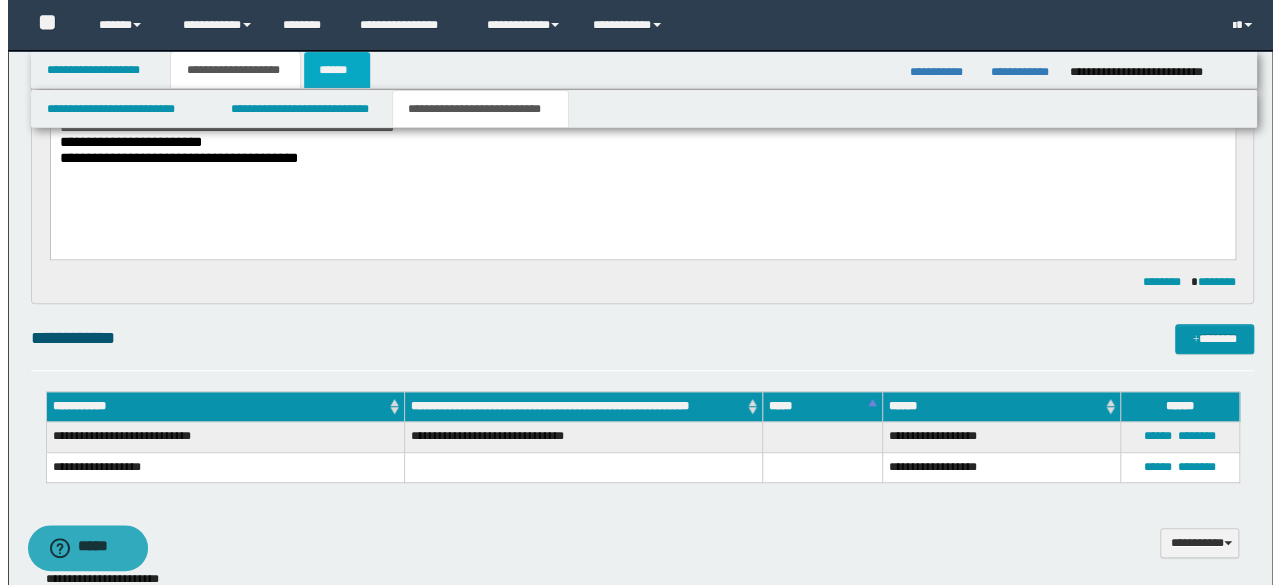 scroll, scrollTop: 0, scrollLeft: 0, axis: both 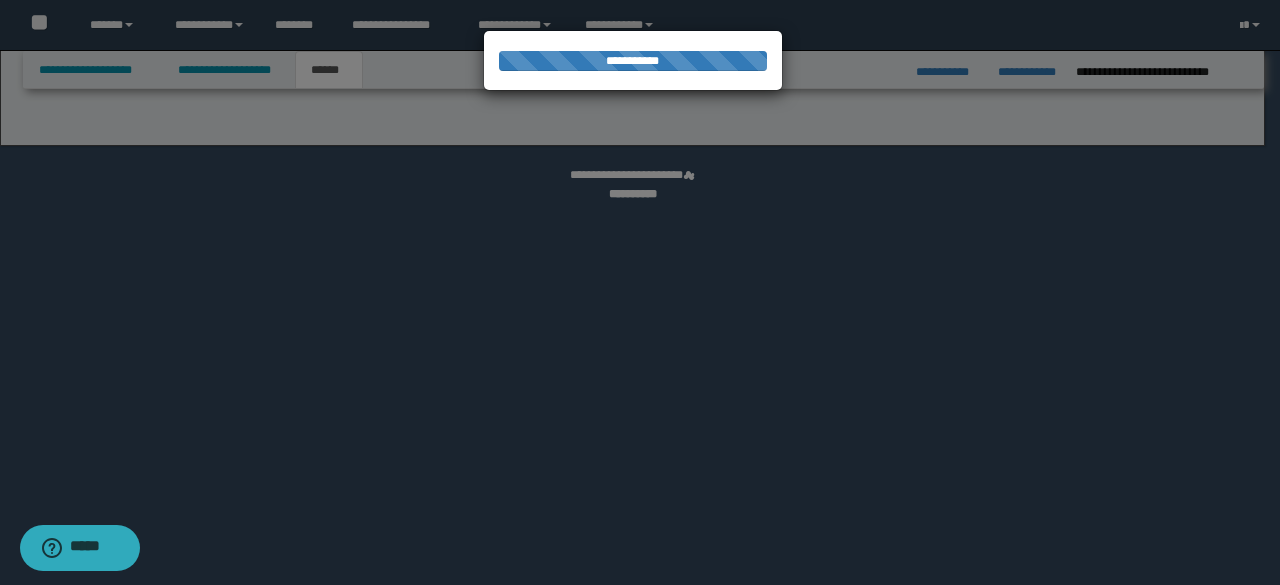 select on "*" 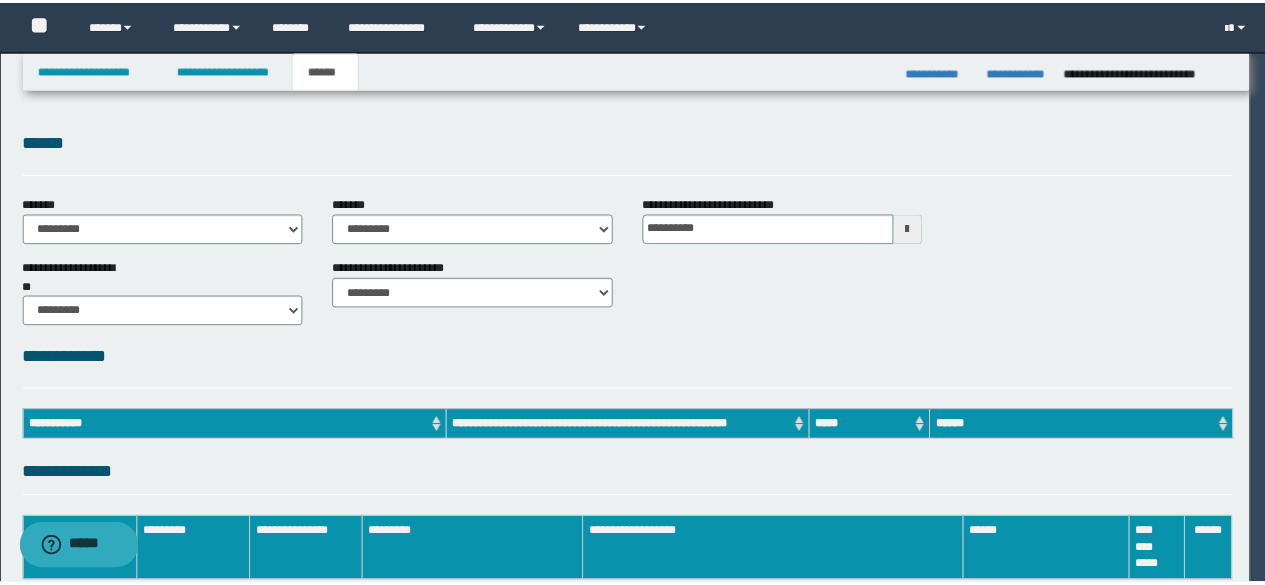 scroll, scrollTop: 0, scrollLeft: 0, axis: both 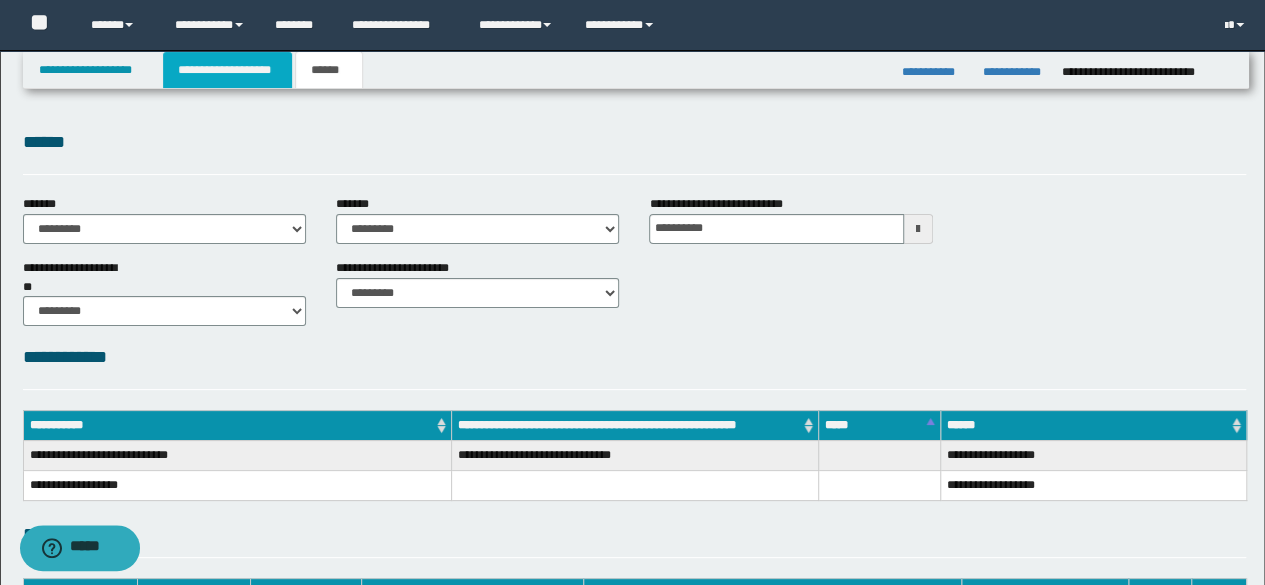 click on "**********" at bounding box center (227, 70) 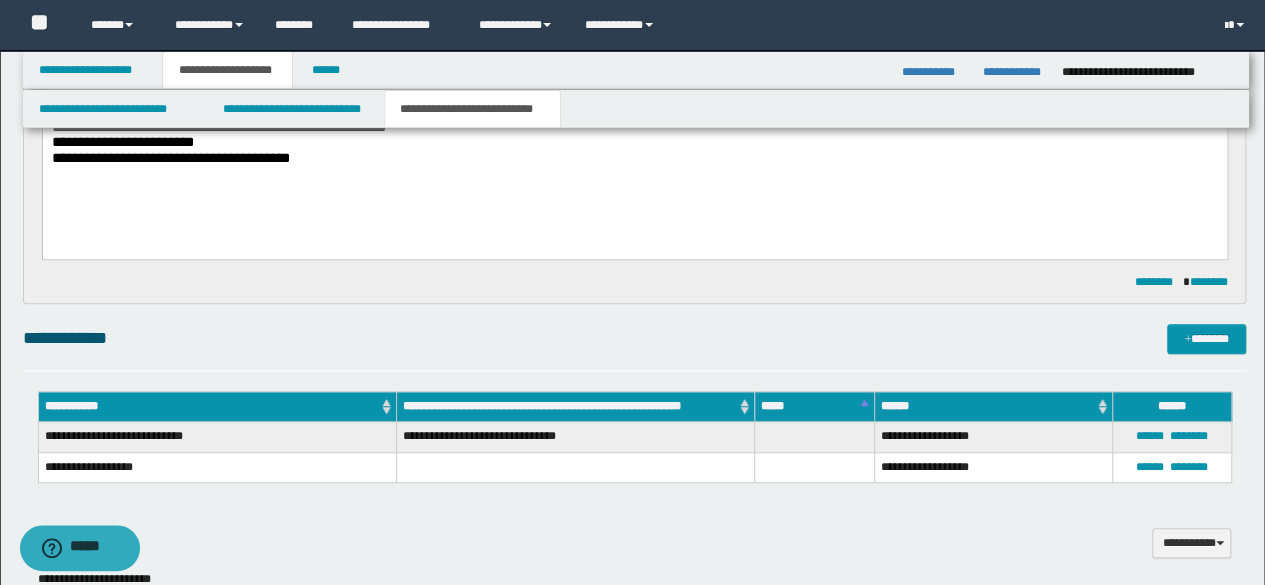 scroll, scrollTop: 300, scrollLeft: 0, axis: vertical 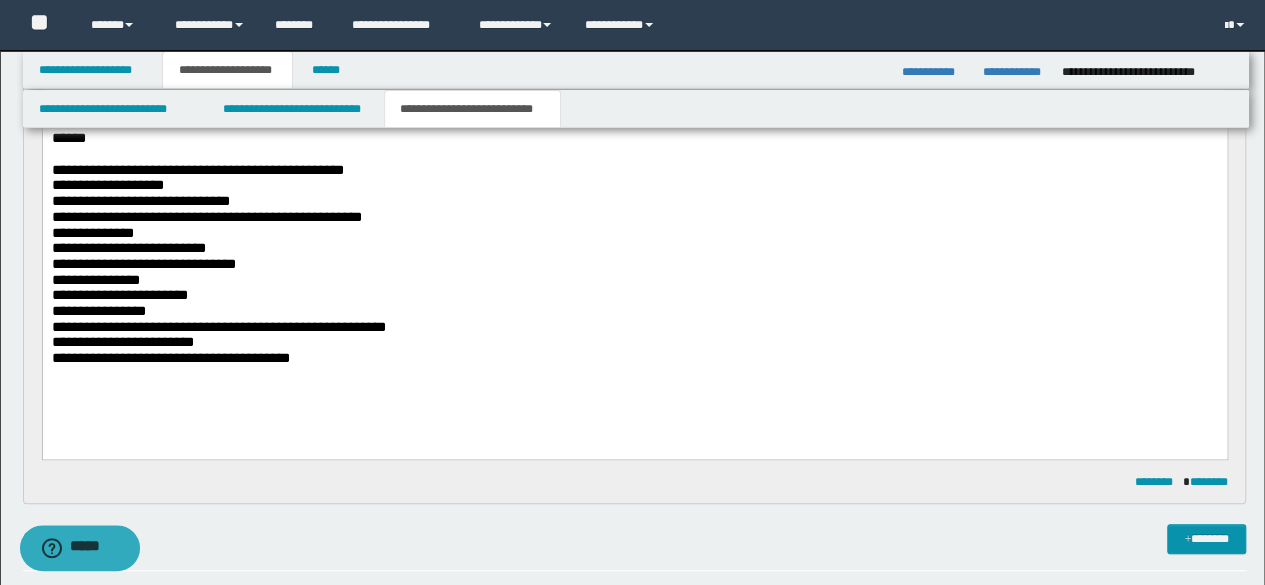 click on "**********" at bounding box center (634, 358) 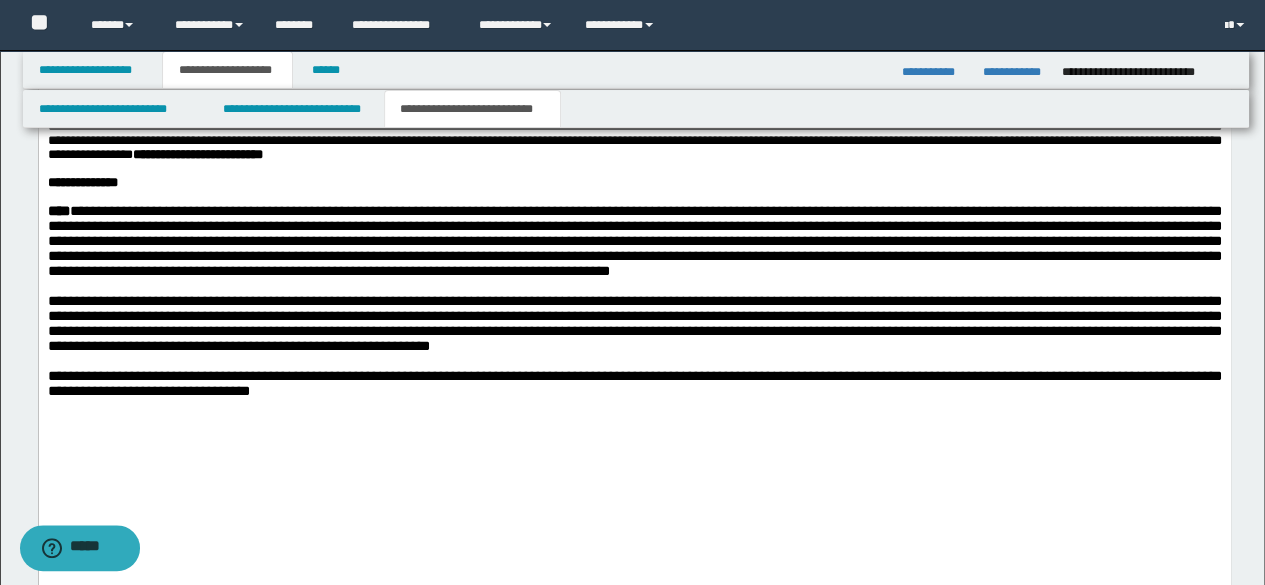 scroll, scrollTop: 2700, scrollLeft: 0, axis: vertical 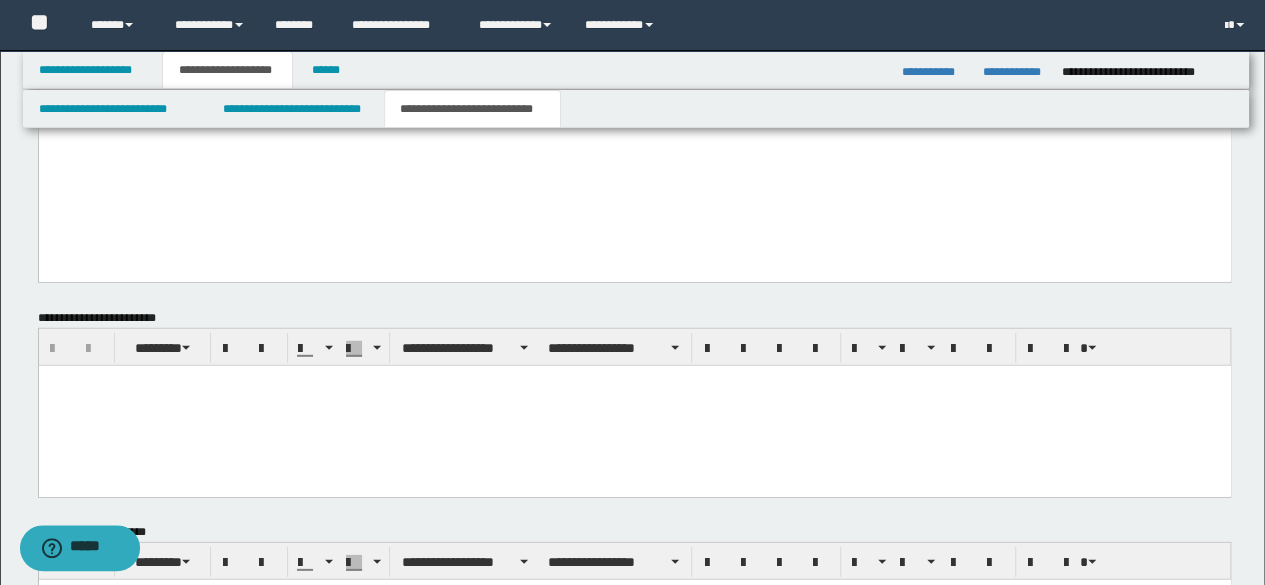 click on "**********" at bounding box center (634, -734) 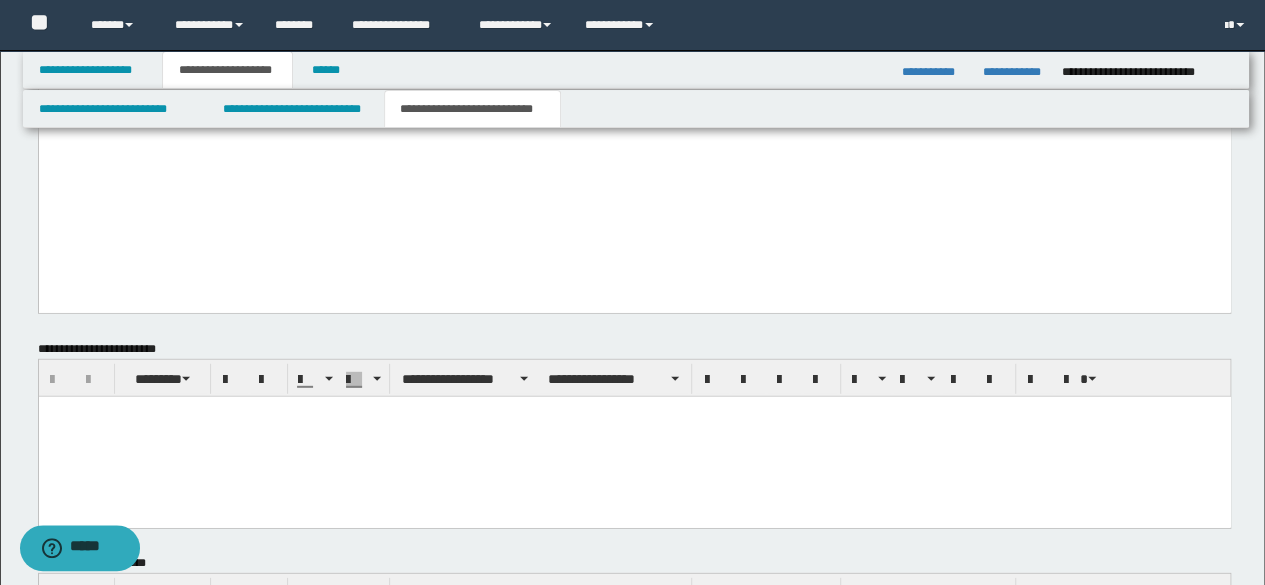 click at bounding box center [634, 436] 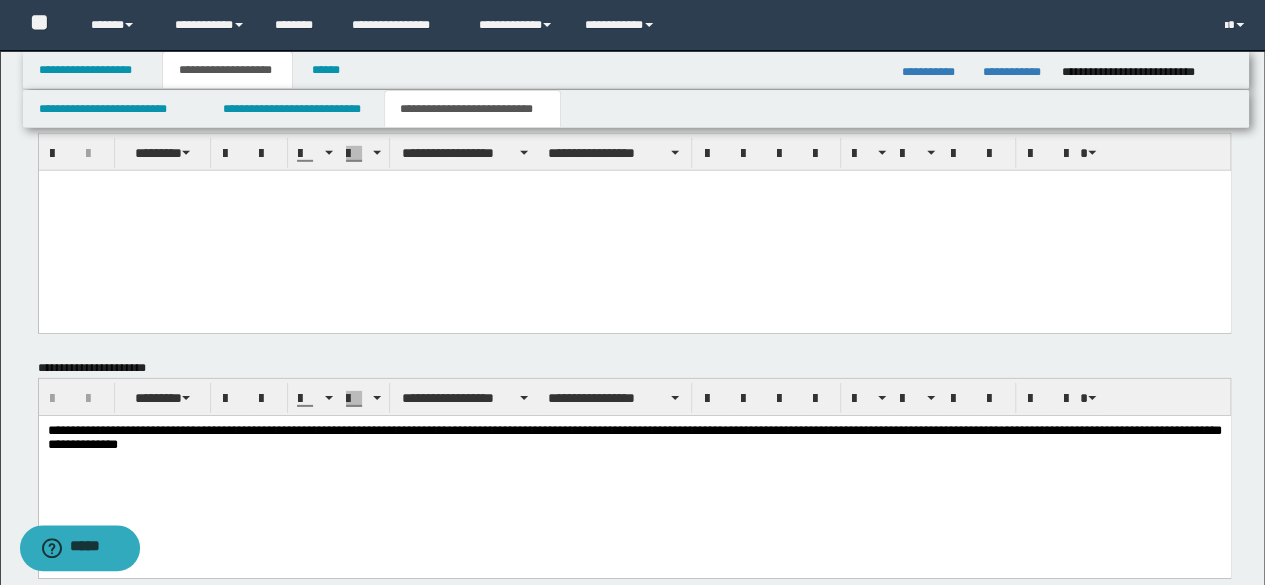 scroll, scrollTop: 3039, scrollLeft: 0, axis: vertical 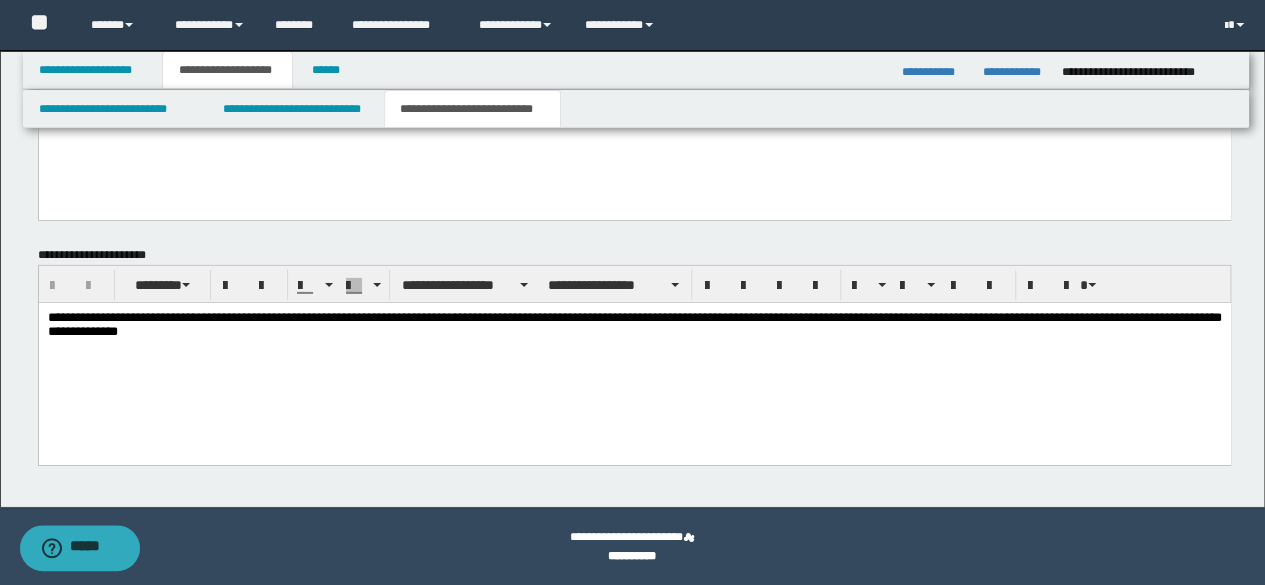 click on "**********" at bounding box center [634, 356] 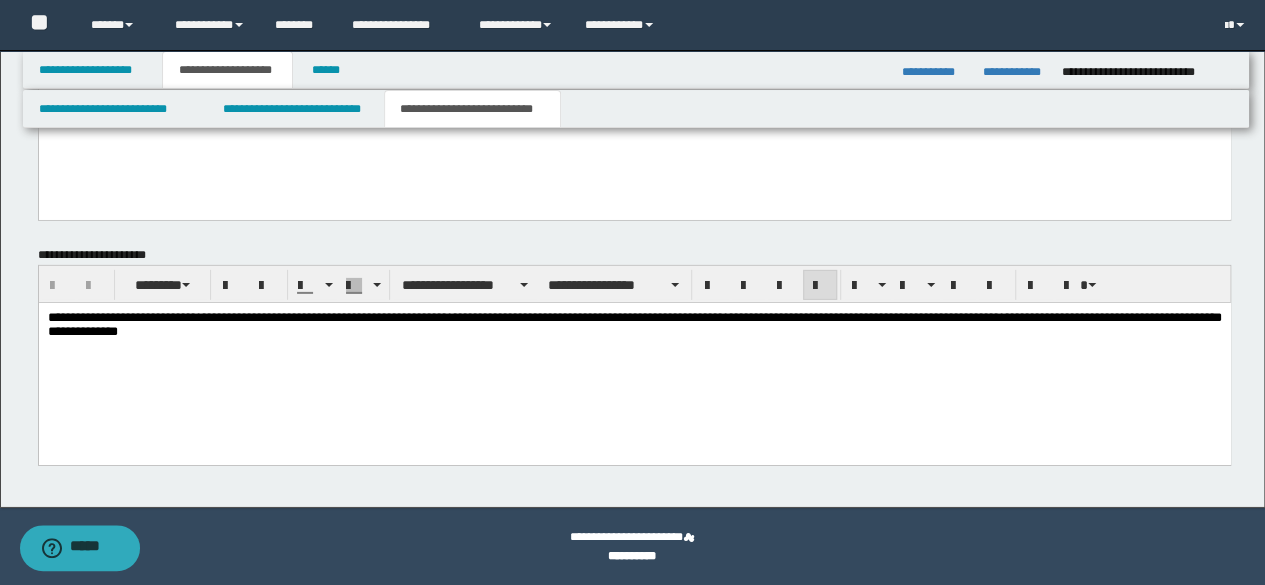 click at bounding box center [634, 345] 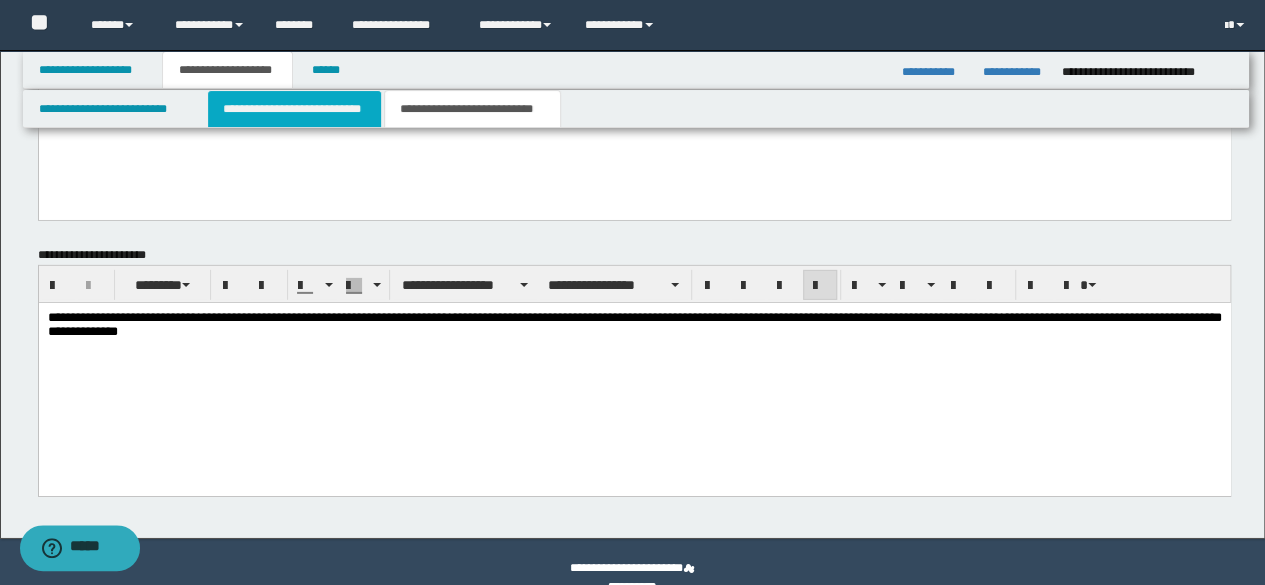 click on "**********" at bounding box center [294, 109] 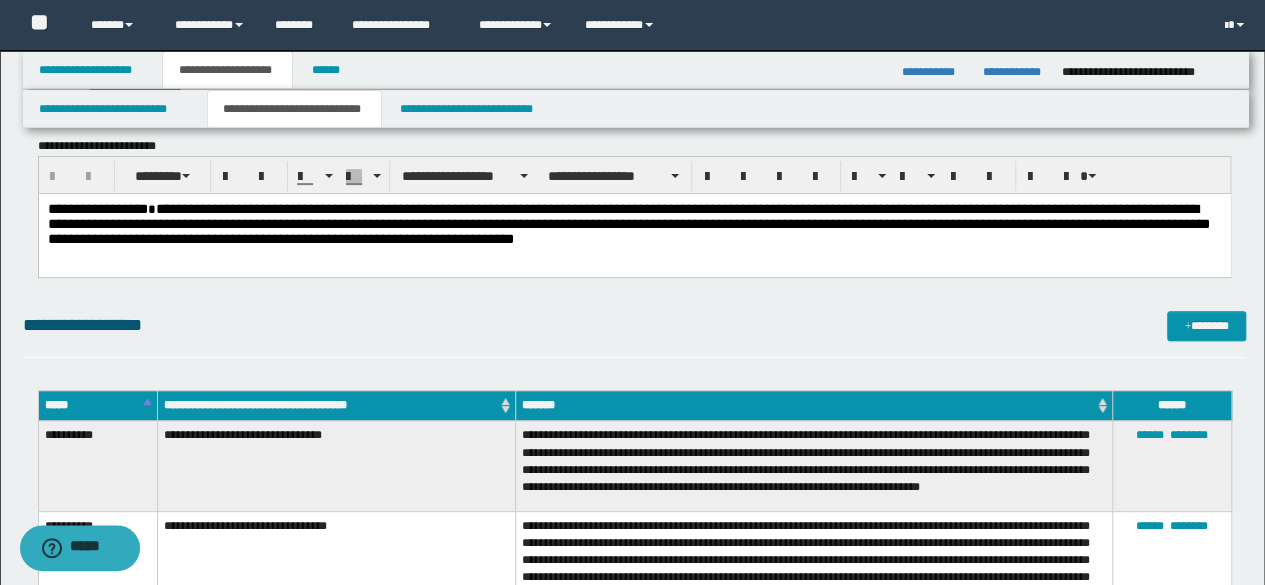 scroll, scrollTop: 88, scrollLeft: 0, axis: vertical 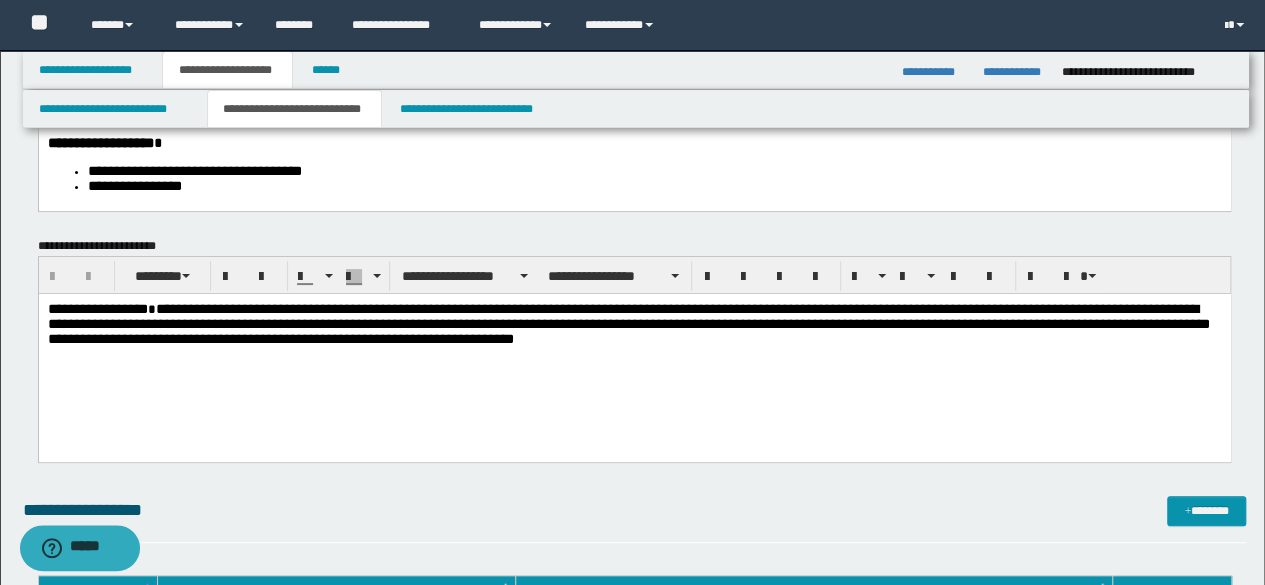 click on "**********" at bounding box center [634, 328] 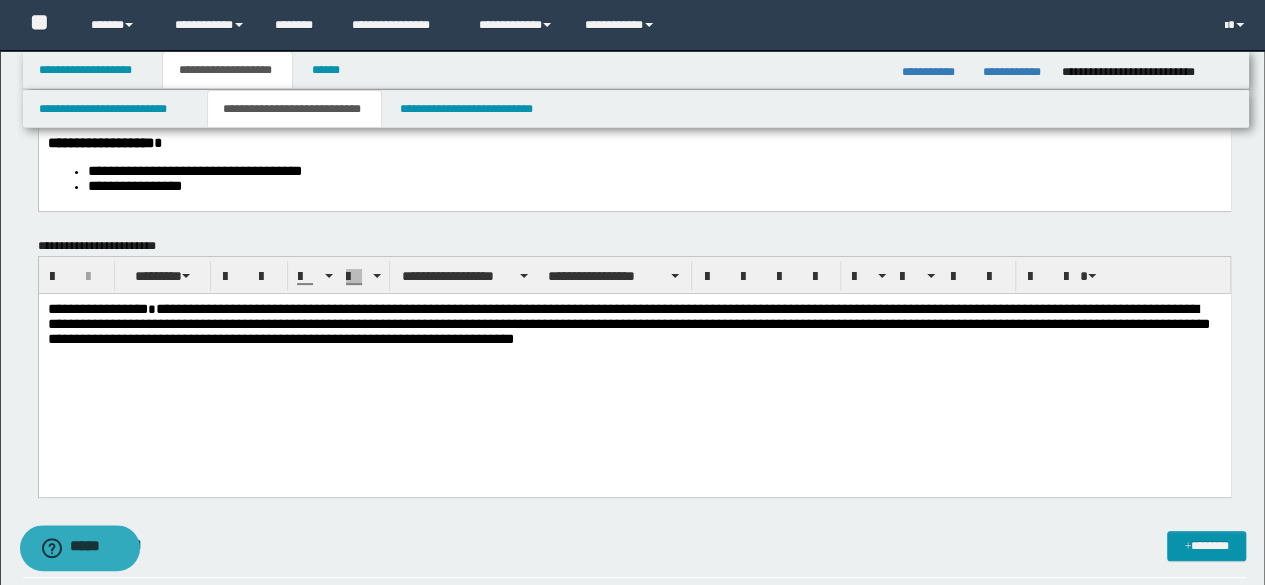 click on "**********" at bounding box center [654, 170] 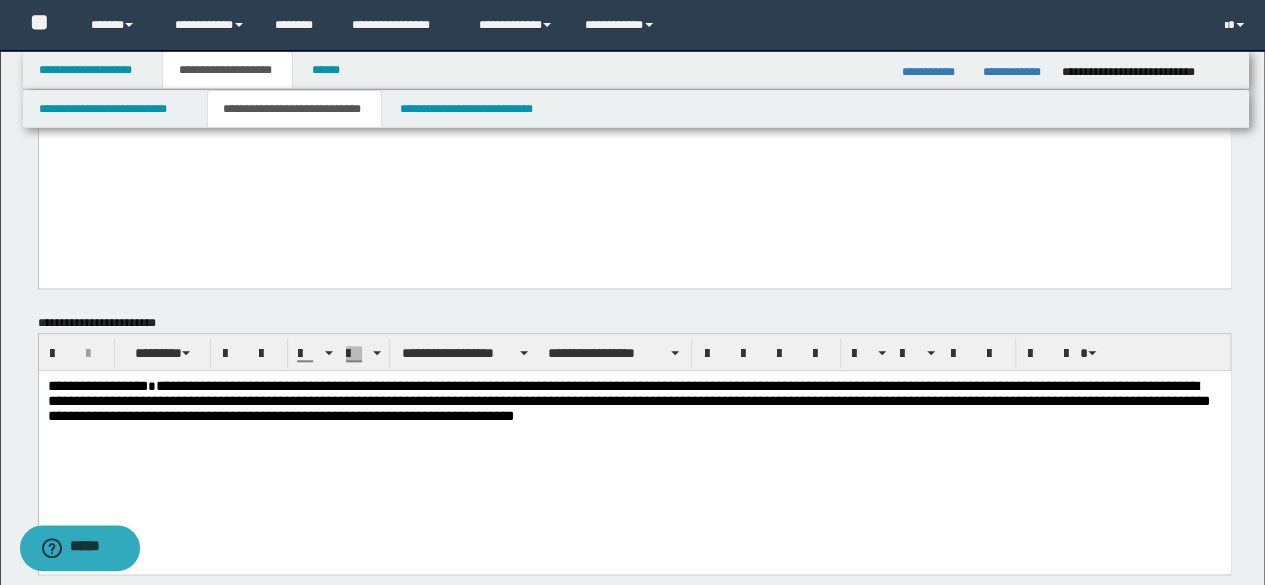 scroll, scrollTop: 789, scrollLeft: 0, axis: vertical 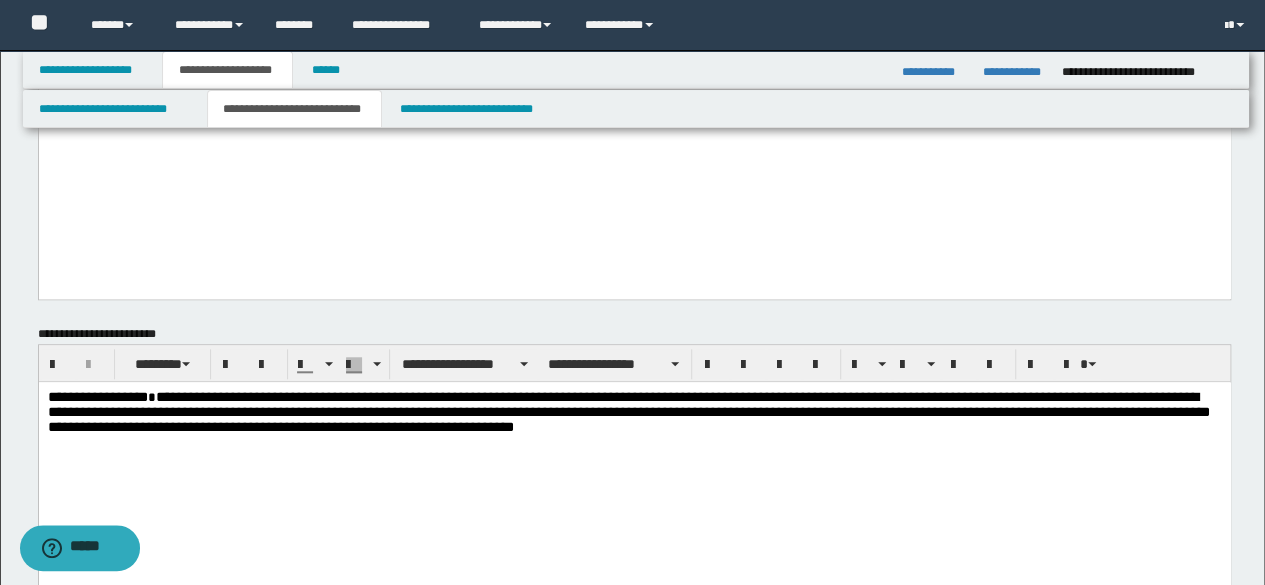click at bounding box center [634, 24] 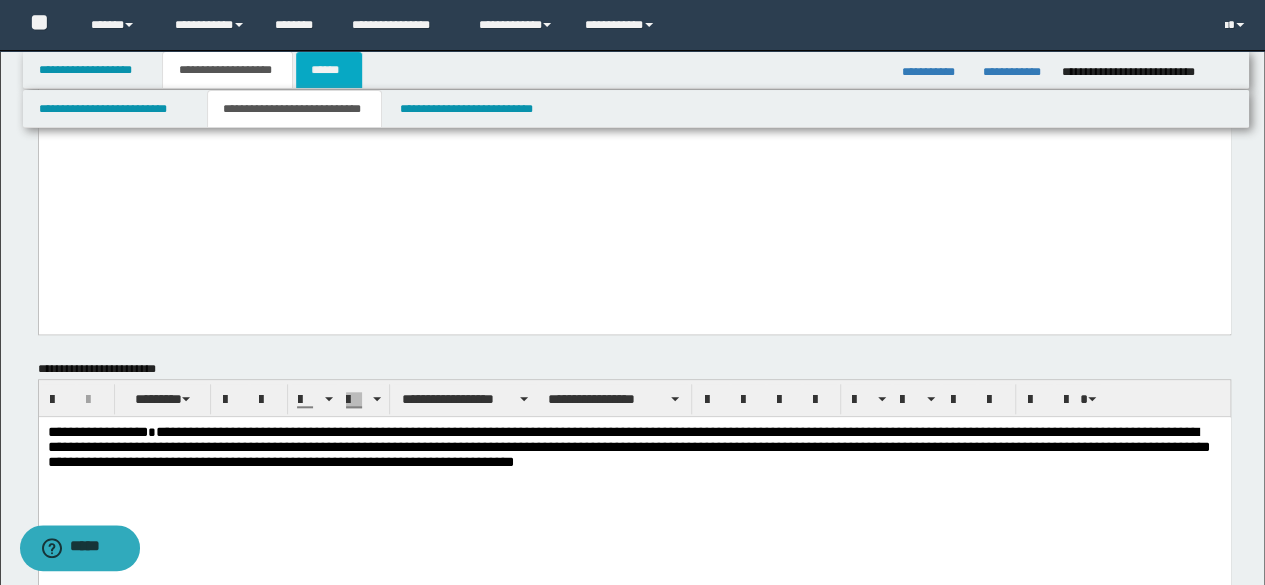 click on "******" at bounding box center [329, 70] 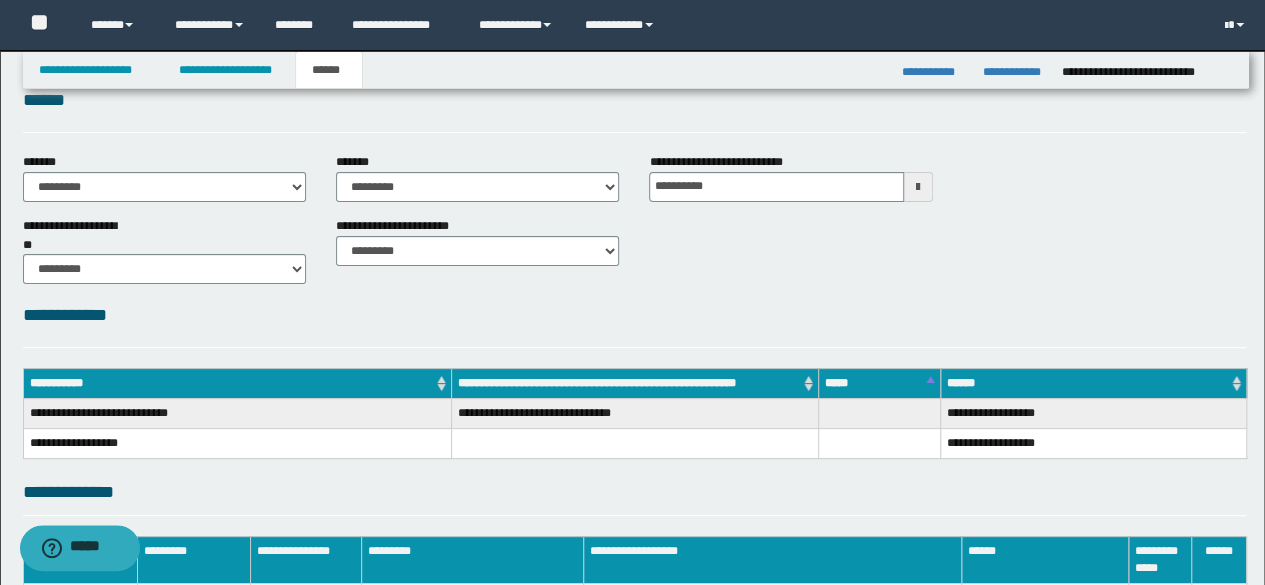 scroll, scrollTop: 26, scrollLeft: 0, axis: vertical 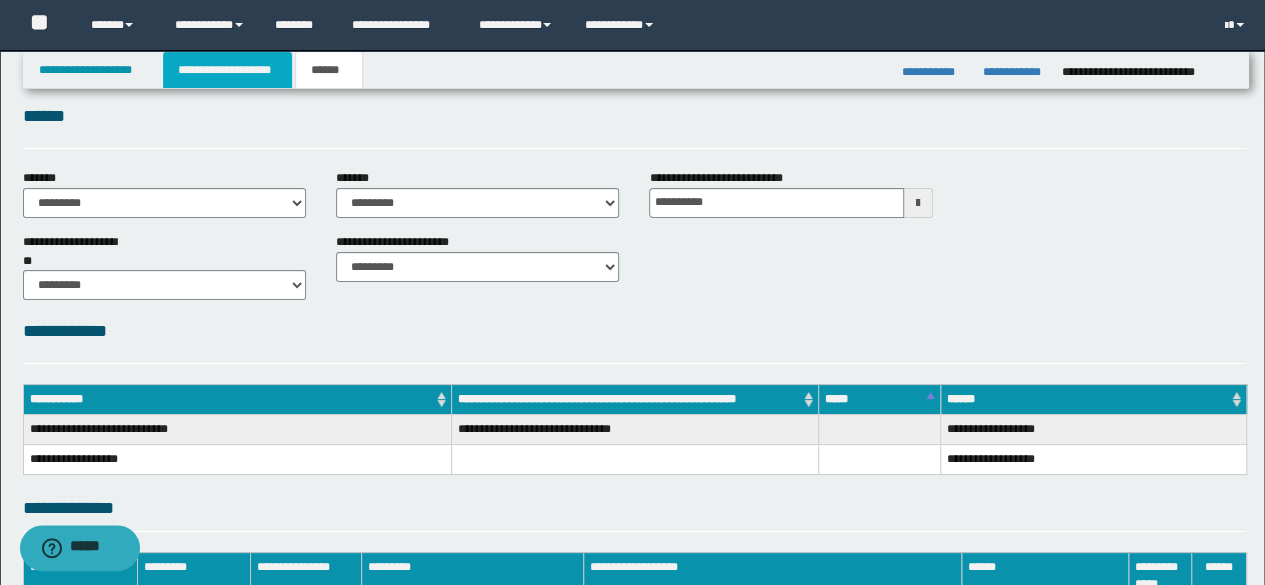 click on "**********" at bounding box center [227, 70] 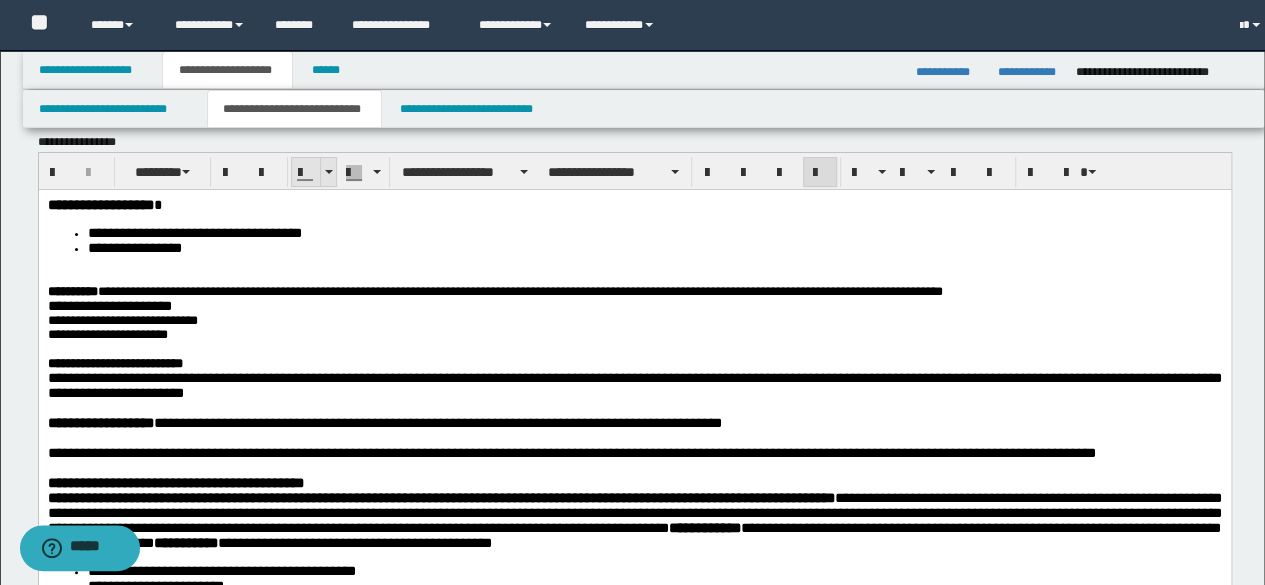 scroll, scrollTop: 56, scrollLeft: 0, axis: vertical 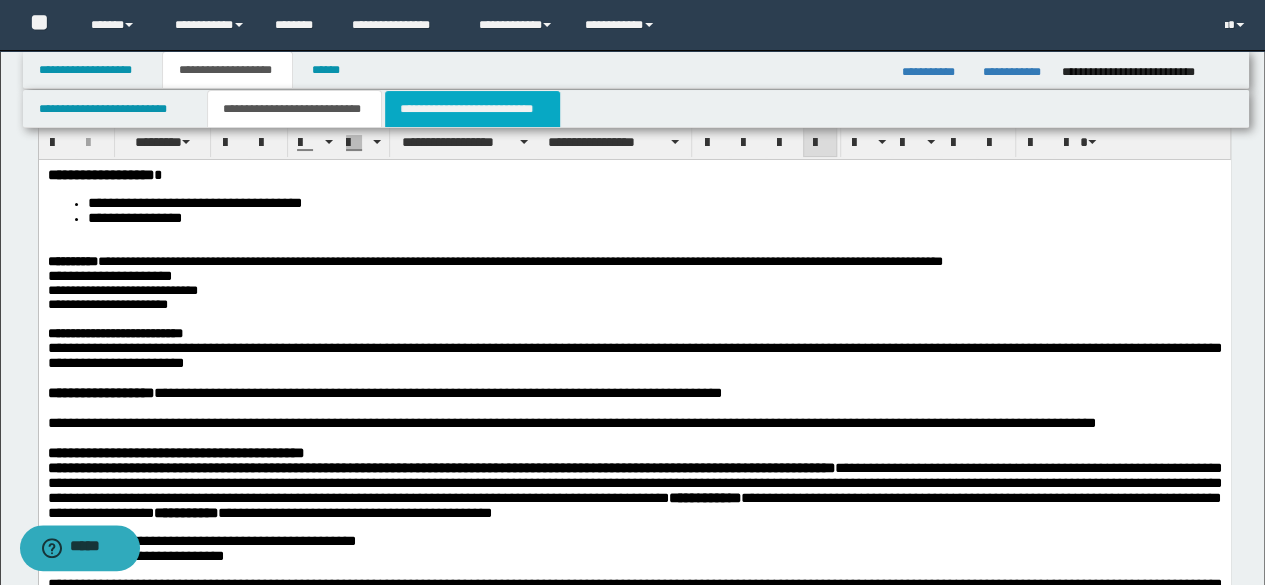 click on "**********" at bounding box center (472, 109) 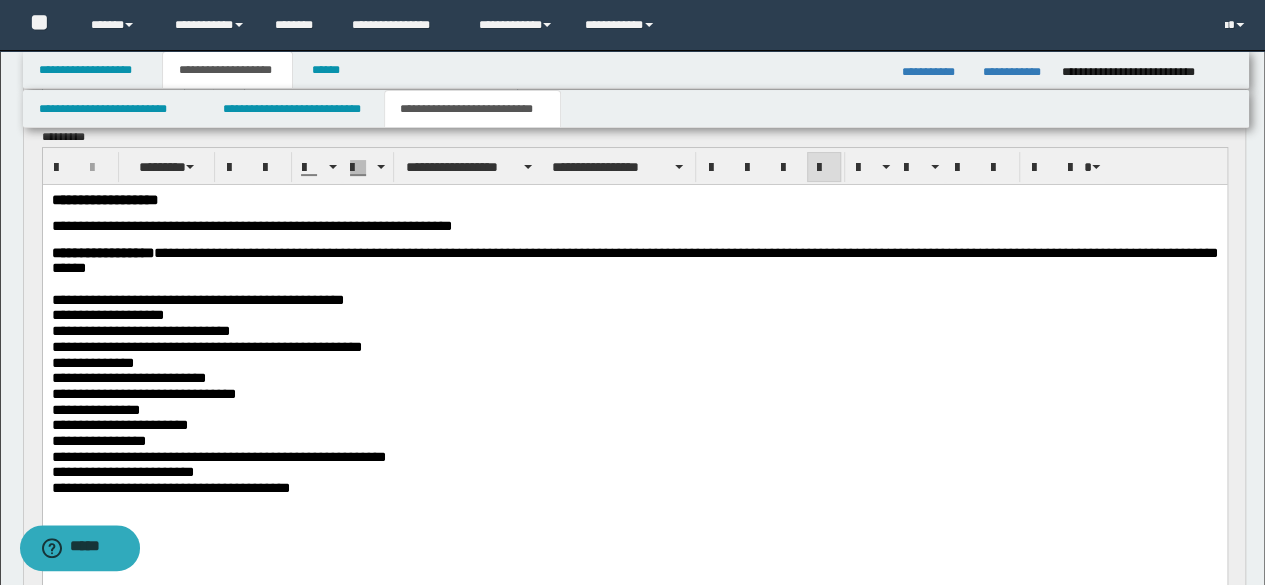 scroll, scrollTop: 256, scrollLeft: 0, axis: vertical 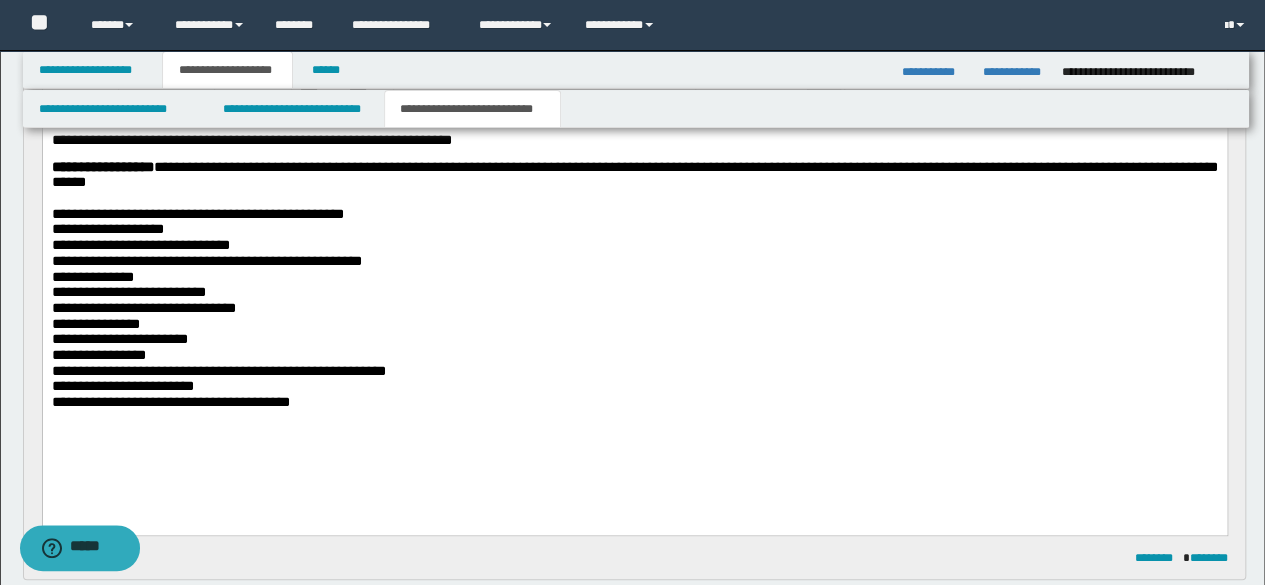 click at bounding box center [634, 418] 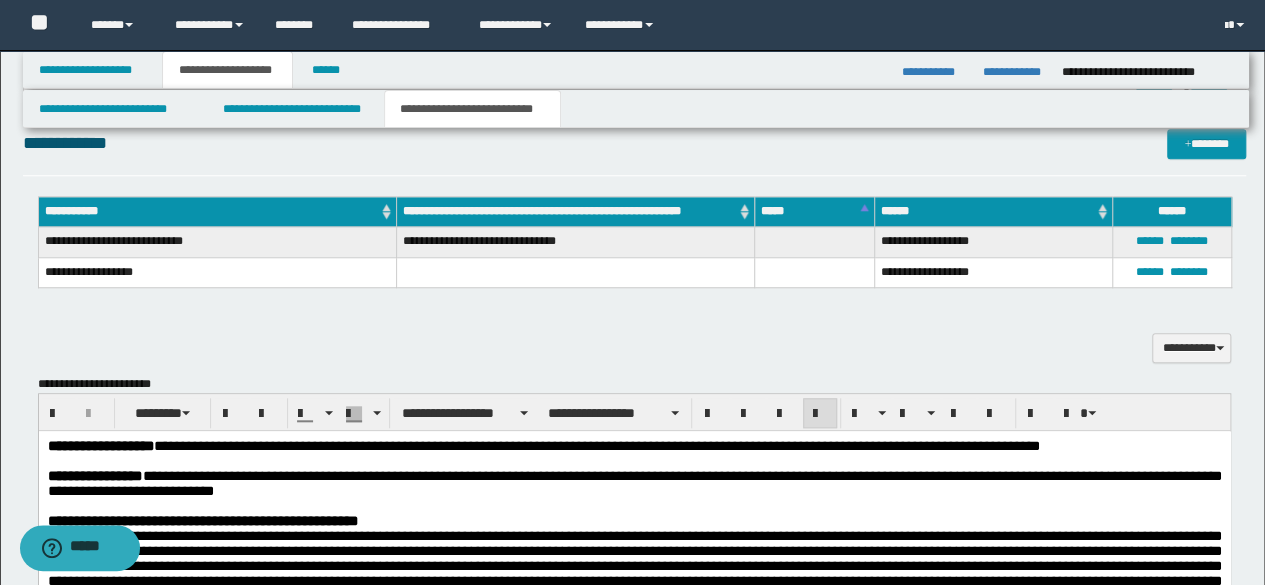 scroll, scrollTop: 756, scrollLeft: 0, axis: vertical 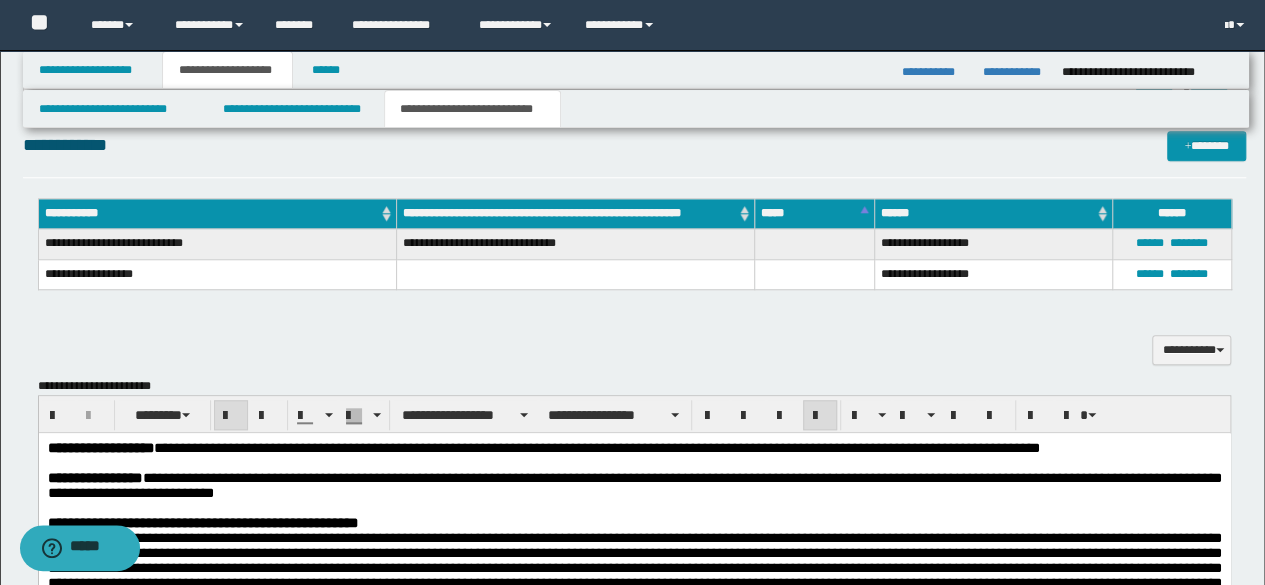 click on "**********" at bounding box center [100, 448] 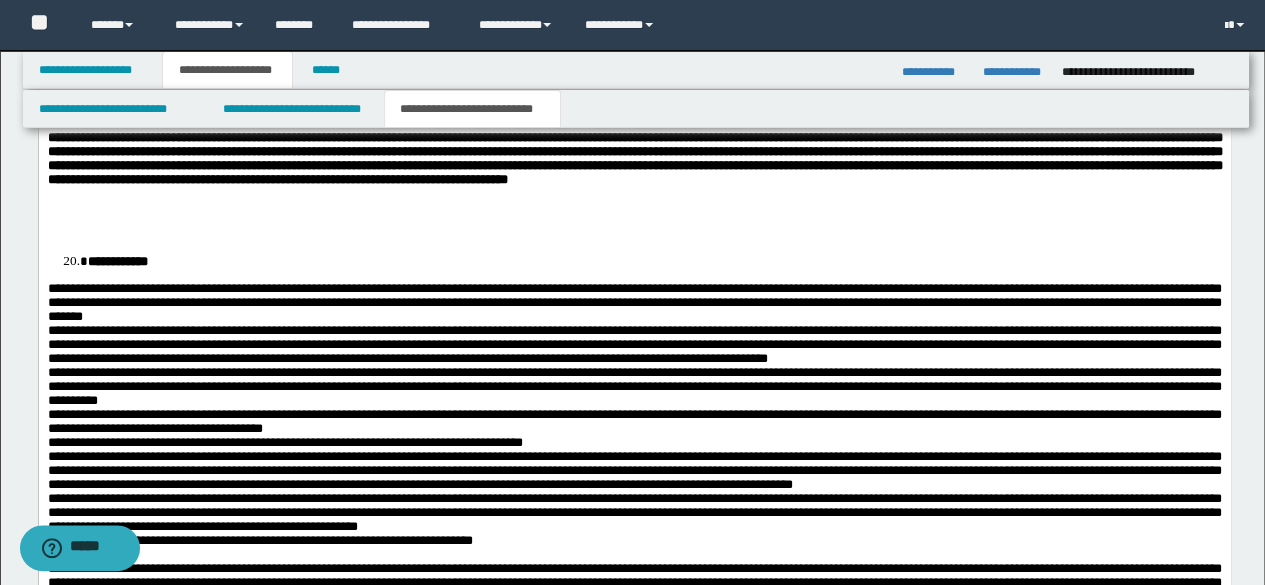 scroll, scrollTop: 2056, scrollLeft: 0, axis: vertical 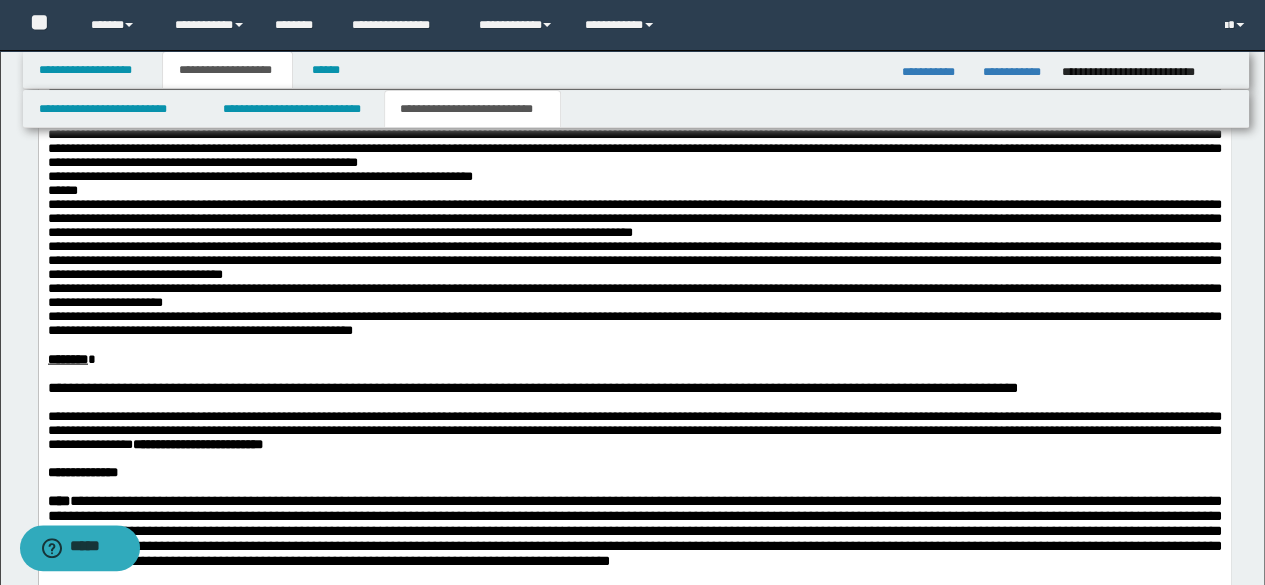 click at bounding box center [634, 346] 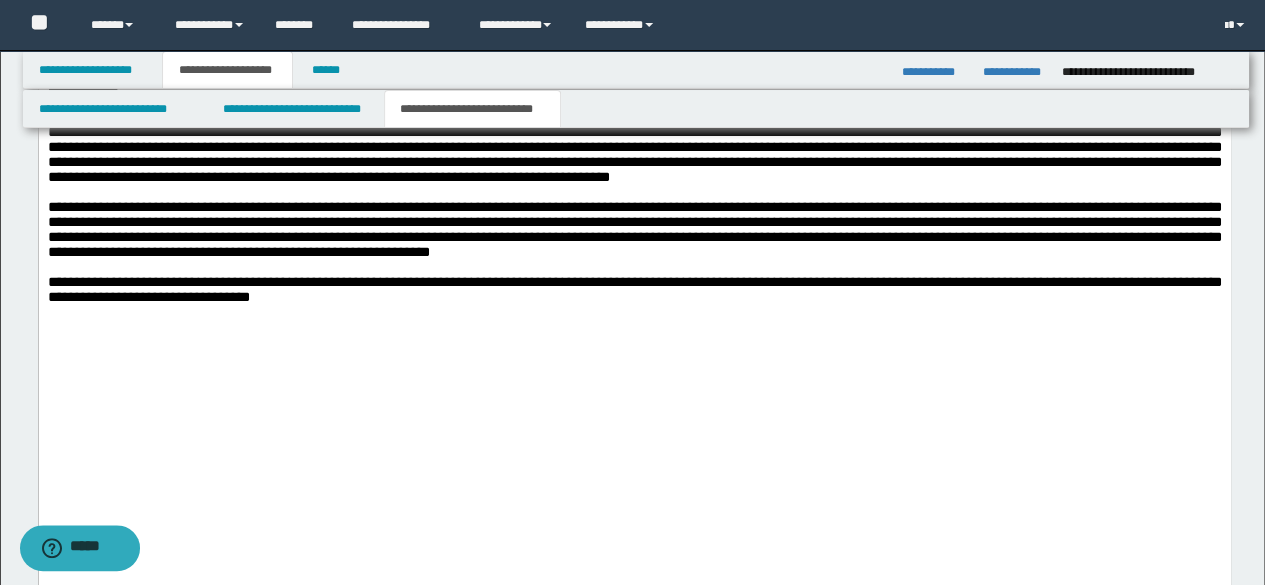 scroll, scrollTop: 2456, scrollLeft: 0, axis: vertical 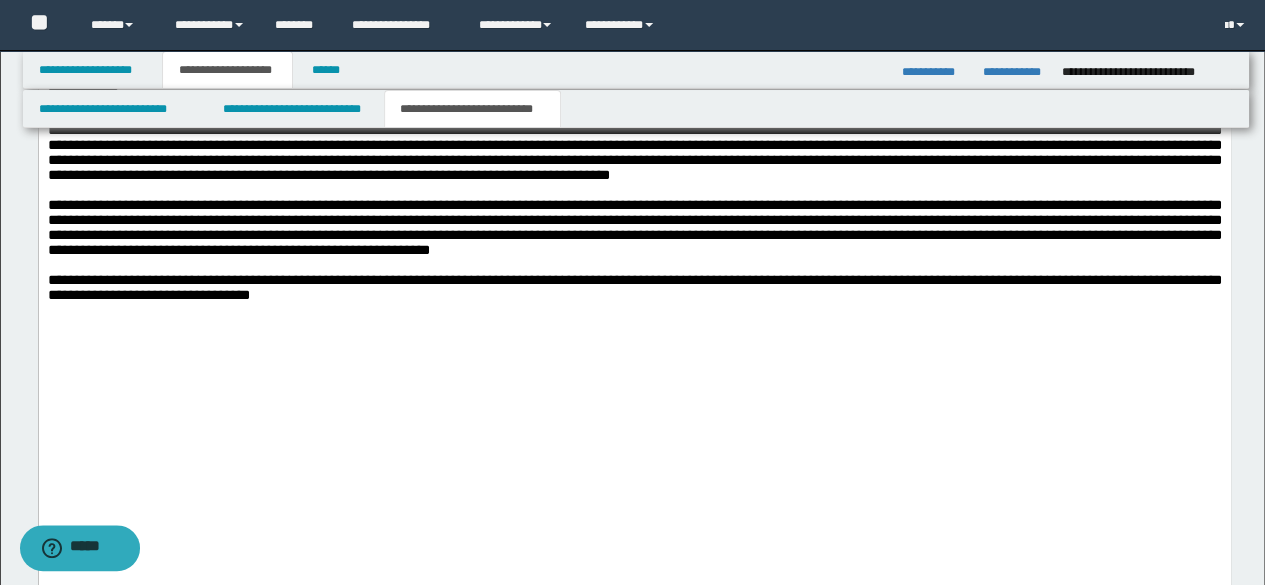 click at bounding box center (634, 311) 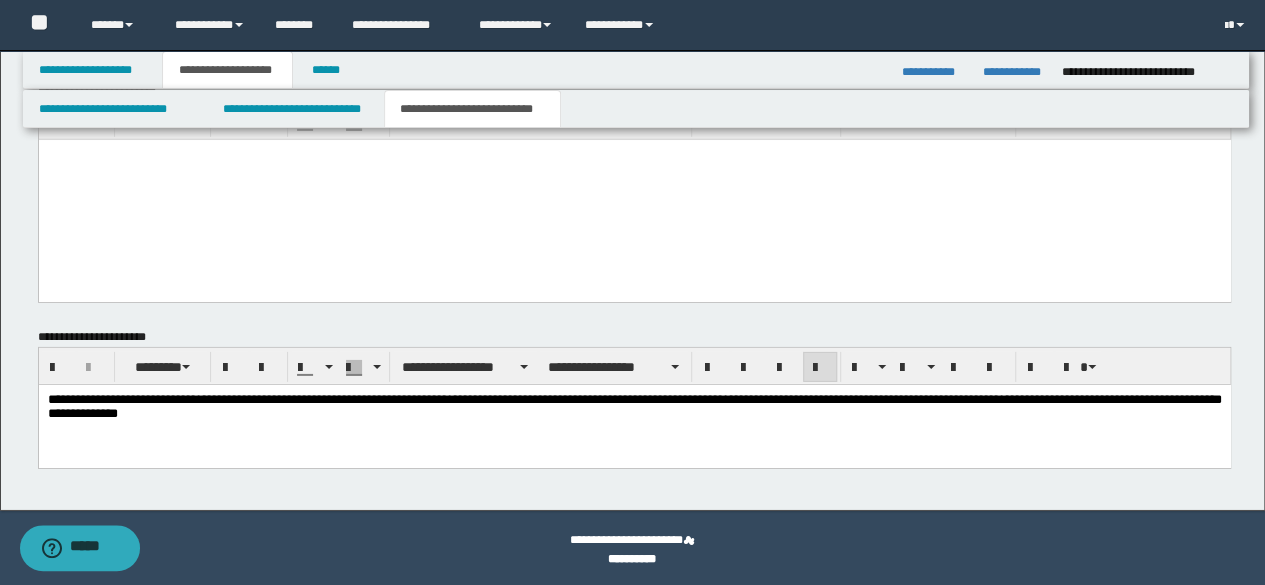 scroll, scrollTop: 3054, scrollLeft: 0, axis: vertical 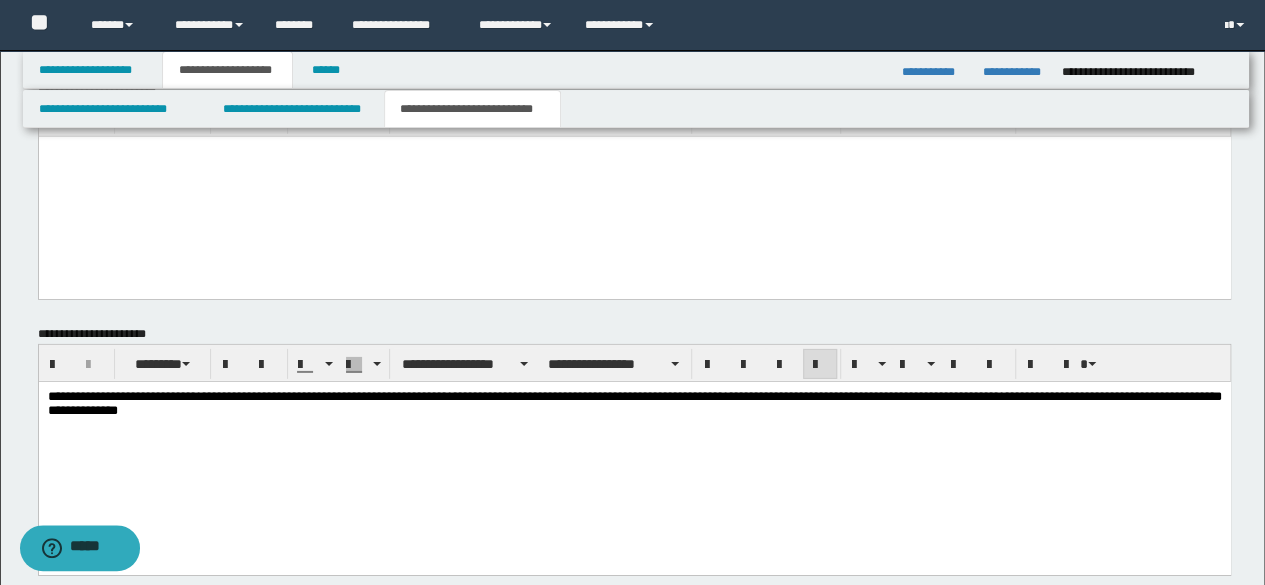click on "**********" at bounding box center [634, 402] 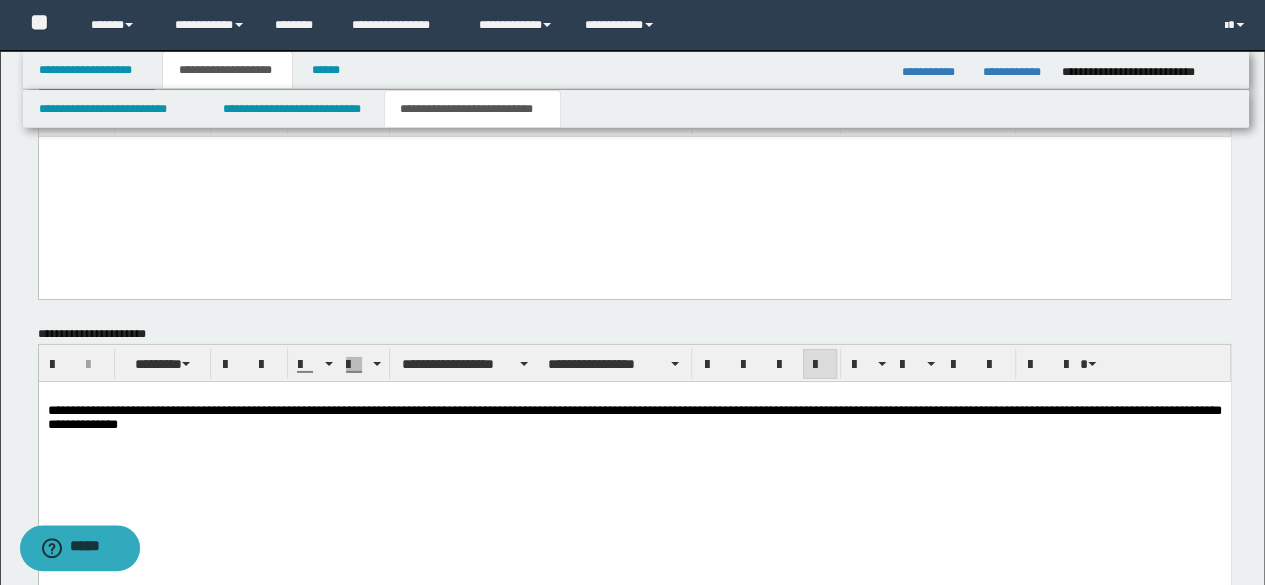 click on "**********" at bounding box center [634, 417] 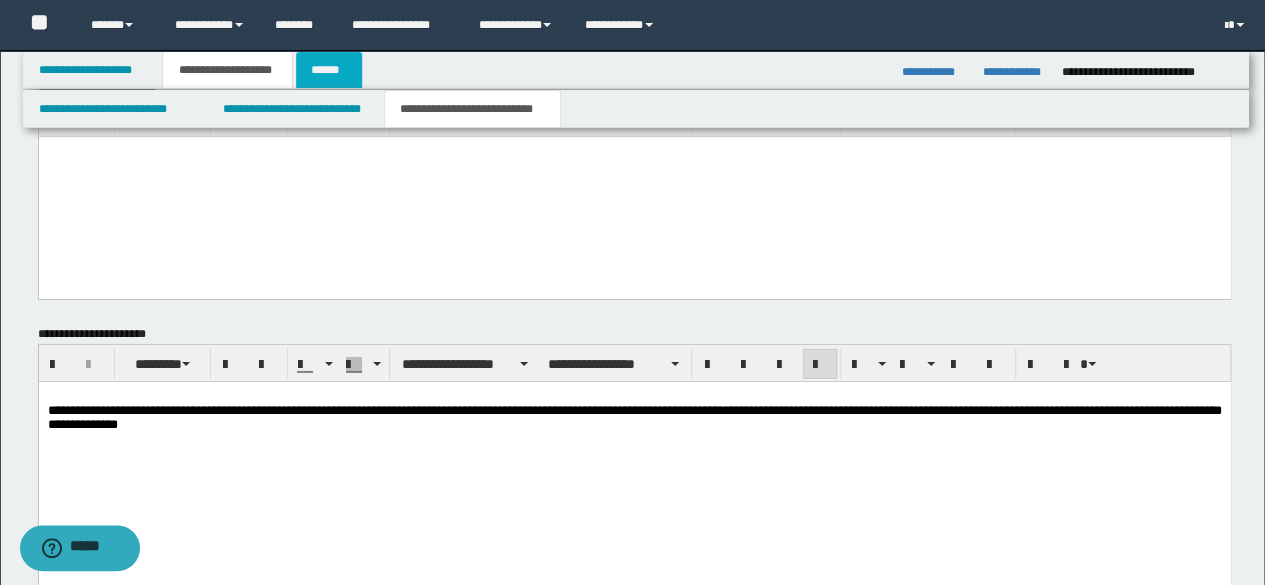 click on "******" at bounding box center [329, 70] 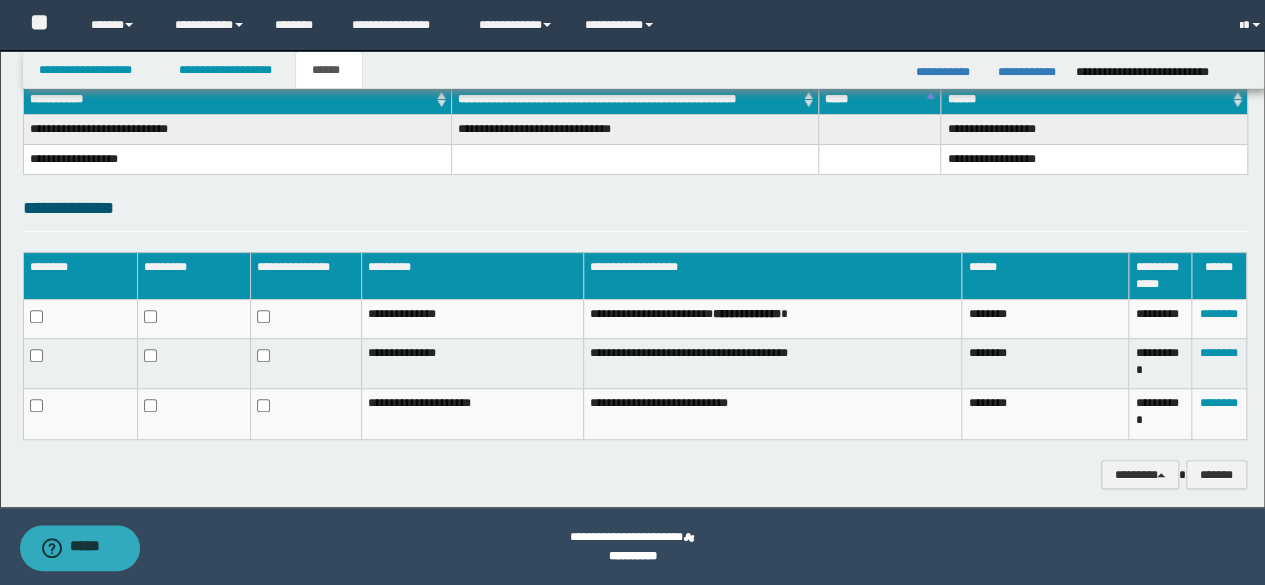 scroll, scrollTop: 326, scrollLeft: 0, axis: vertical 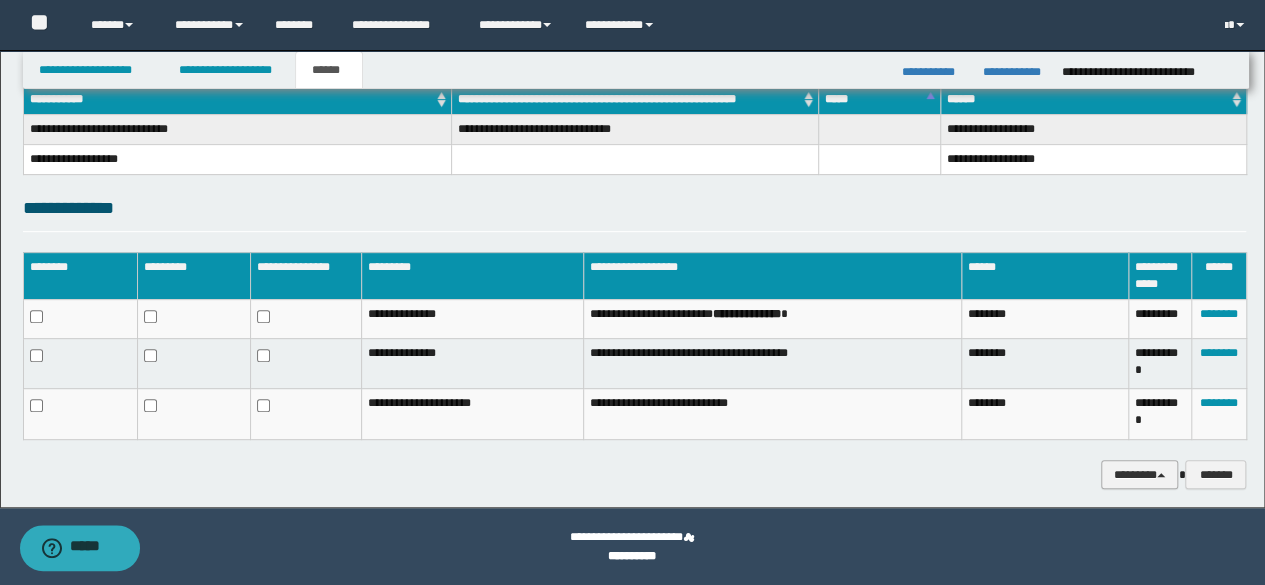 click on "********" at bounding box center [1140, 474] 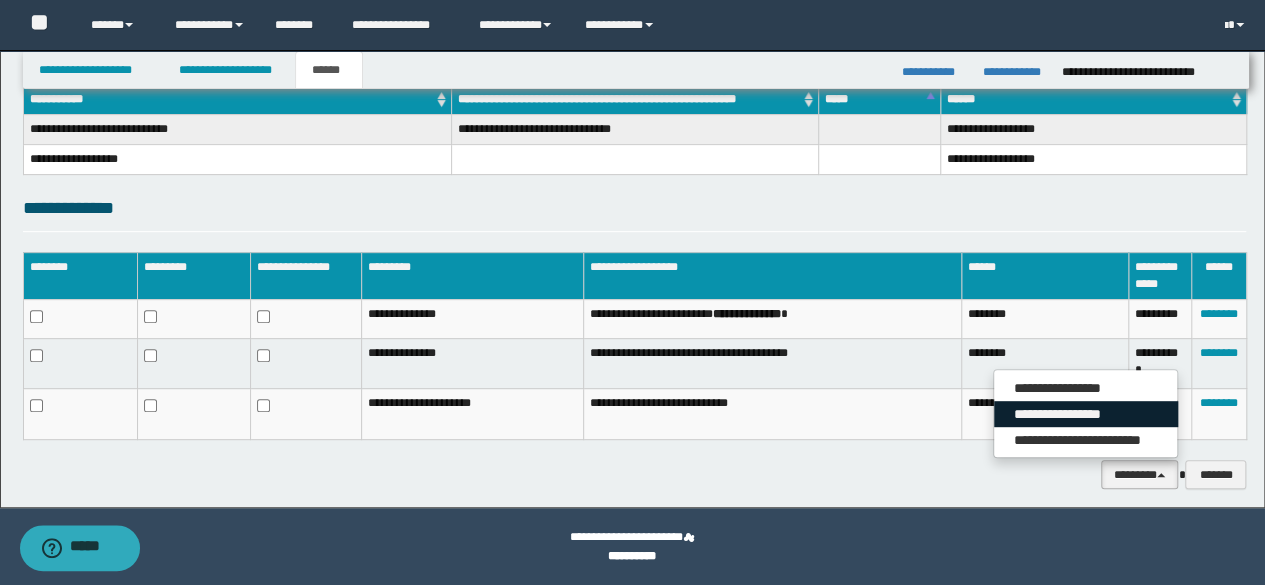 click on "**********" at bounding box center [1086, 414] 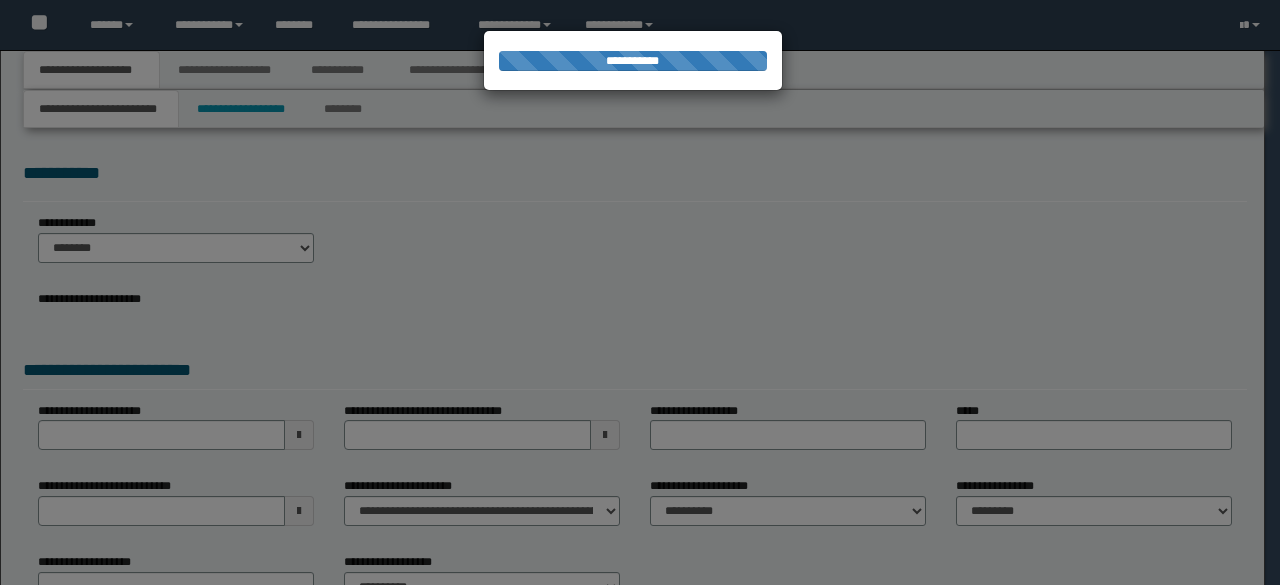 scroll, scrollTop: 0, scrollLeft: 0, axis: both 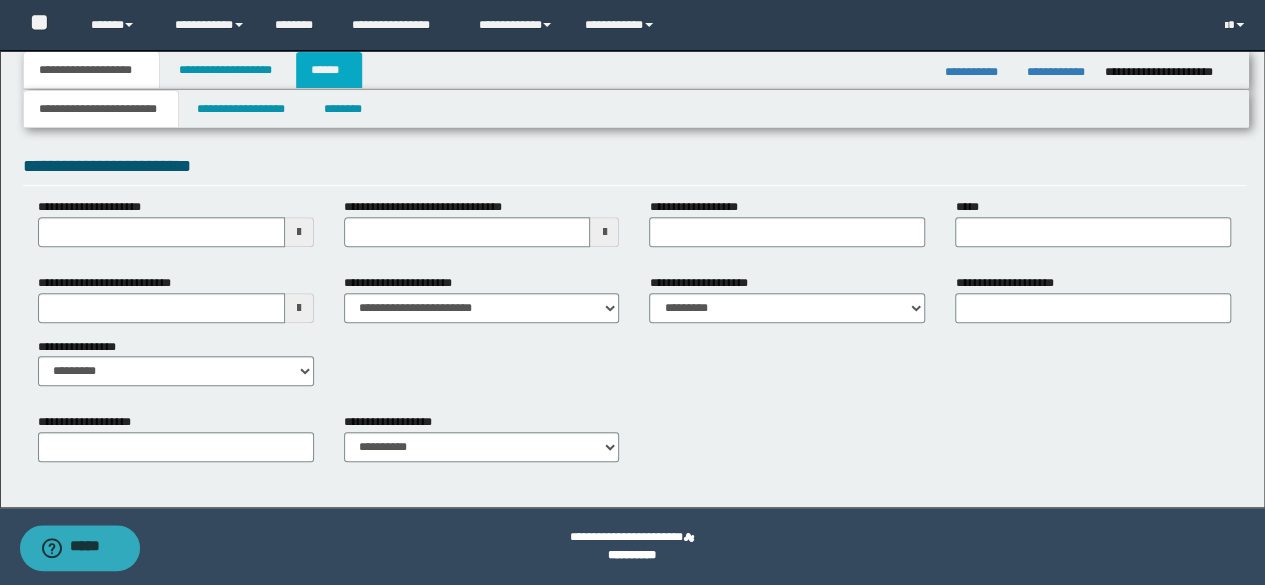 click on "******" at bounding box center [329, 70] 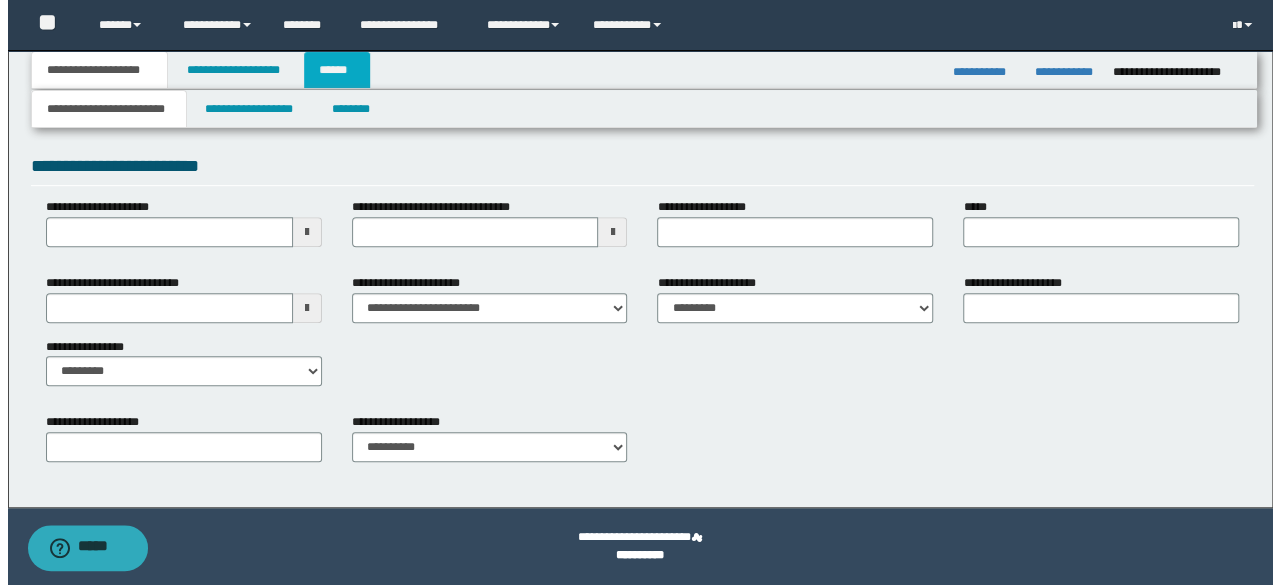scroll, scrollTop: 0, scrollLeft: 0, axis: both 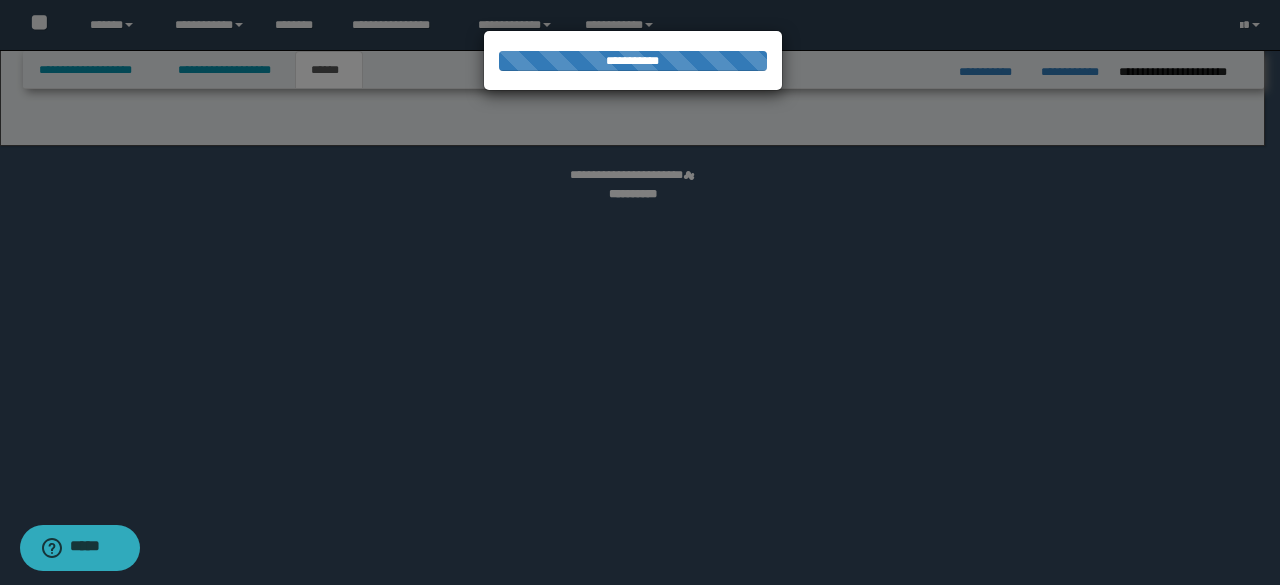 select on "*" 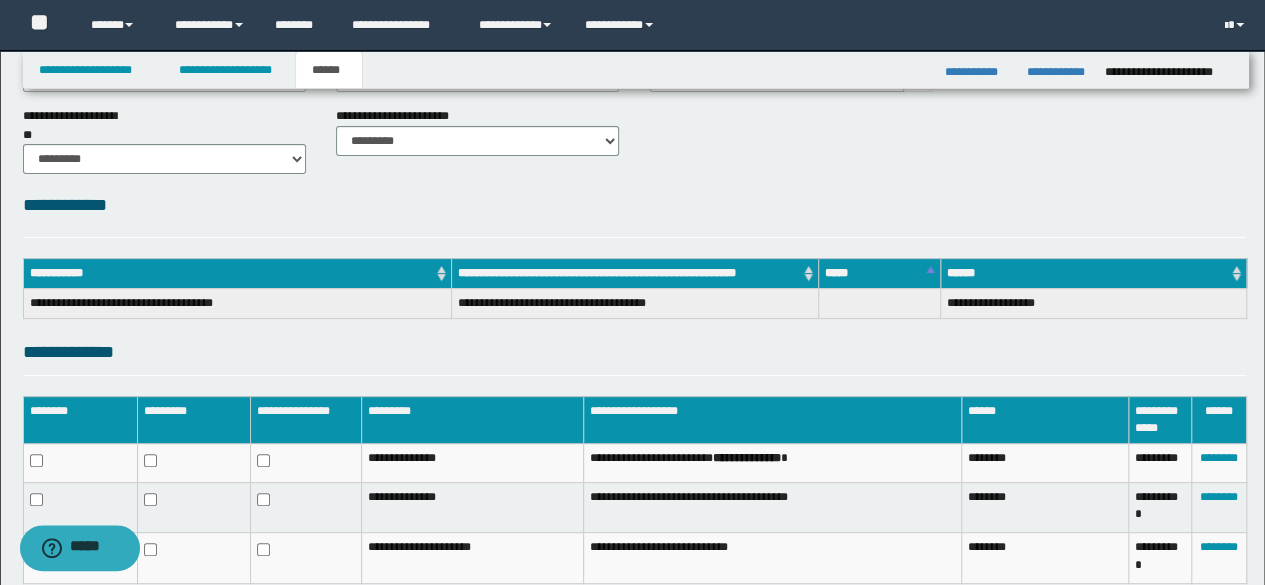 scroll, scrollTop: 296, scrollLeft: 0, axis: vertical 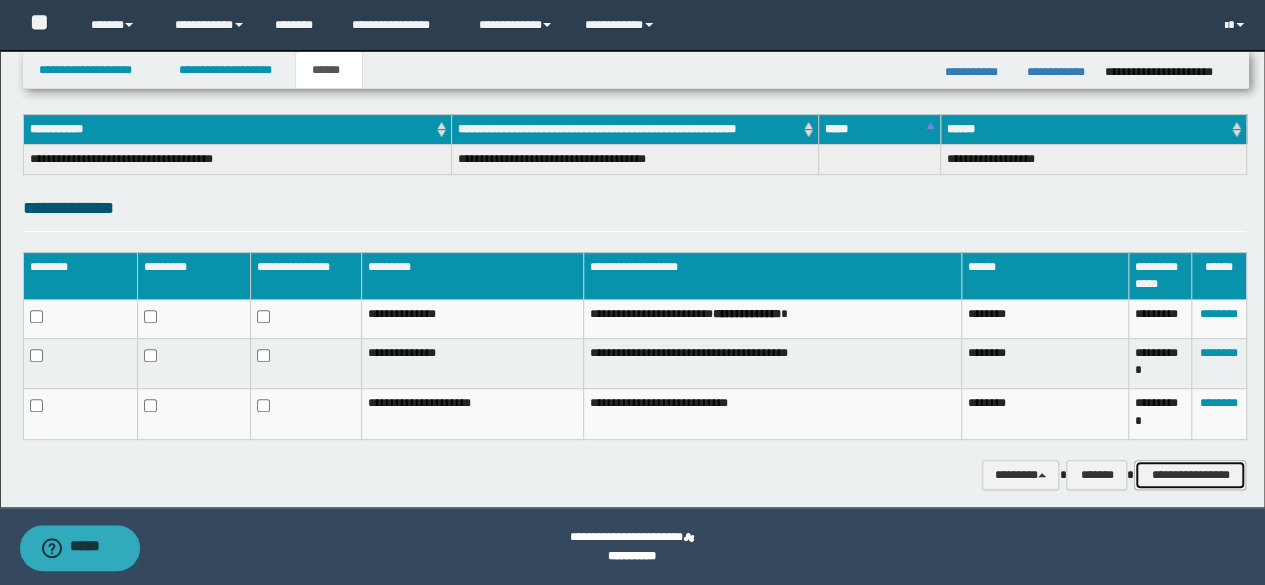 click on "**********" at bounding box center [1190, 474] 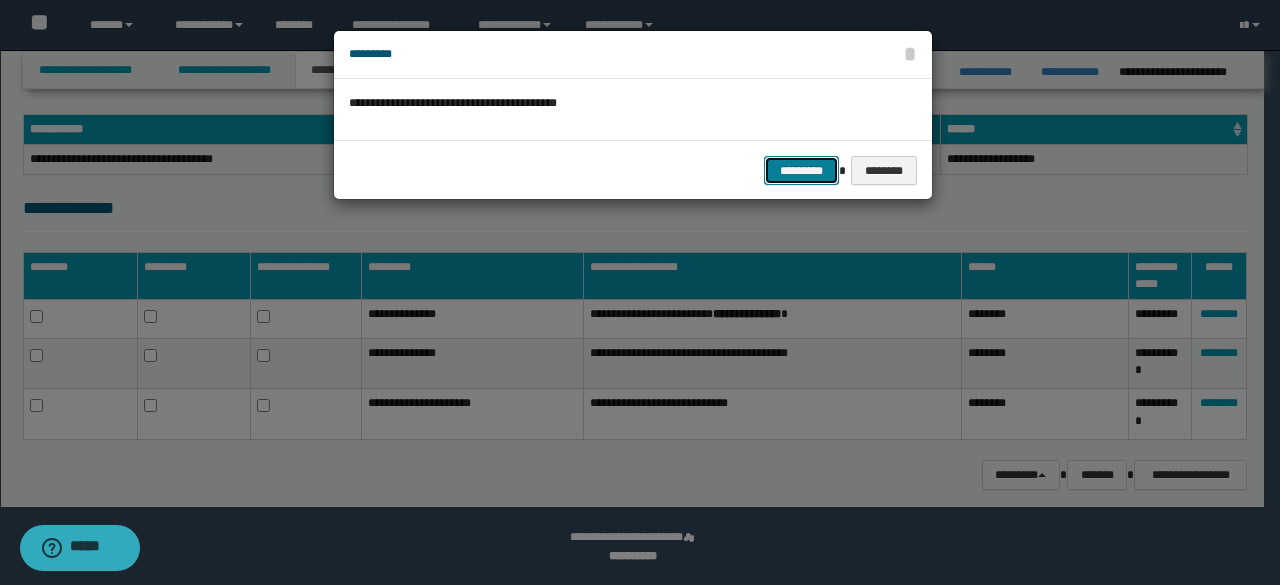 click on "*********" at bounding box center (801, 170) 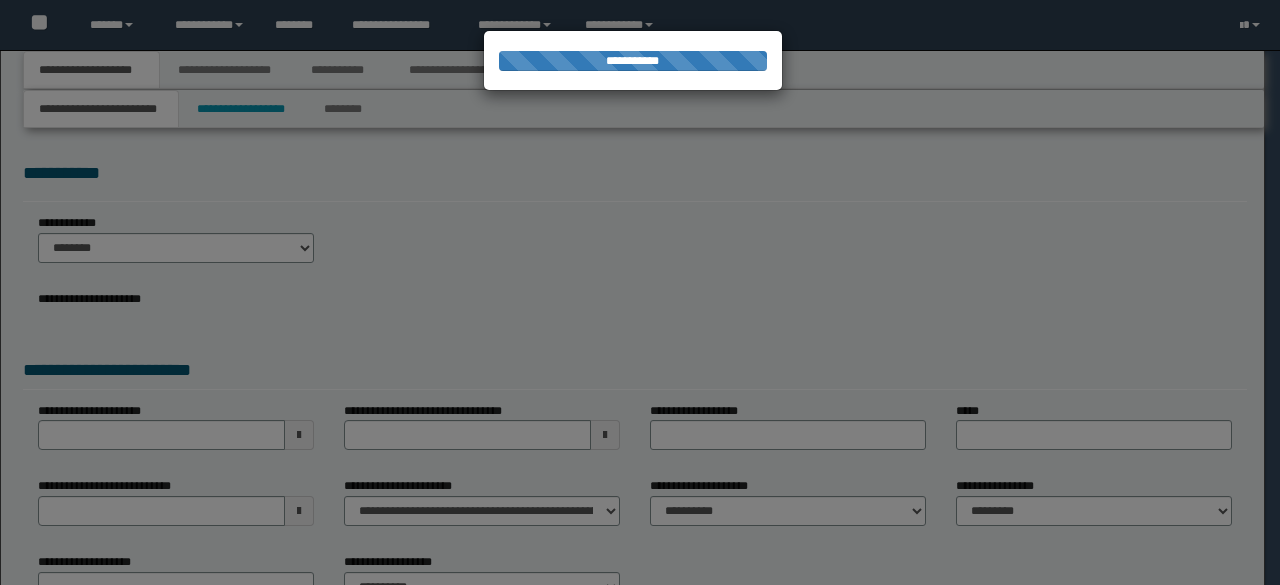 scroll, scrollTop: 0, scrollLeft: 0, axis: both 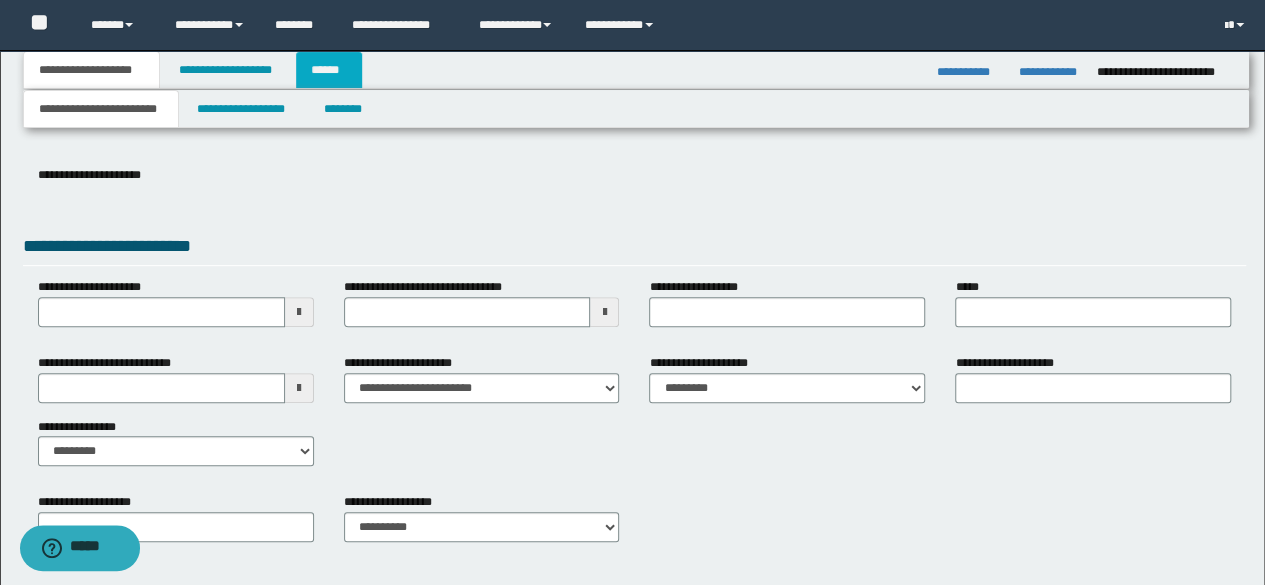 click on "******" at bounding box center (329, 70) 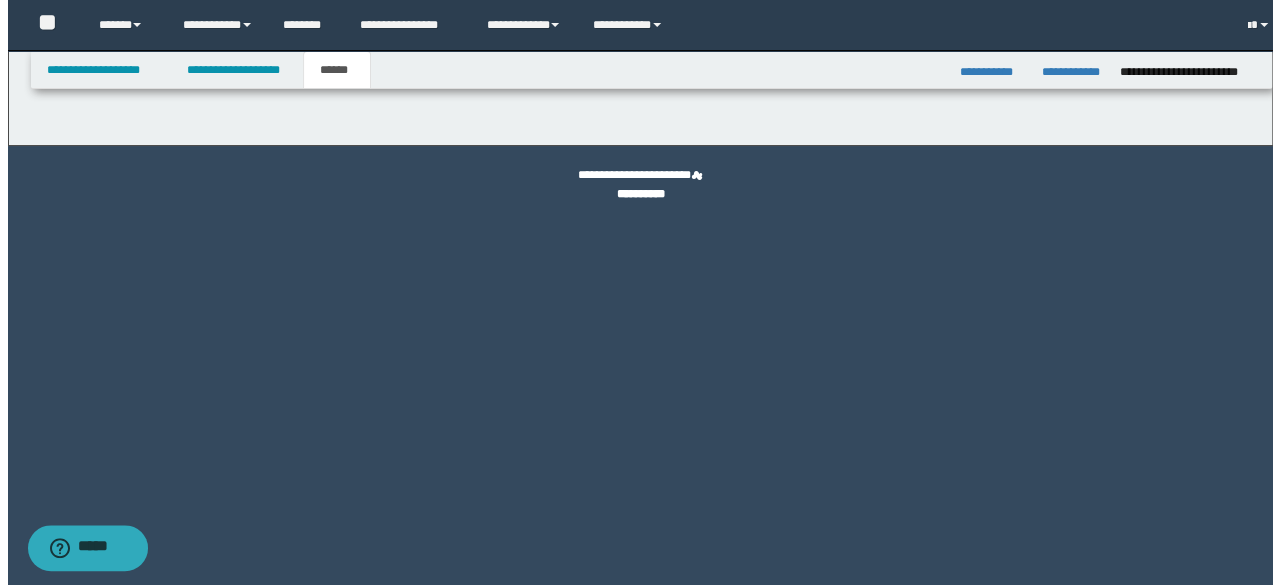 scroll, scrollTop: 0, scrollLeft: 0, axis: both 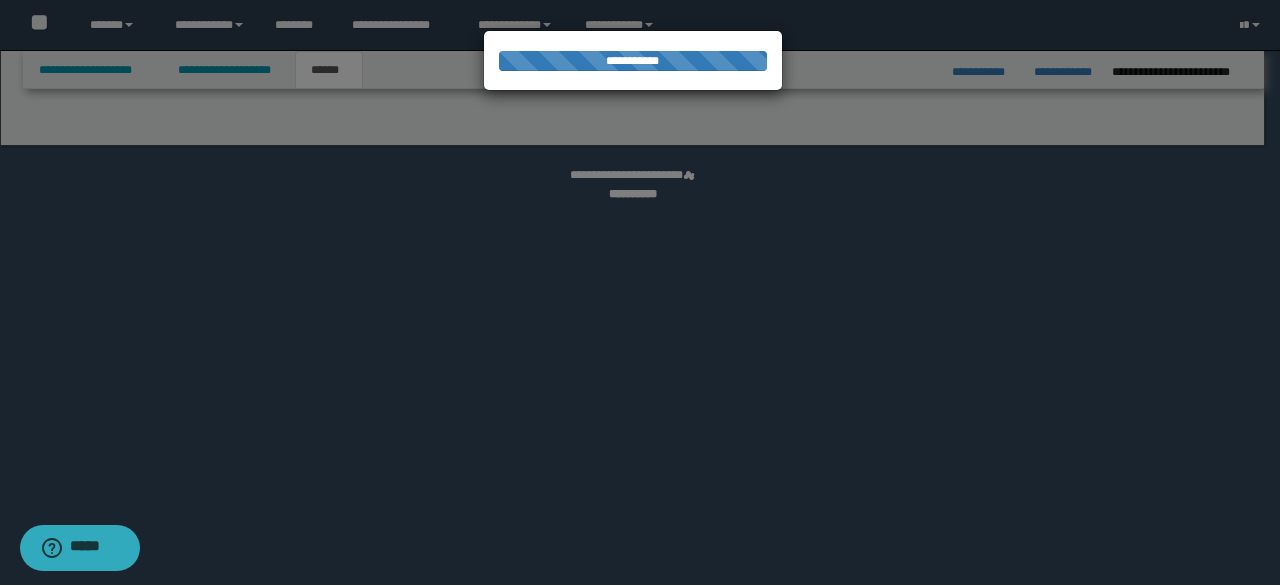 select on "*" 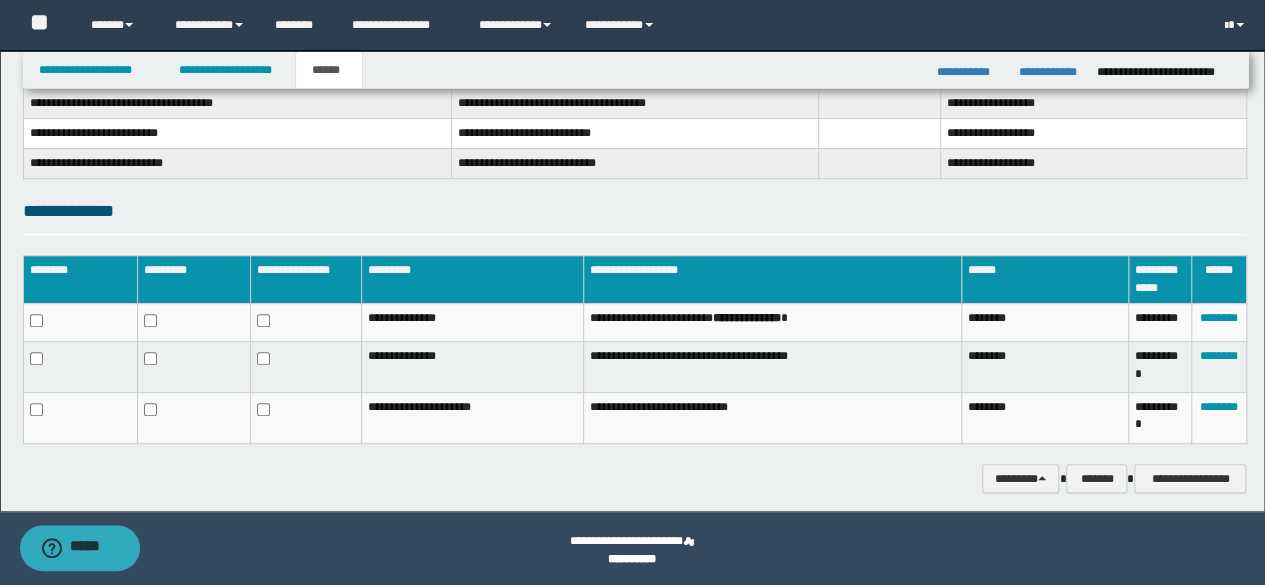 scroll, scrollTop: 356, scrollLeft: 0, axis: vertical 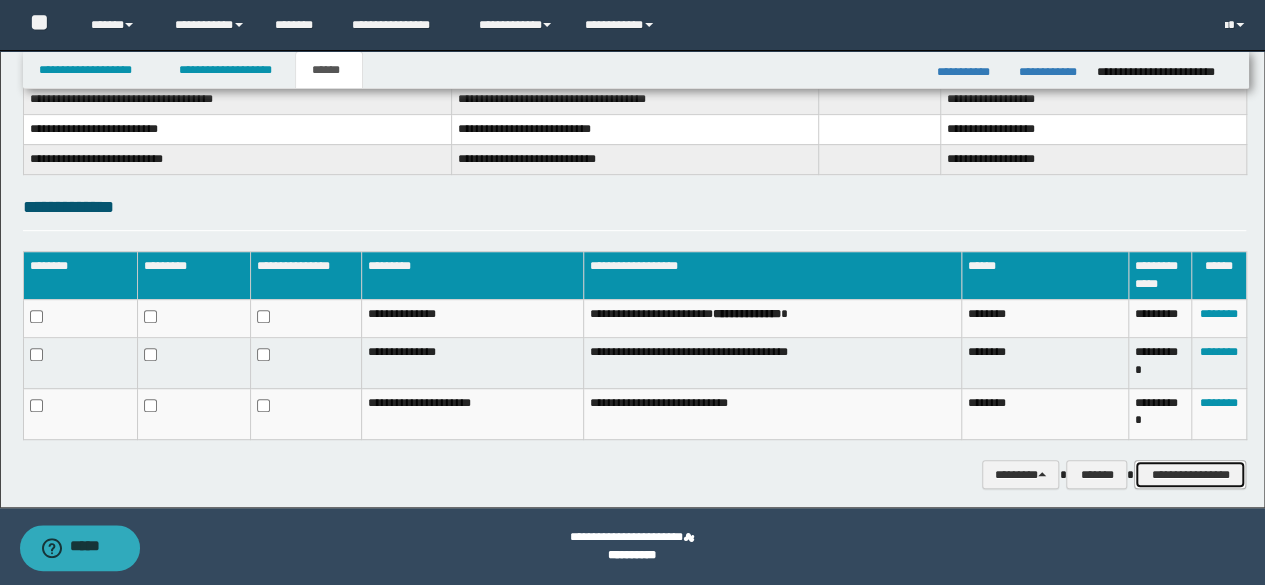 click on "**********" at bounding box center [1190, 474] 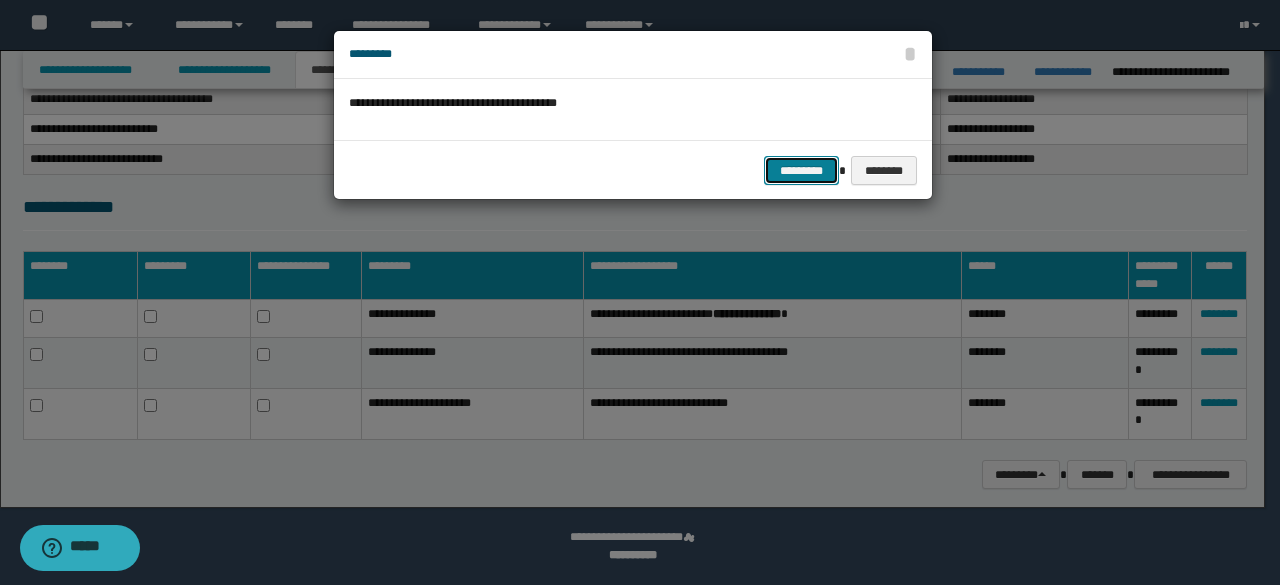 click on "*********" at bounding box center (801, 170) 